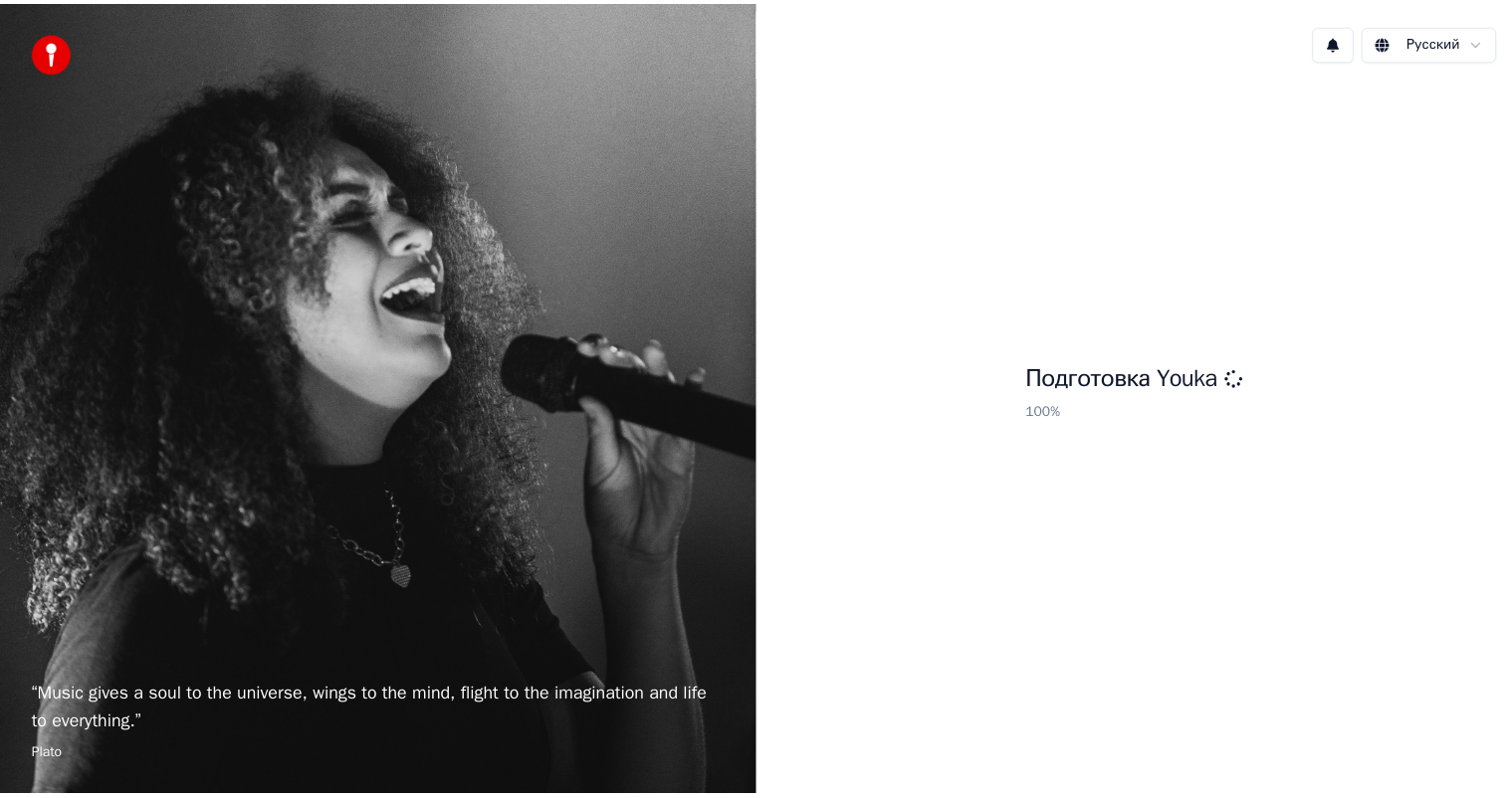 scroll, scrollTop: 0, scrollLeft: 0, axis: both 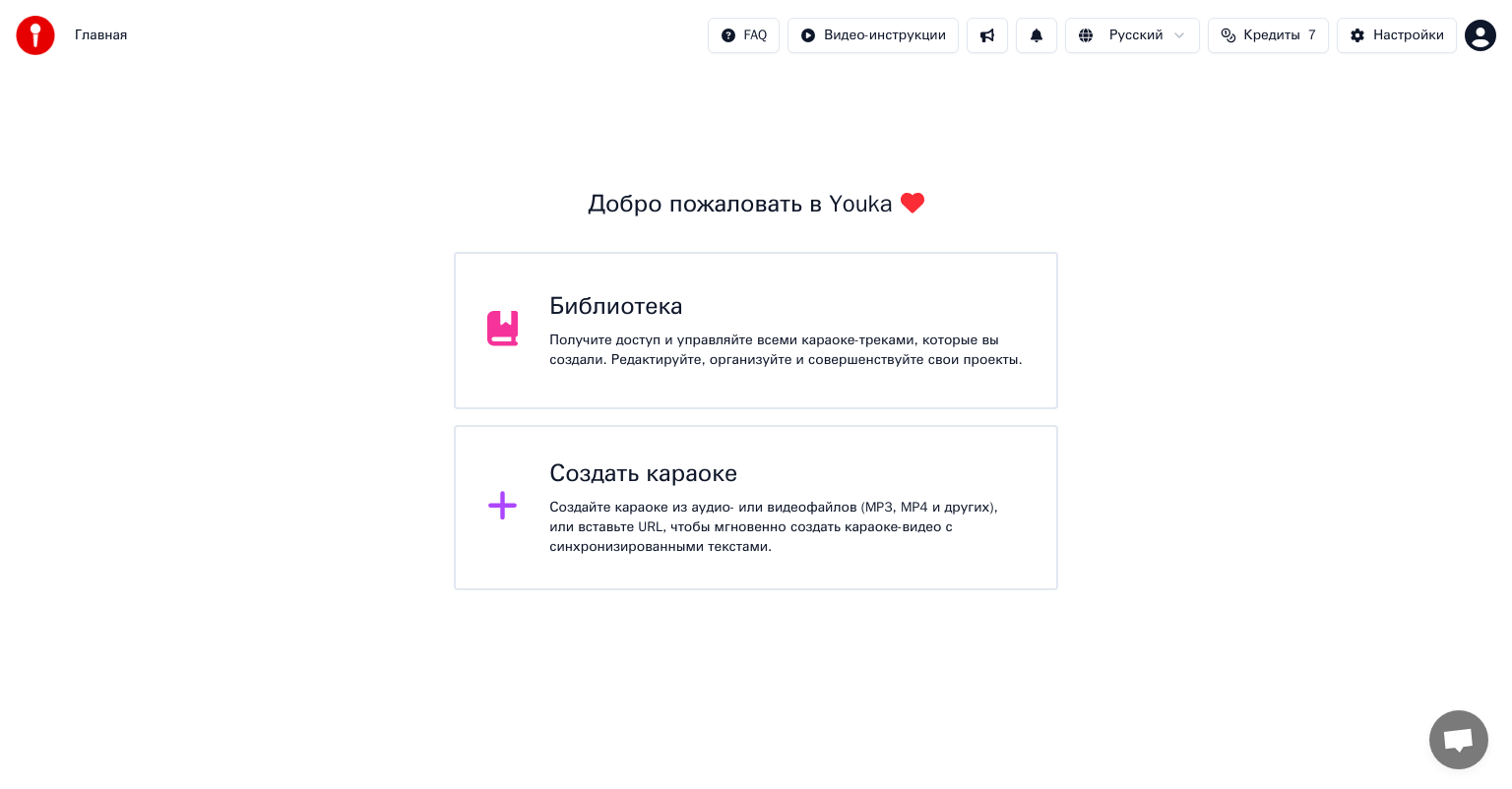 click on "Получите доступ и управляйте всеми караоке-треками, которые вы создали. Редактируйте, организуйте и совершенствуйте свои проекты." at bounding box center (787, 350) 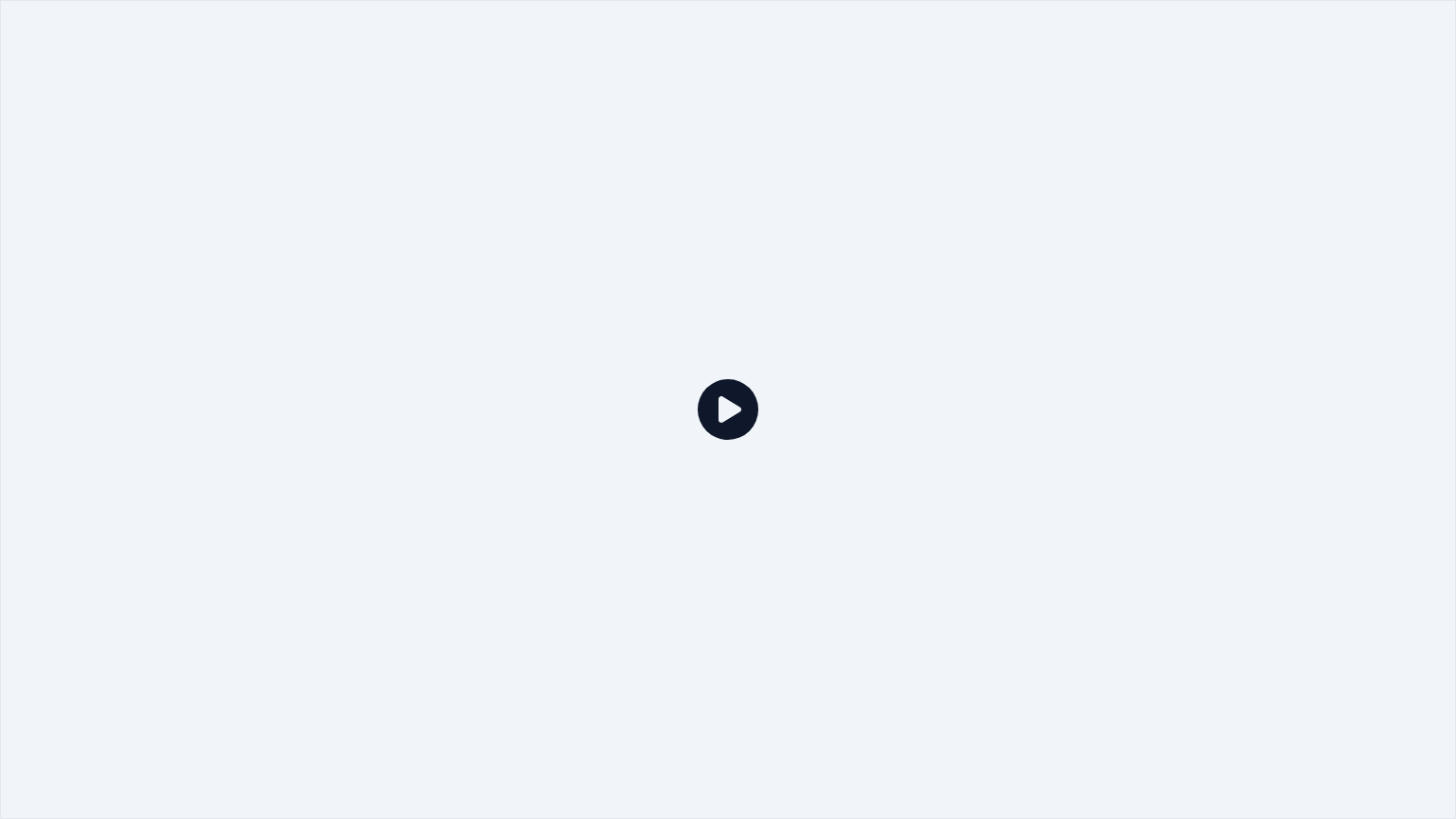 click at bounding box center [728, 410] 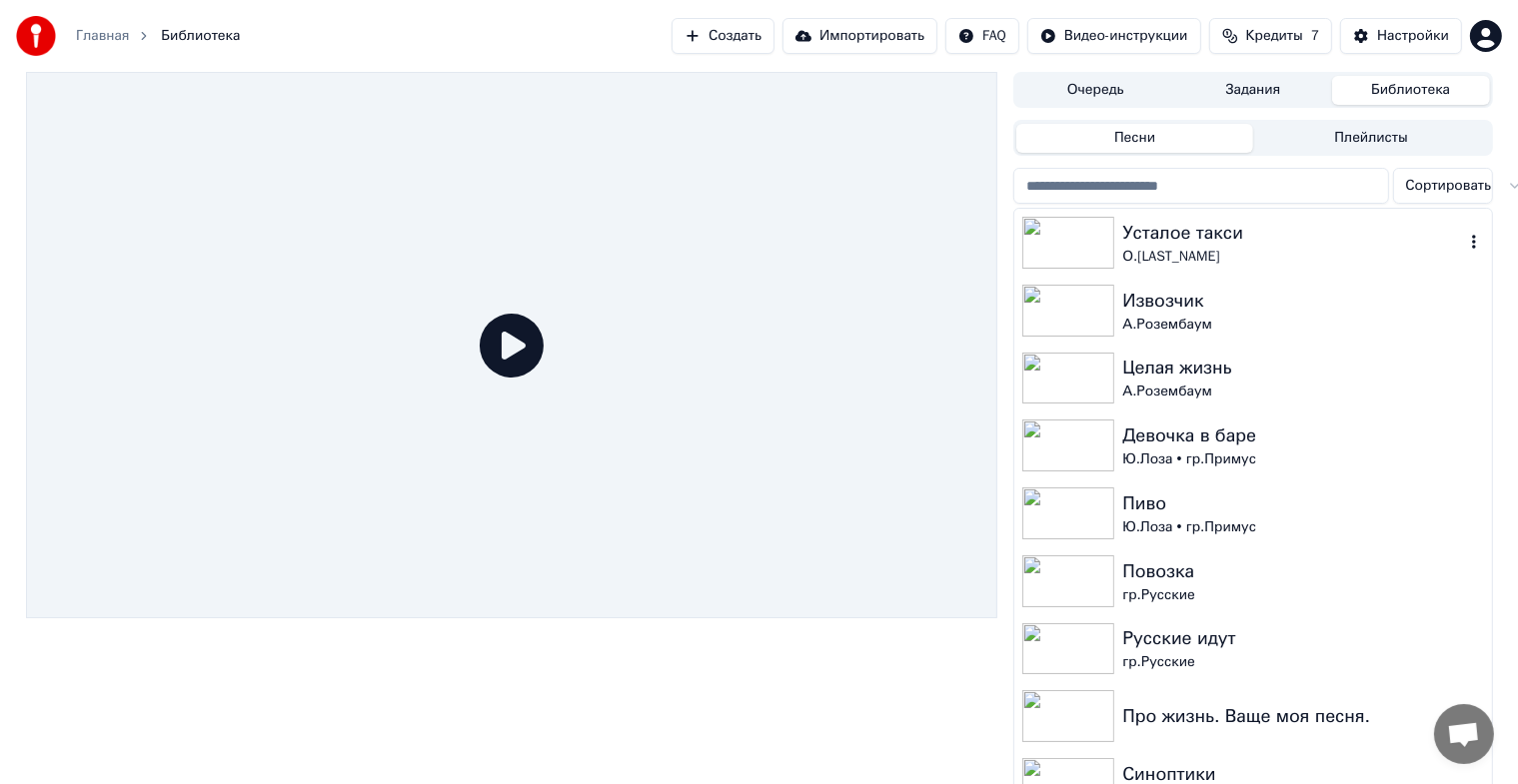 click on "Усталое такси О.[LAST_NAME]" at bounding box center (1252, 243) 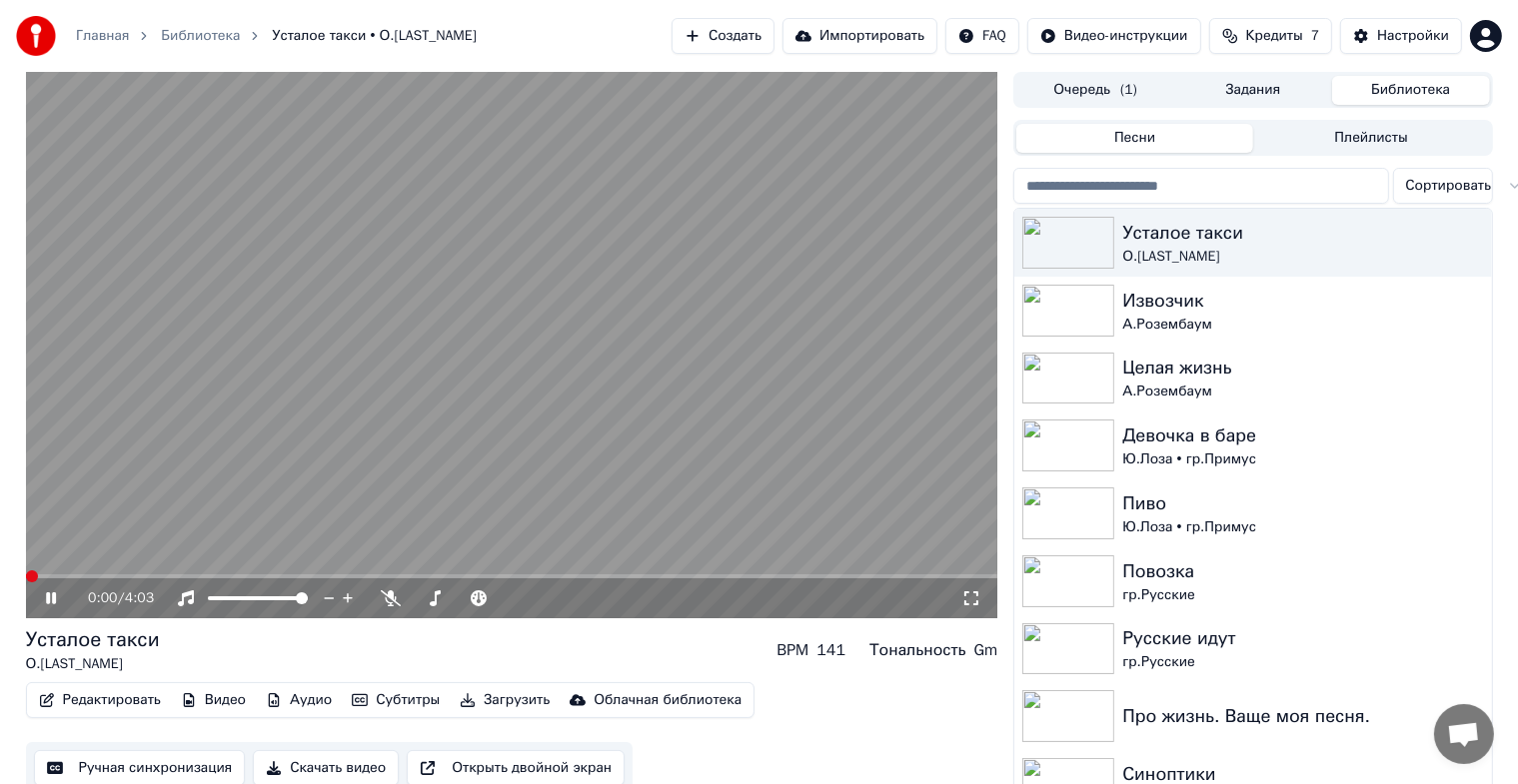click 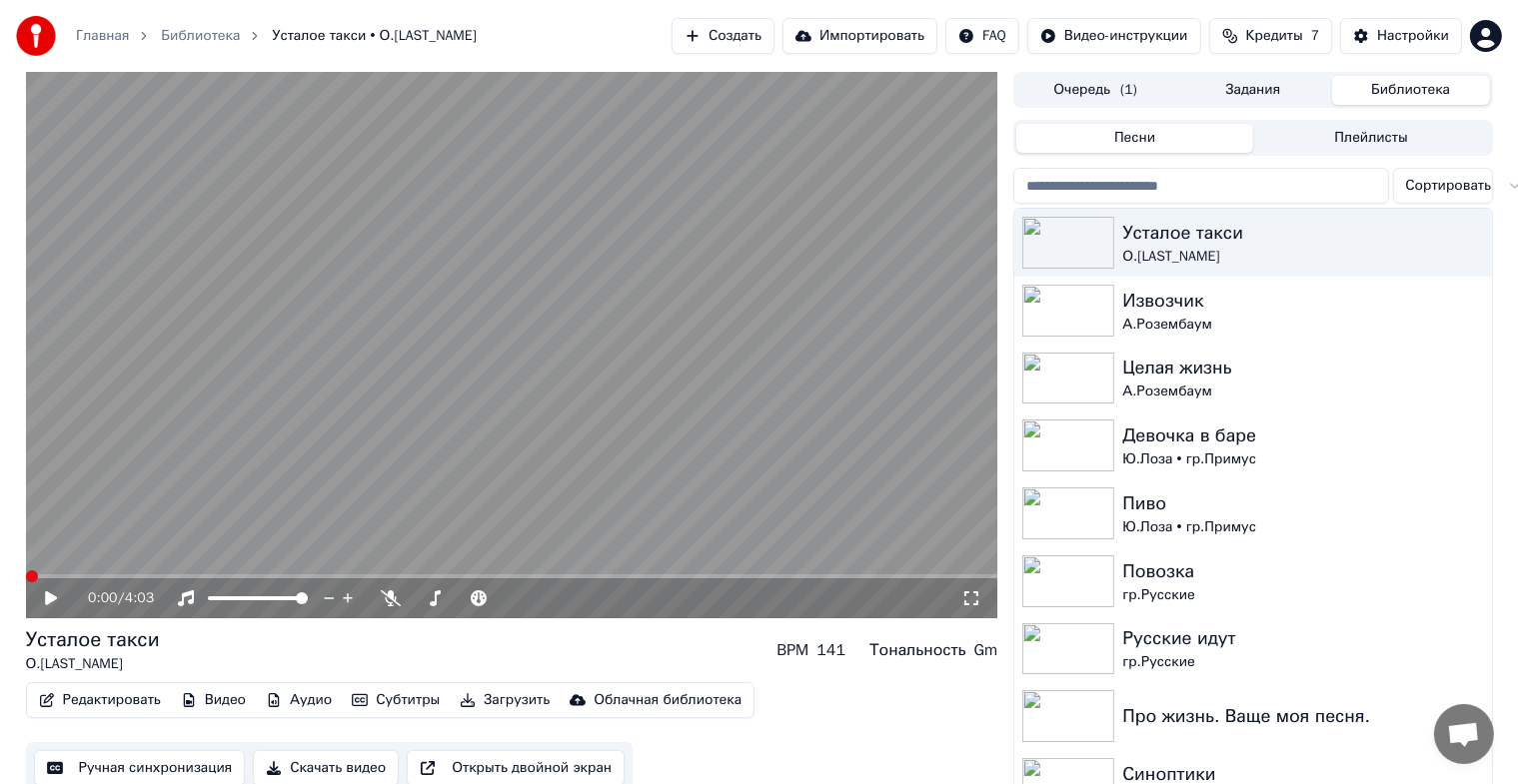 click on "Ручная синхронизация" at bounding box center [140, 768] 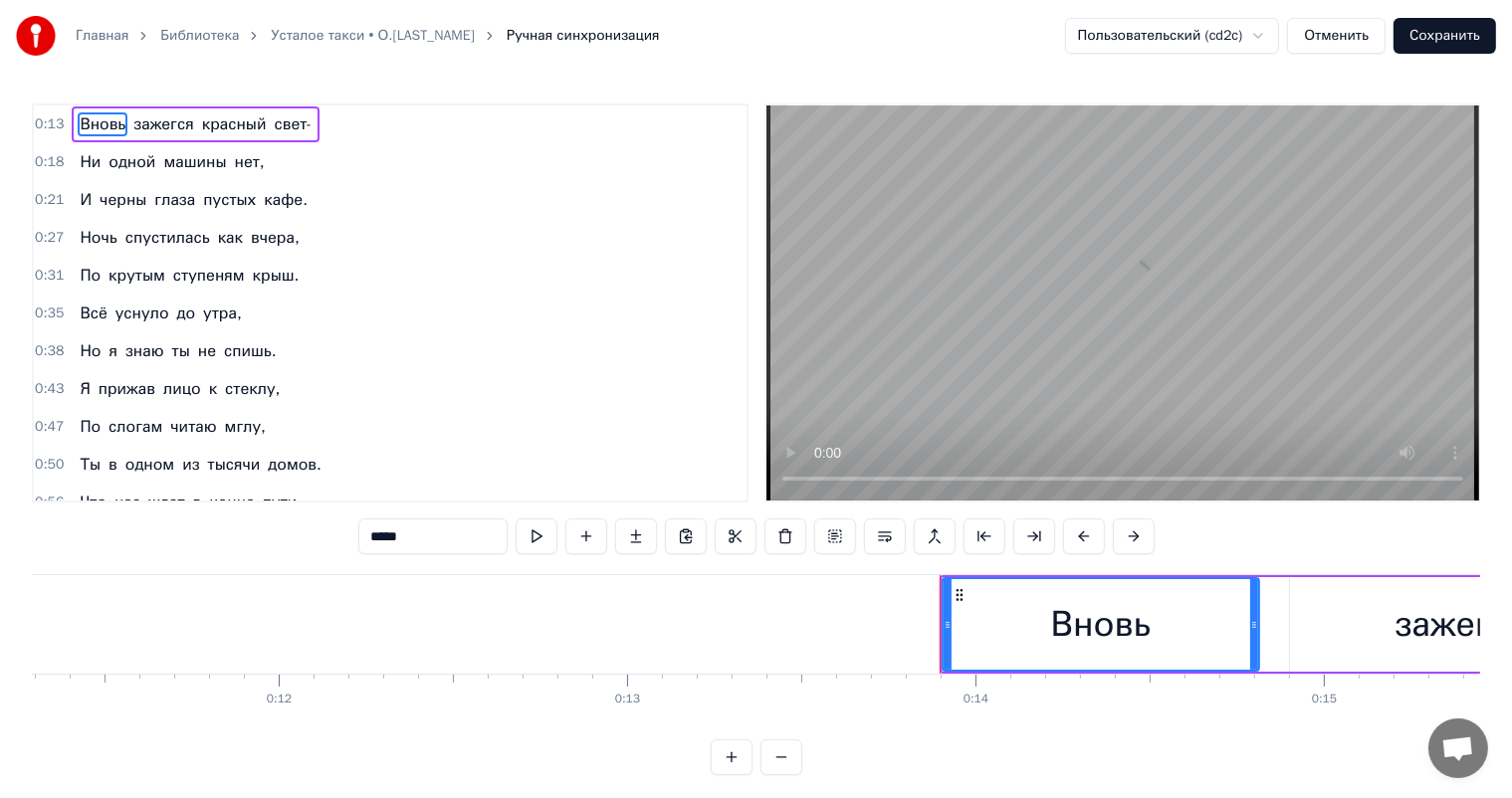 scroll, scrollTop: 0, scrollLeft: 4741, axis: horizontal 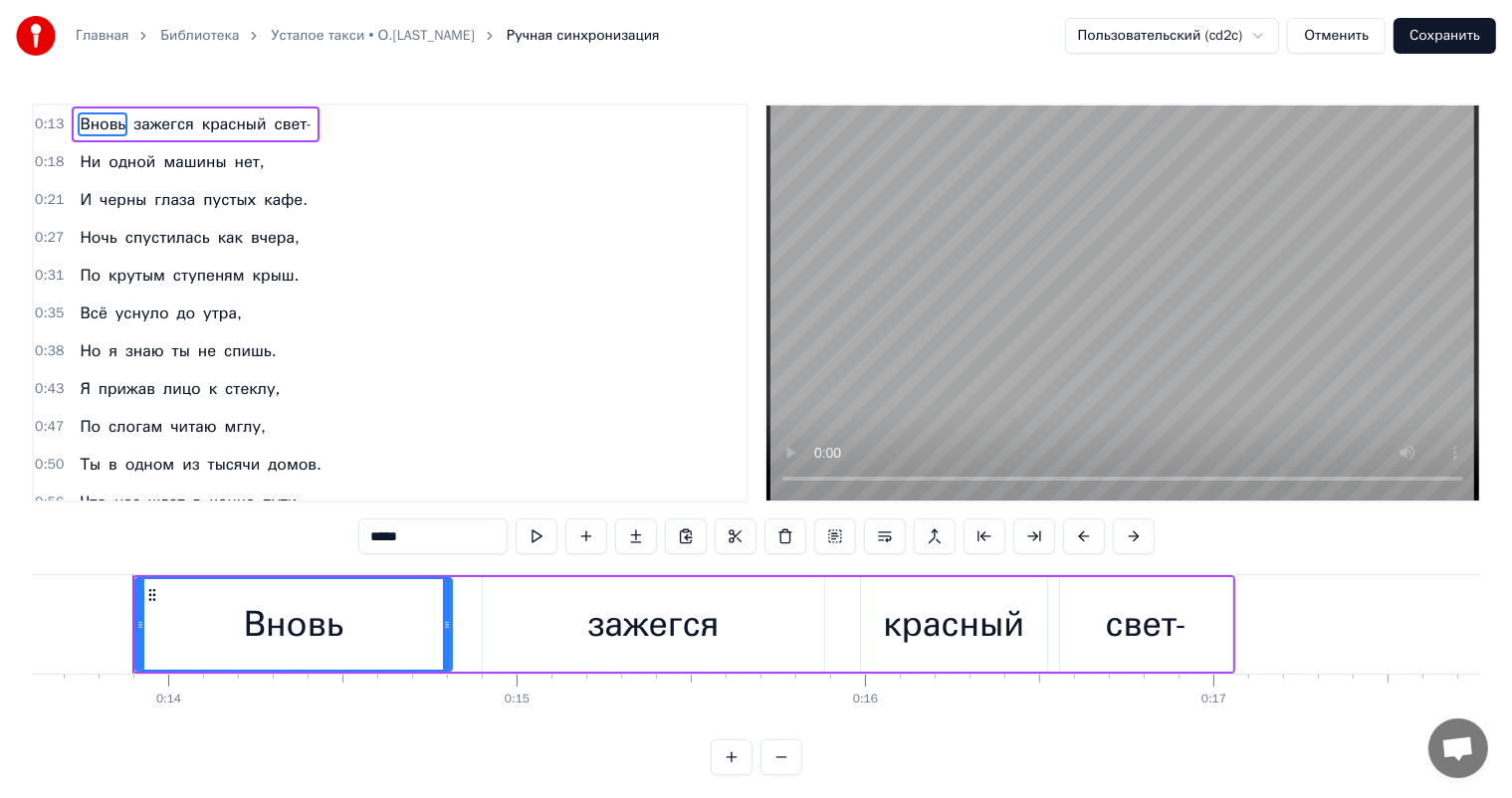 type 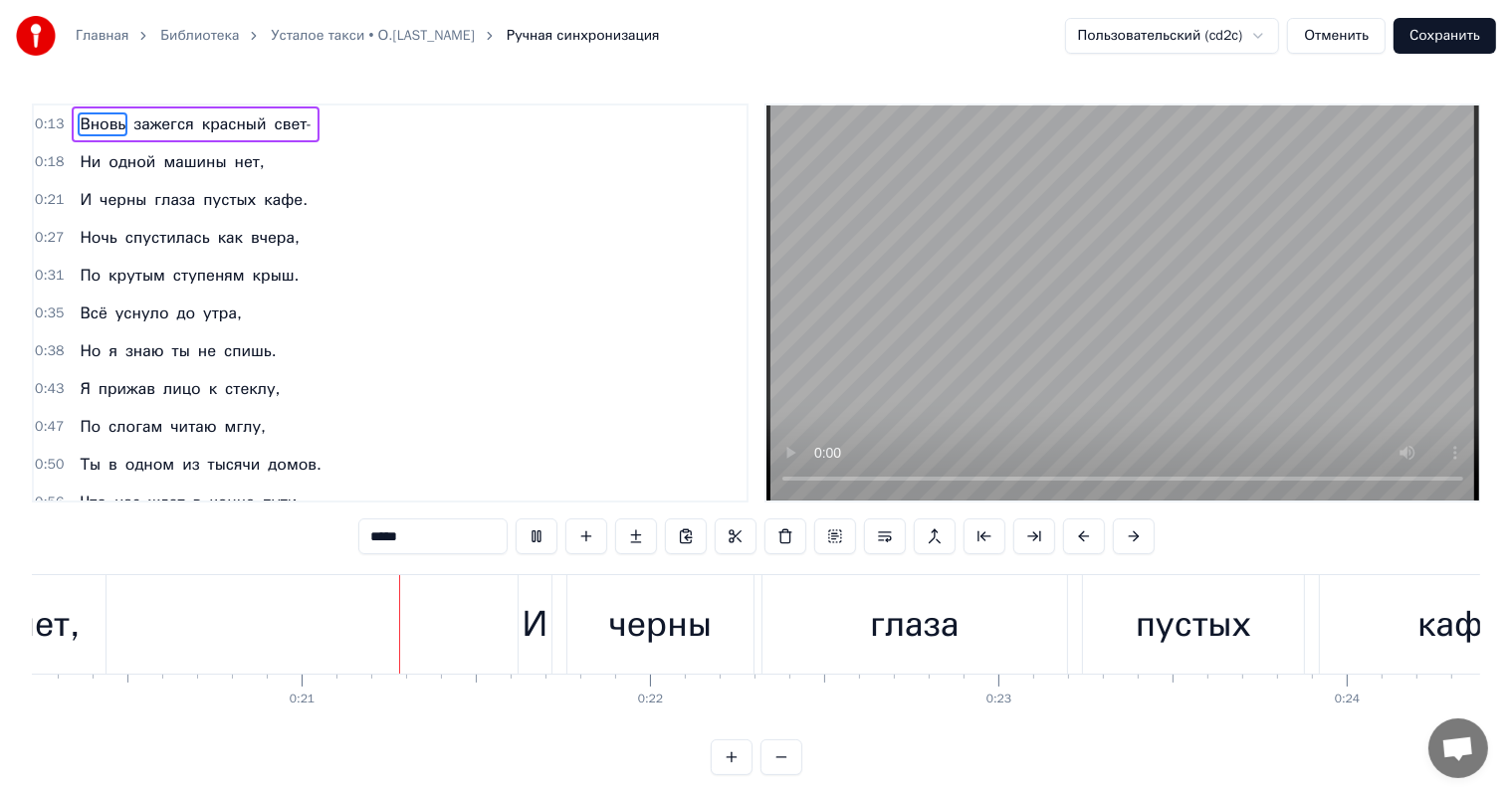 scroll, scrollTop: 0, scrollLeft: 7135, axis: horizontal 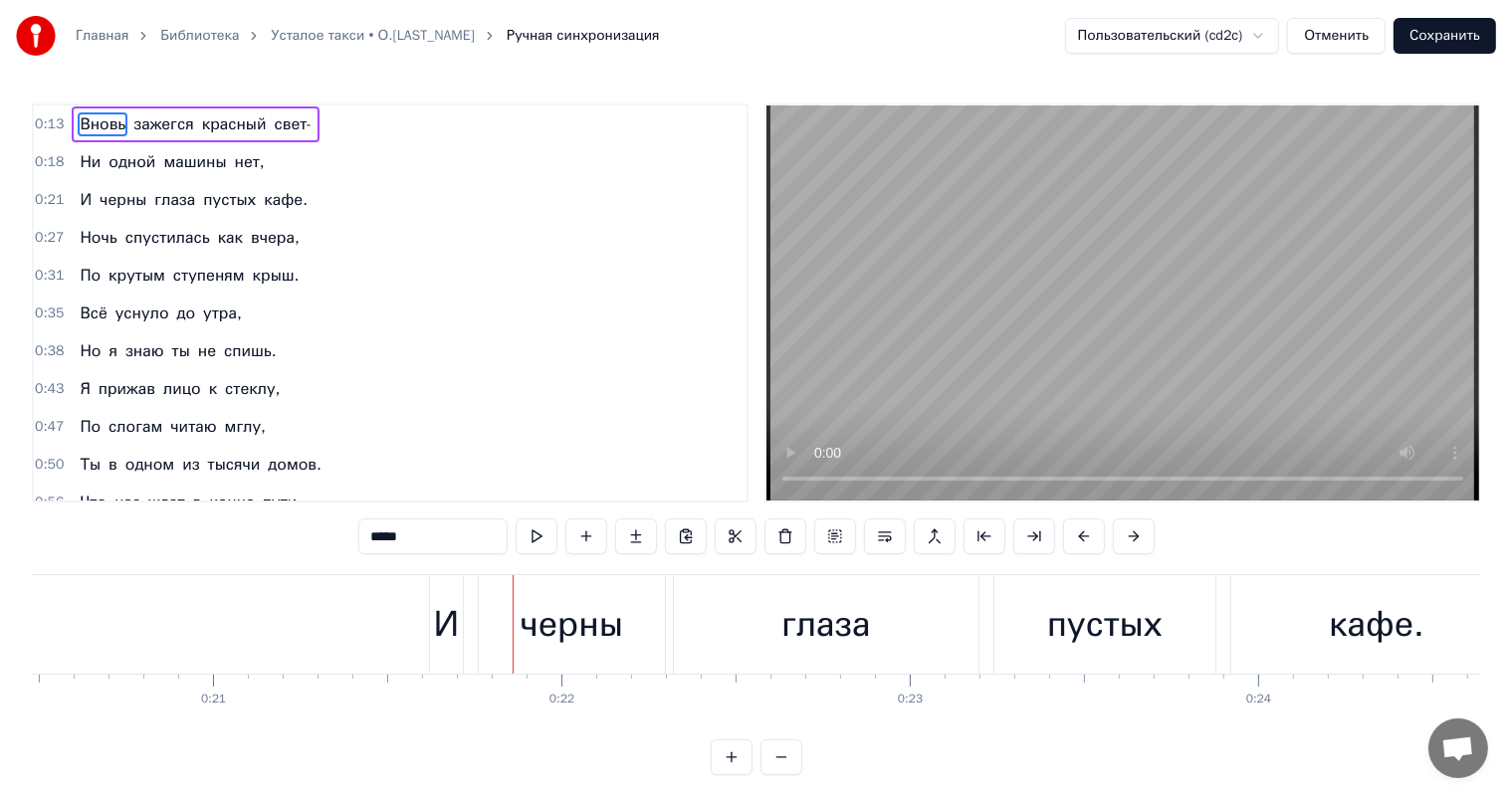 click on "нет," at bounding box center (250, 162) 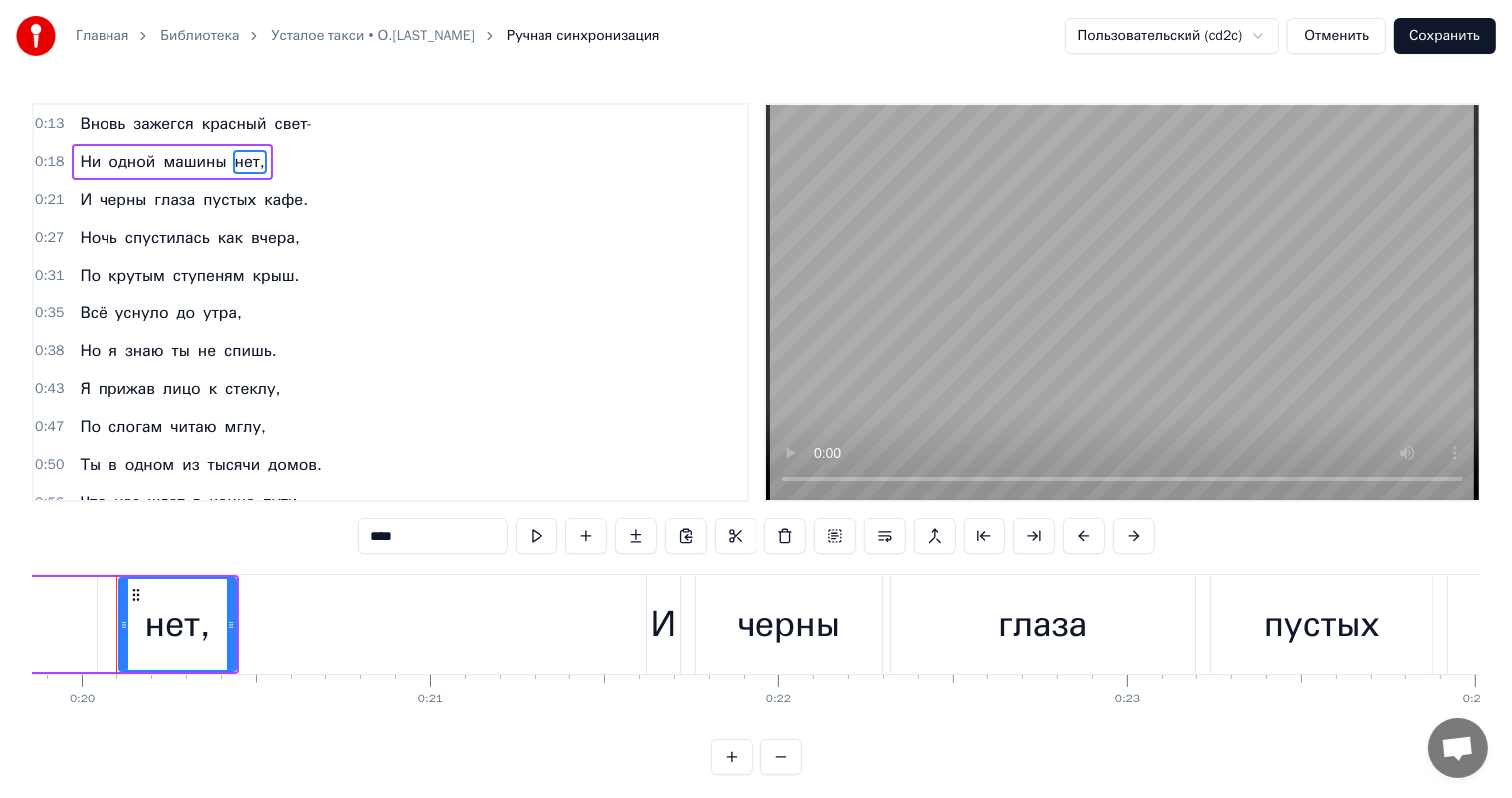 scroll, scrollTop: 0, scrollLeft: 6902, axis: horizontal 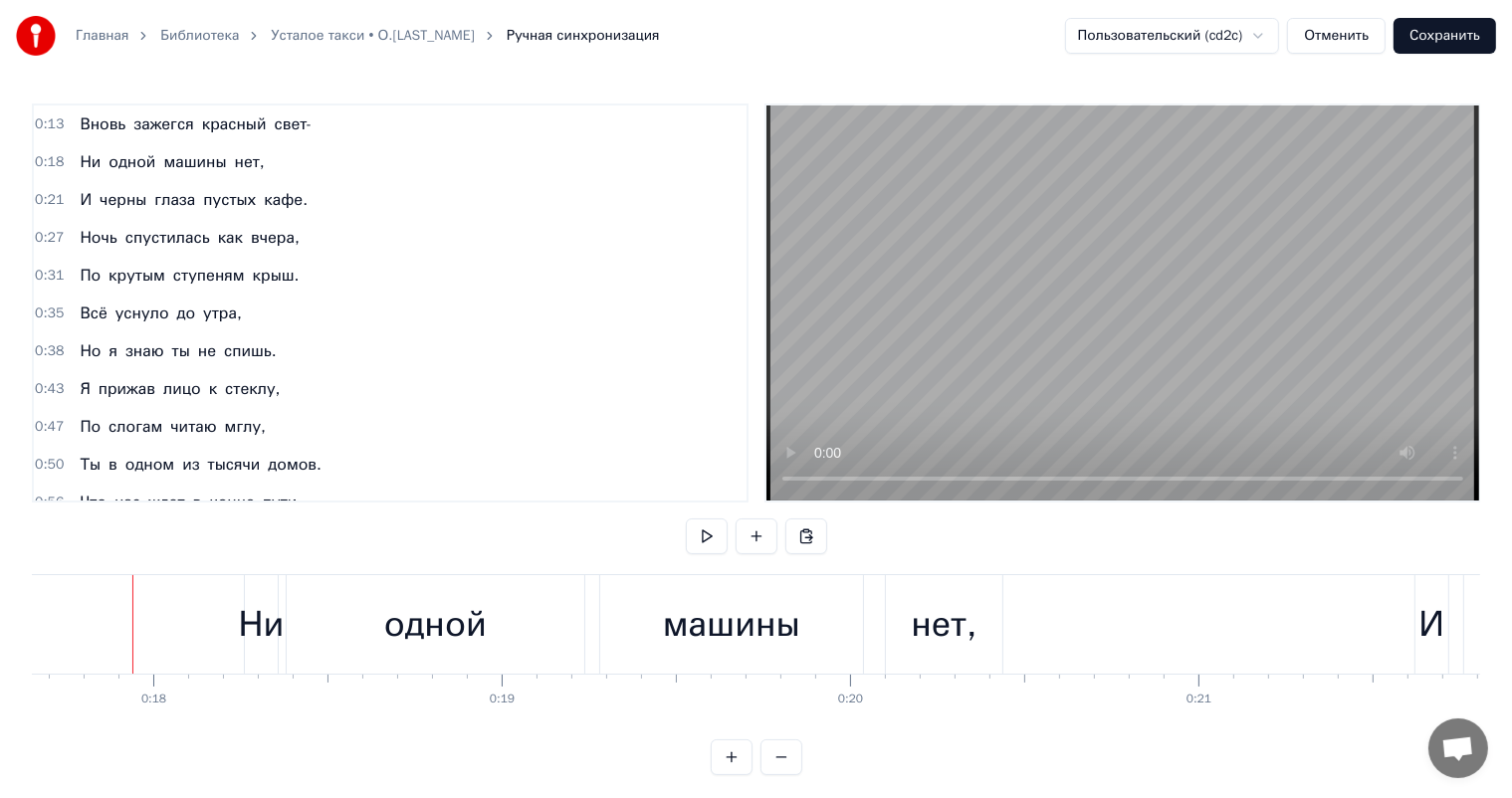 click on "Ни" at bounding box center [261, 624] 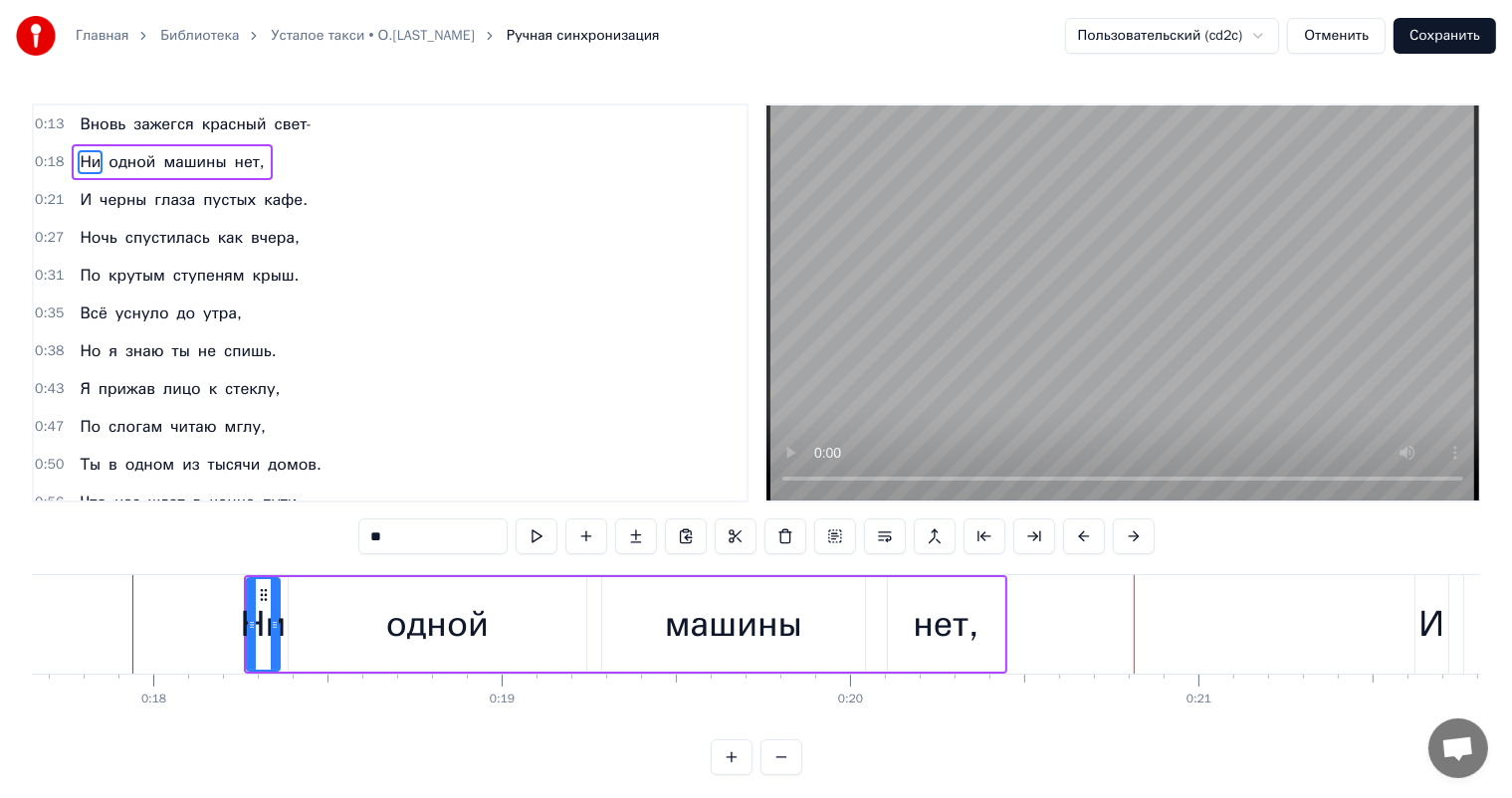 click on "нет," at bounding box center (946, 624) 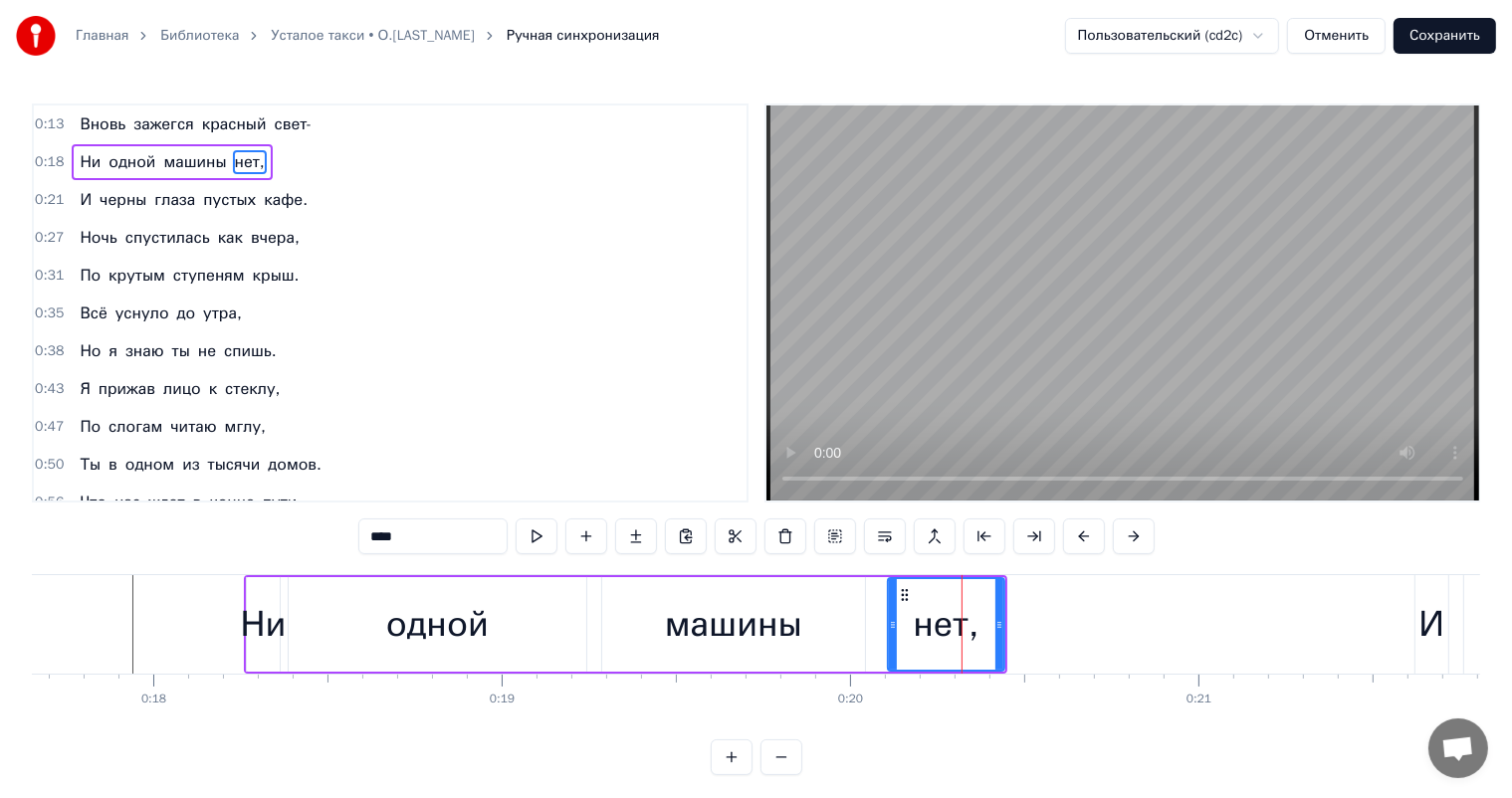 click on "машины" at bounding box center [734, 624] 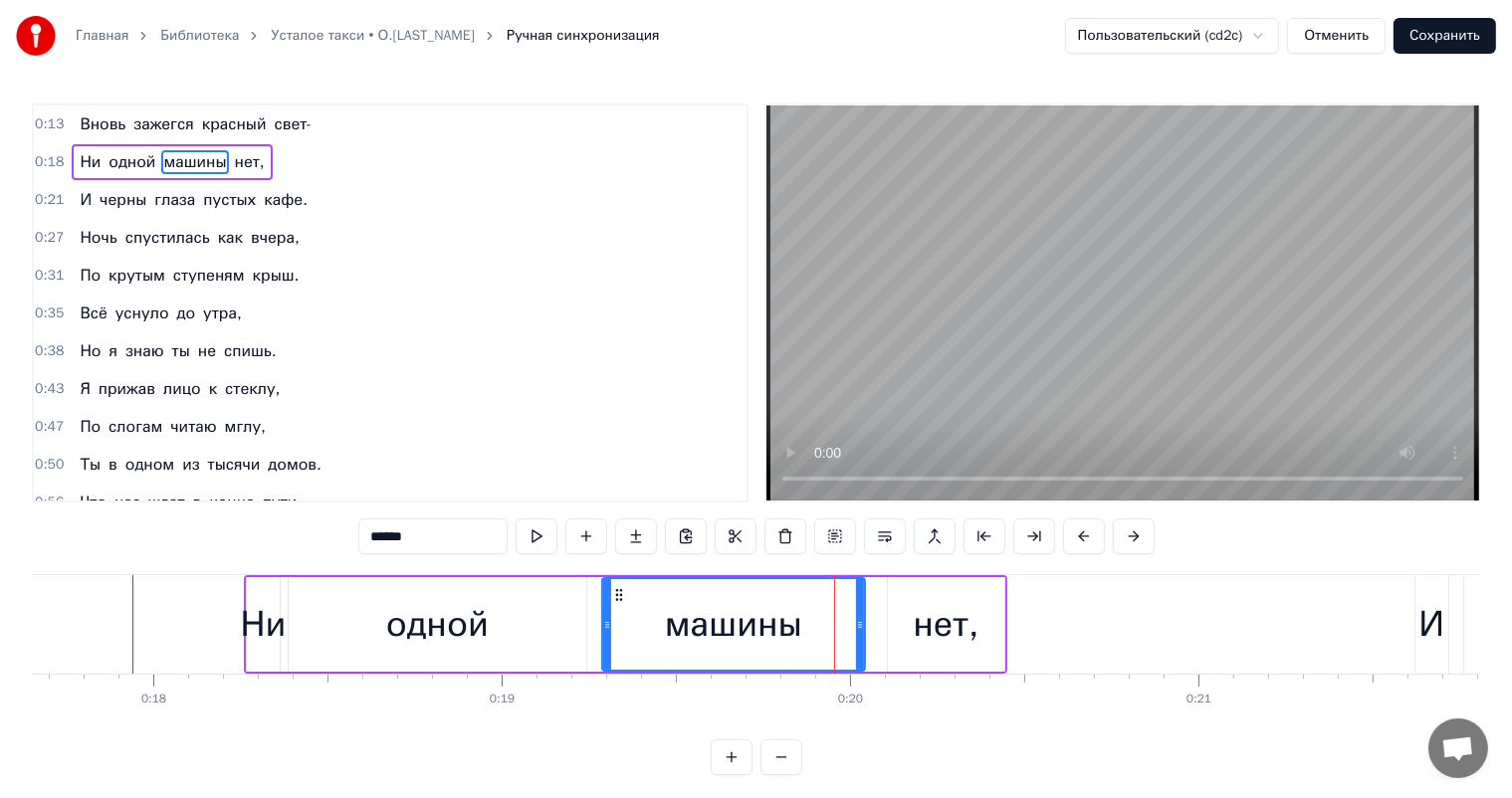 drag, startPoint x: 967, startPoint y: 639, endPoint x: 860, endPoint y: 582, distance: 121.235308 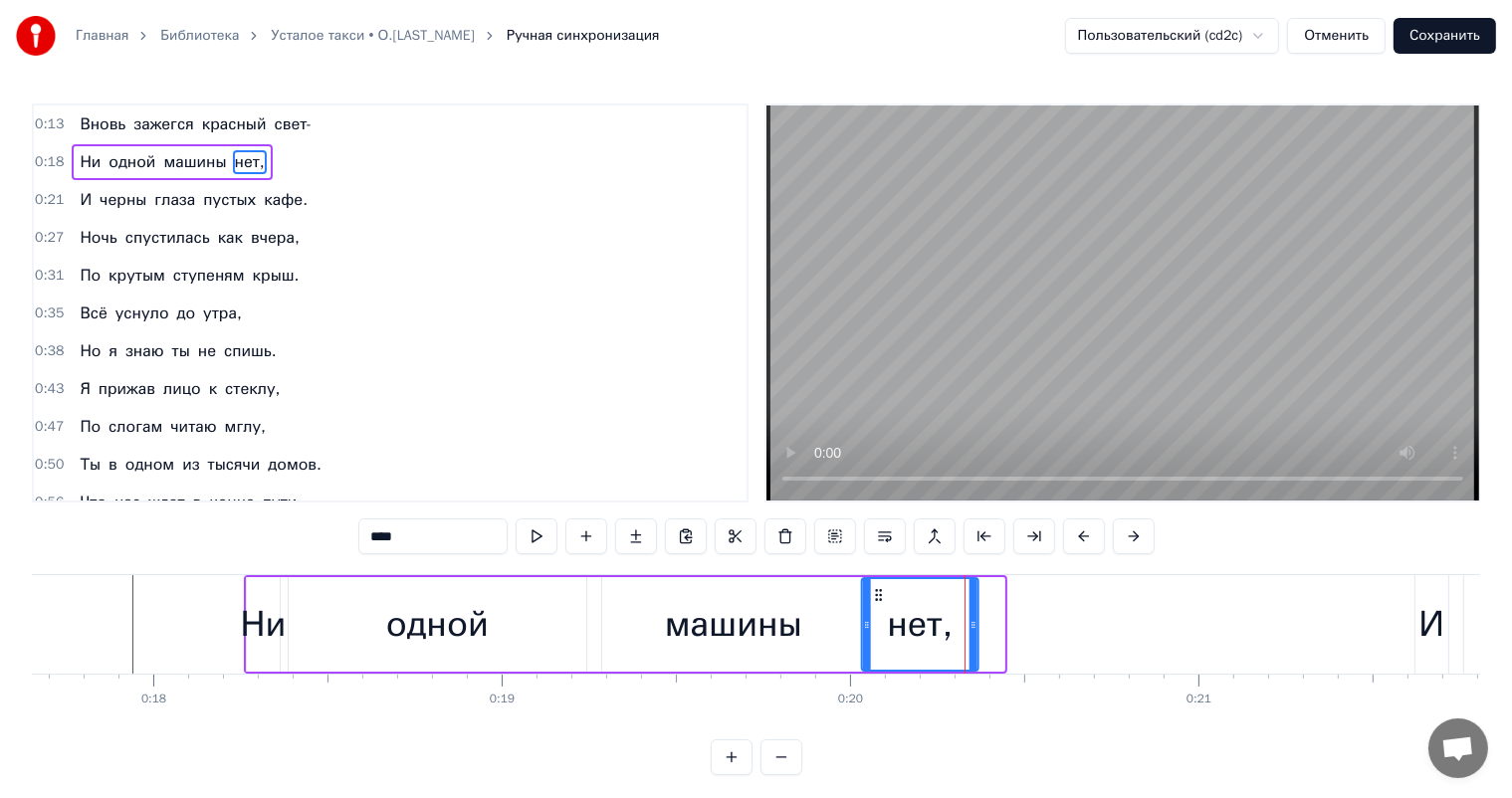 drag, startPoint x: 904, startPoint y: 596, endPoint x: 877, endPoint y: 605, distance: 28.460499 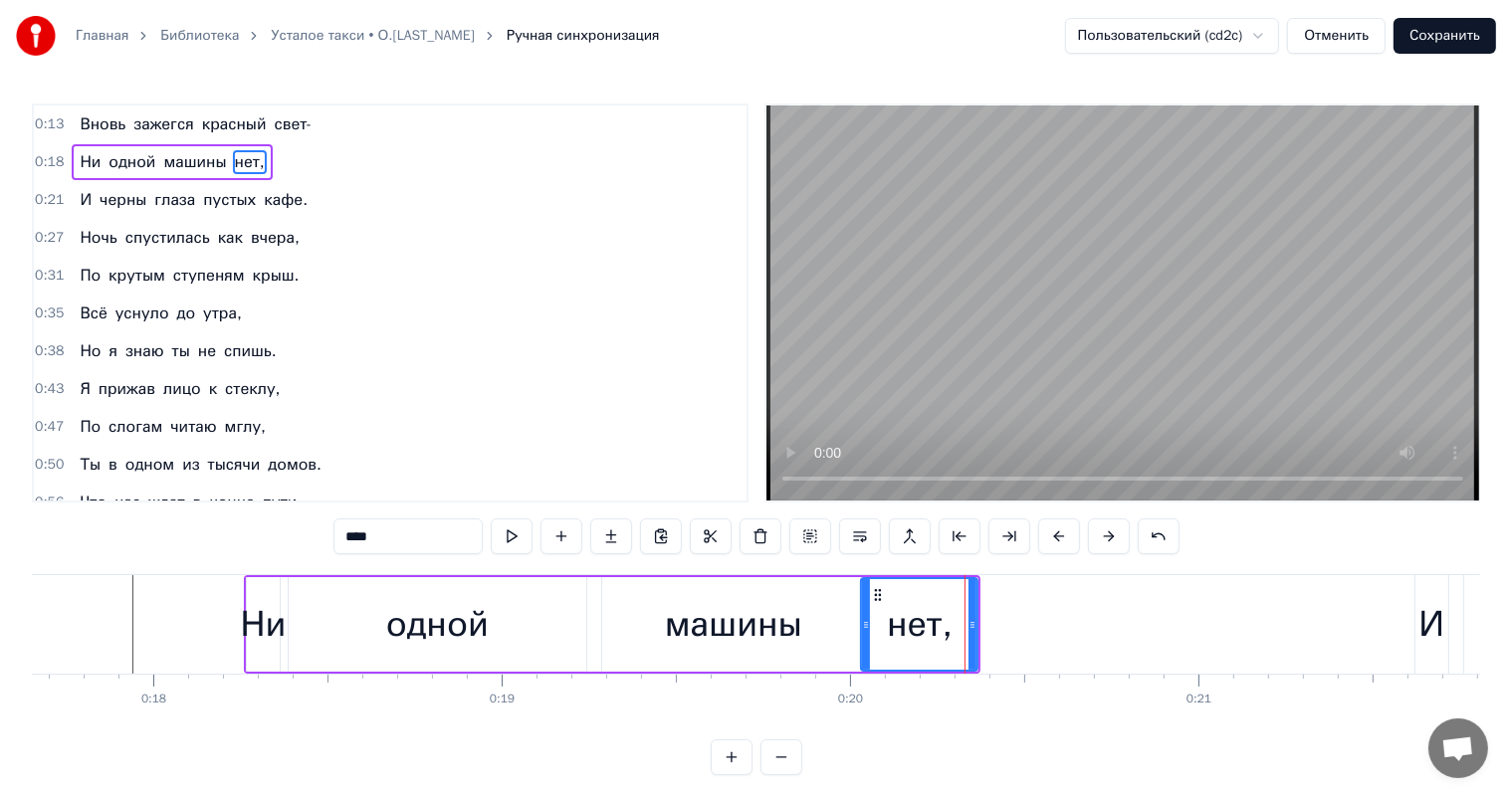 click on "машины" at bounding box center (734, 624) 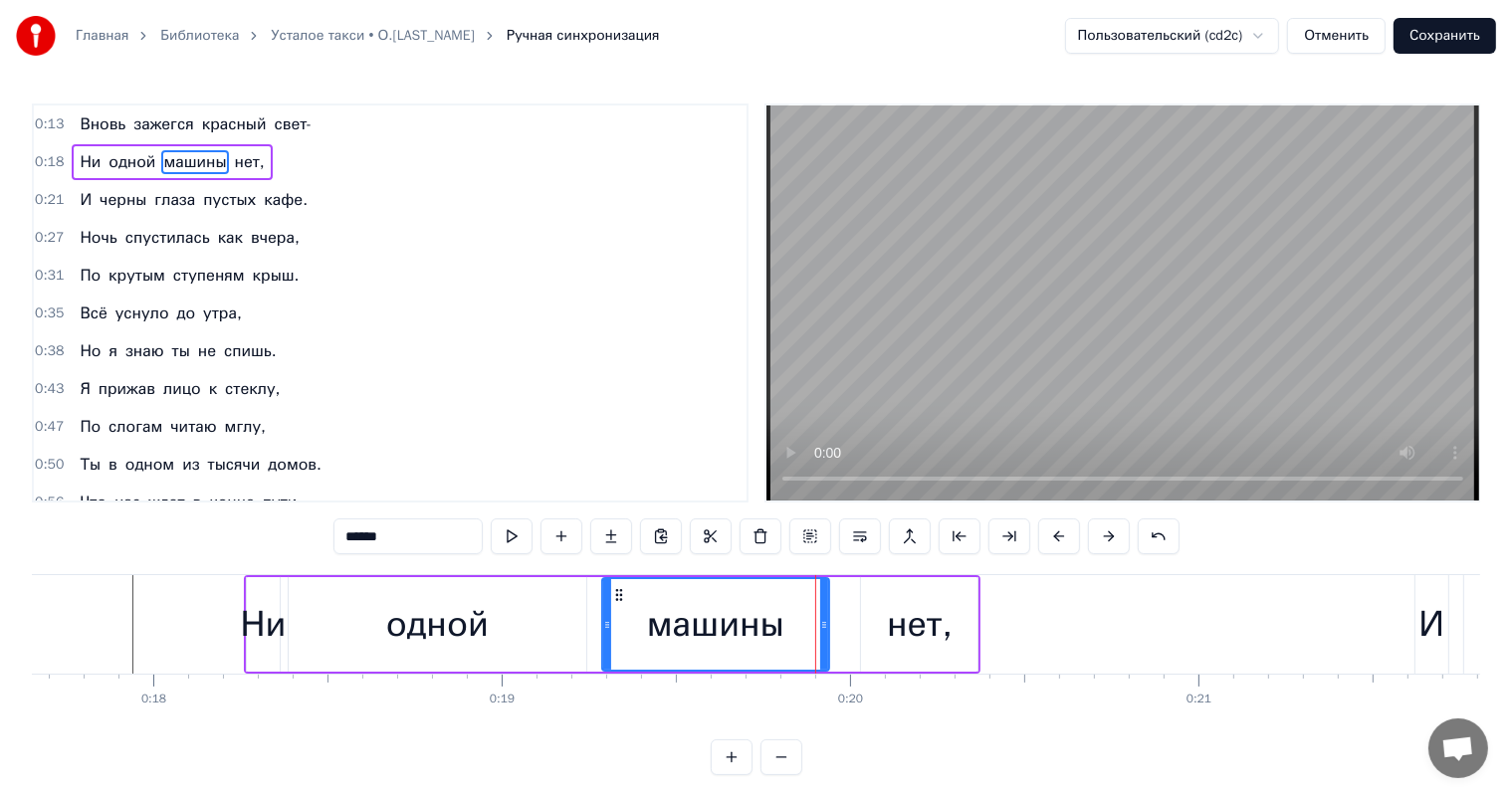 drag, startPoint x: 860, startPoint y: 613, endPoint x: 824, endPoint y: 604, distance: 37.107951 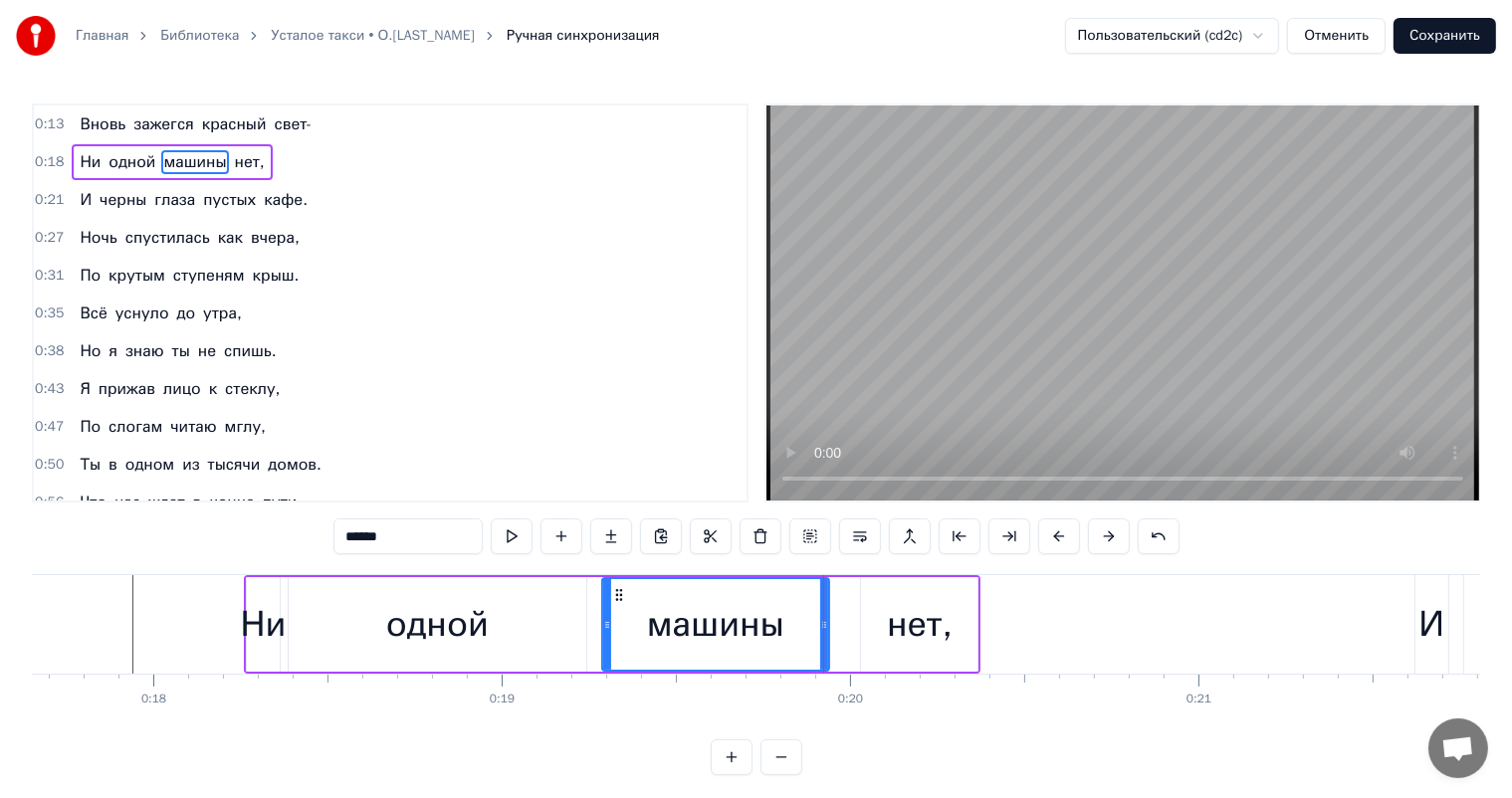 drag, startPoint x: 919, startPoint y: 617, endPoint x: 892, endPoint y: 616, distance: 27.018512 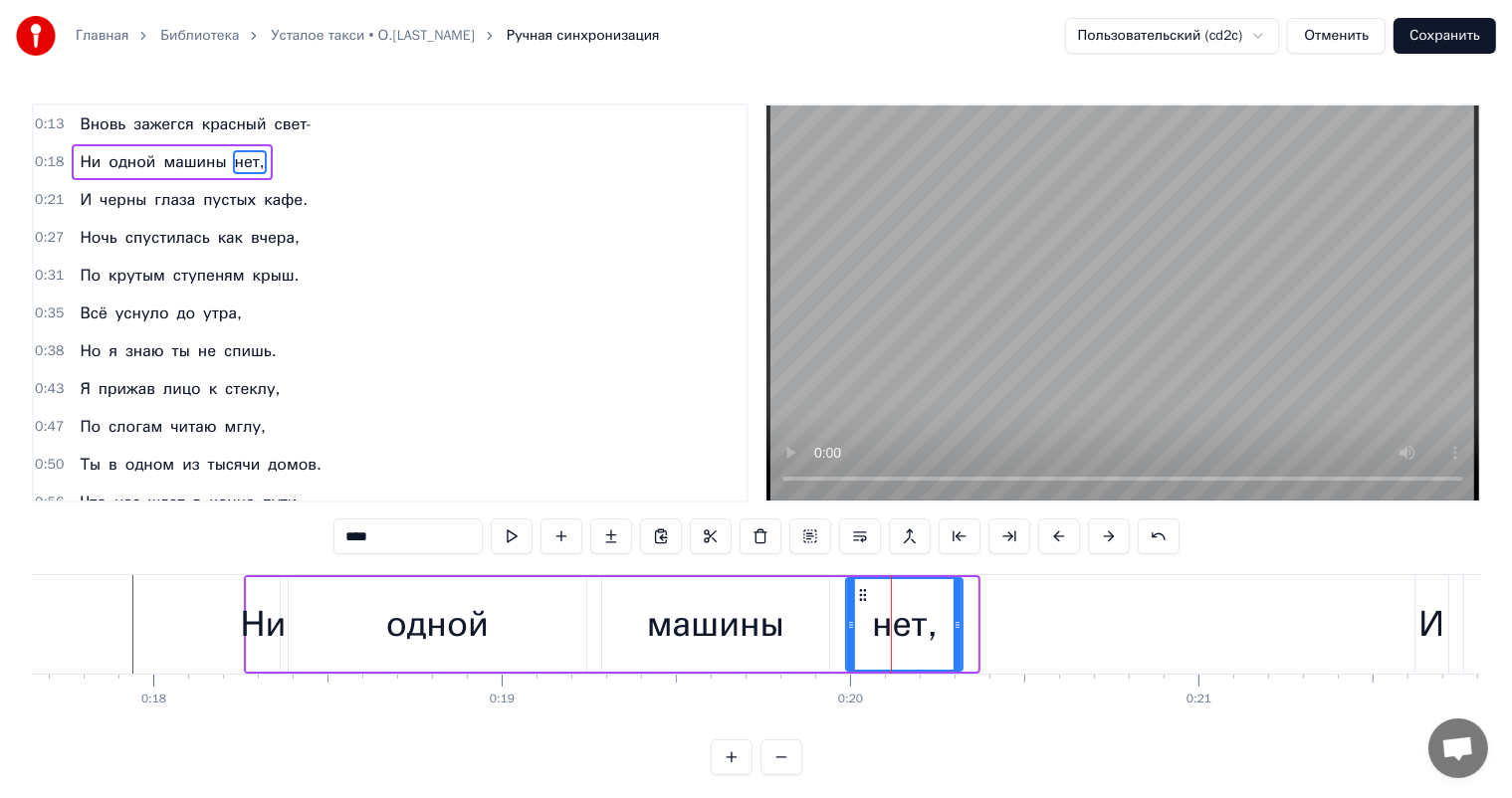 drag, startPoint x: 876, startPoint y: 595, endPoint x: 861, endPoint y: 596, distance: 15.033296 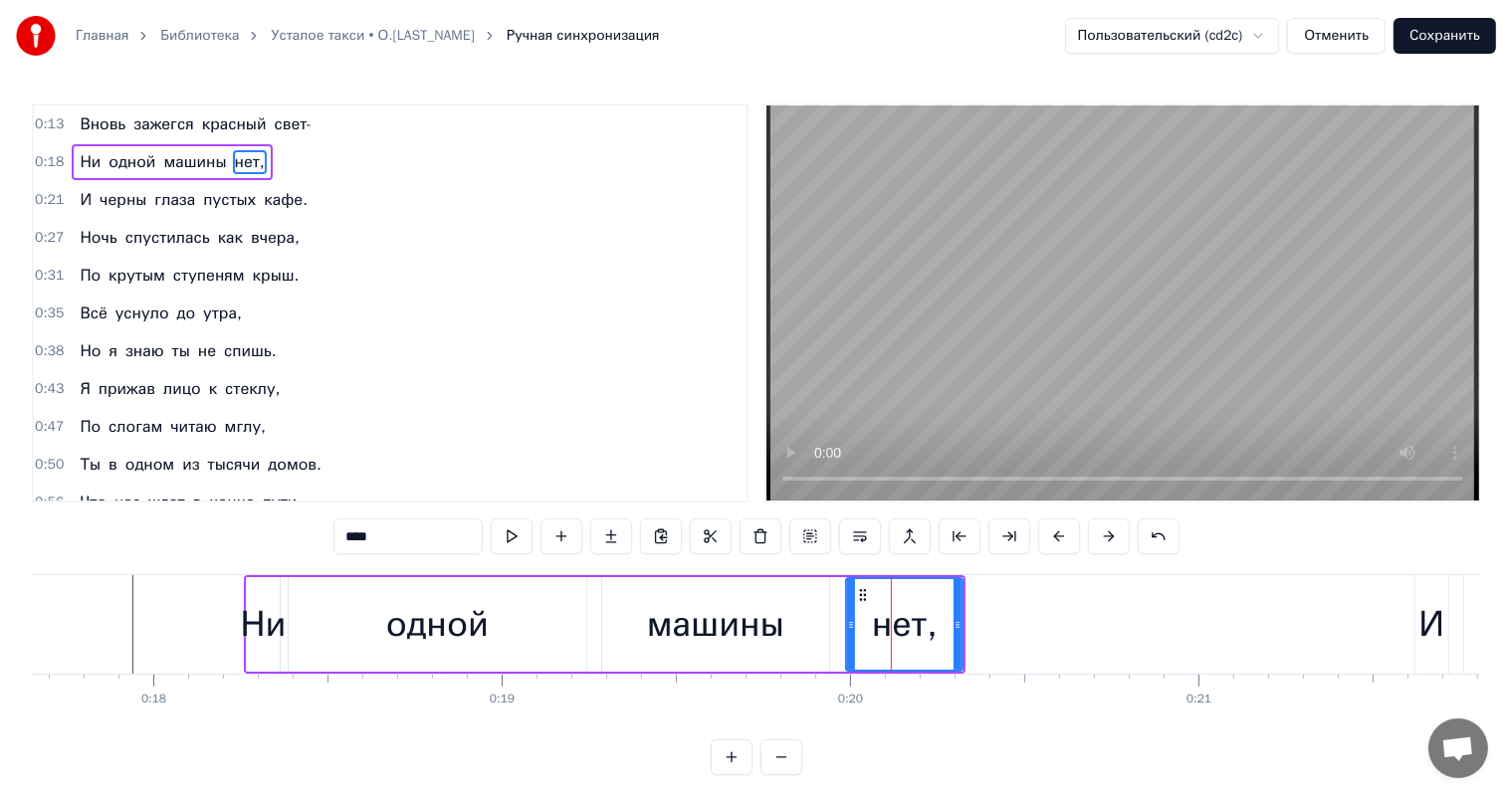 click at bounding box center (36295, 624) 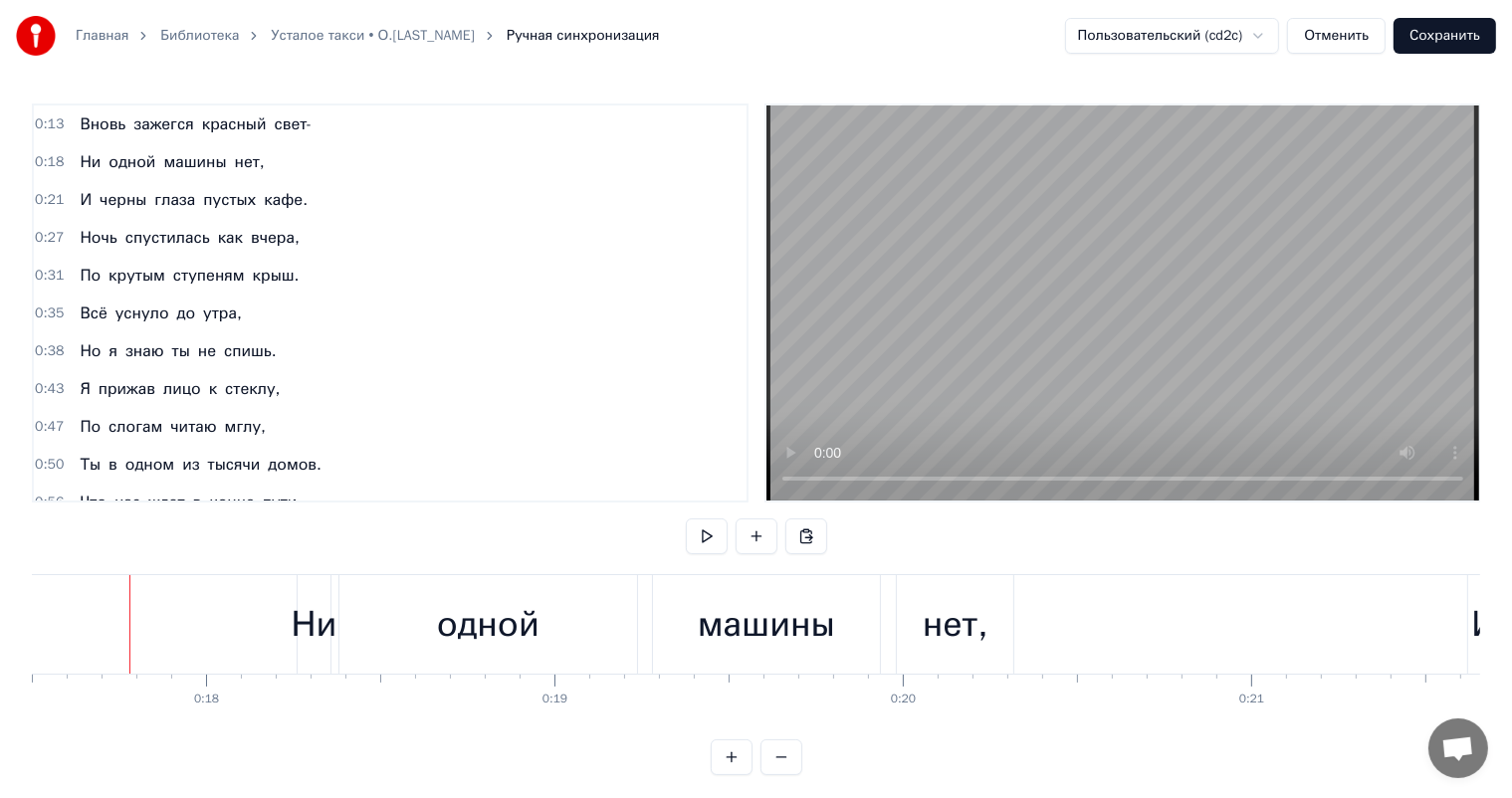 scroll, scrollTop: 0, scrollLeft: 6095, axis: horizontal 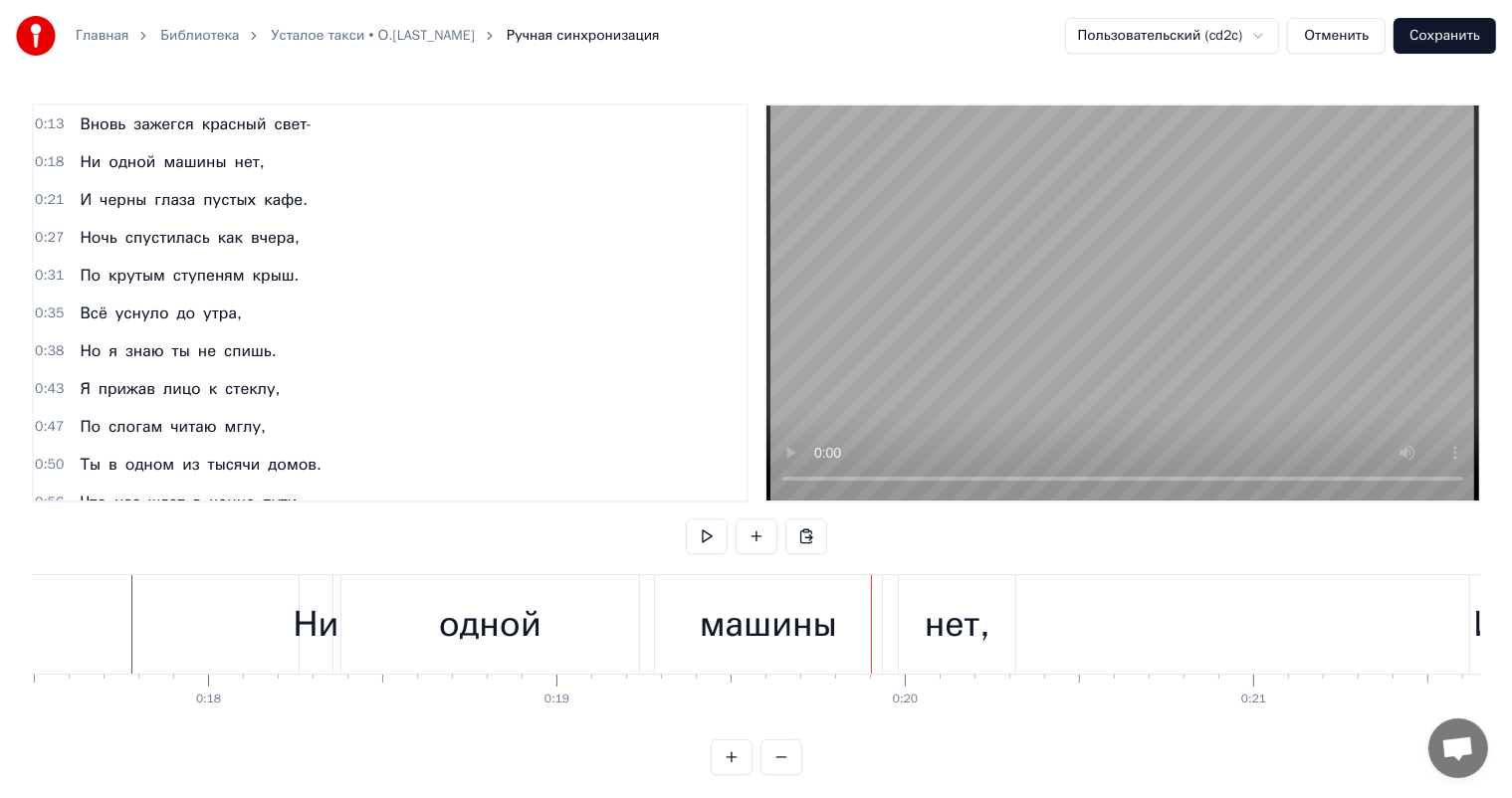 click on "Главная Библиотека Усталое такси • О.[LAST_NAME] Ручная синхронизация Пользовательский (cd2c) Отменить Сохранить 0:13 Вновь зажегся красный свет- 0:18 Ни одной машины нет, 0:21 И черны глаза пустых кафе. 0:27 Ночь спустилась как [DATE_REF], 0:31 По крутым ступеням крыш. 0:35 Всё уснуло до утра, 0:38 Но я знаю ты не спишь. 0:43 Я прижав лицо к стеклу, 0:47 По слогам читаю мглу, 0:50 Ты в одном из тысячи домов. 0:56 Что нас ждет в конце пути, 1:00 Я таксисту не скажу 1:04 Я хочу тебя найти, 1:07 Я спешу спешу спешу. 1:11 В усталом такси 1:14 До [DATE_REF]. 1:18 Меня довези 1:21 Довези меня. 1:23 В усталом такси 0" at bounding box center (756, 387) 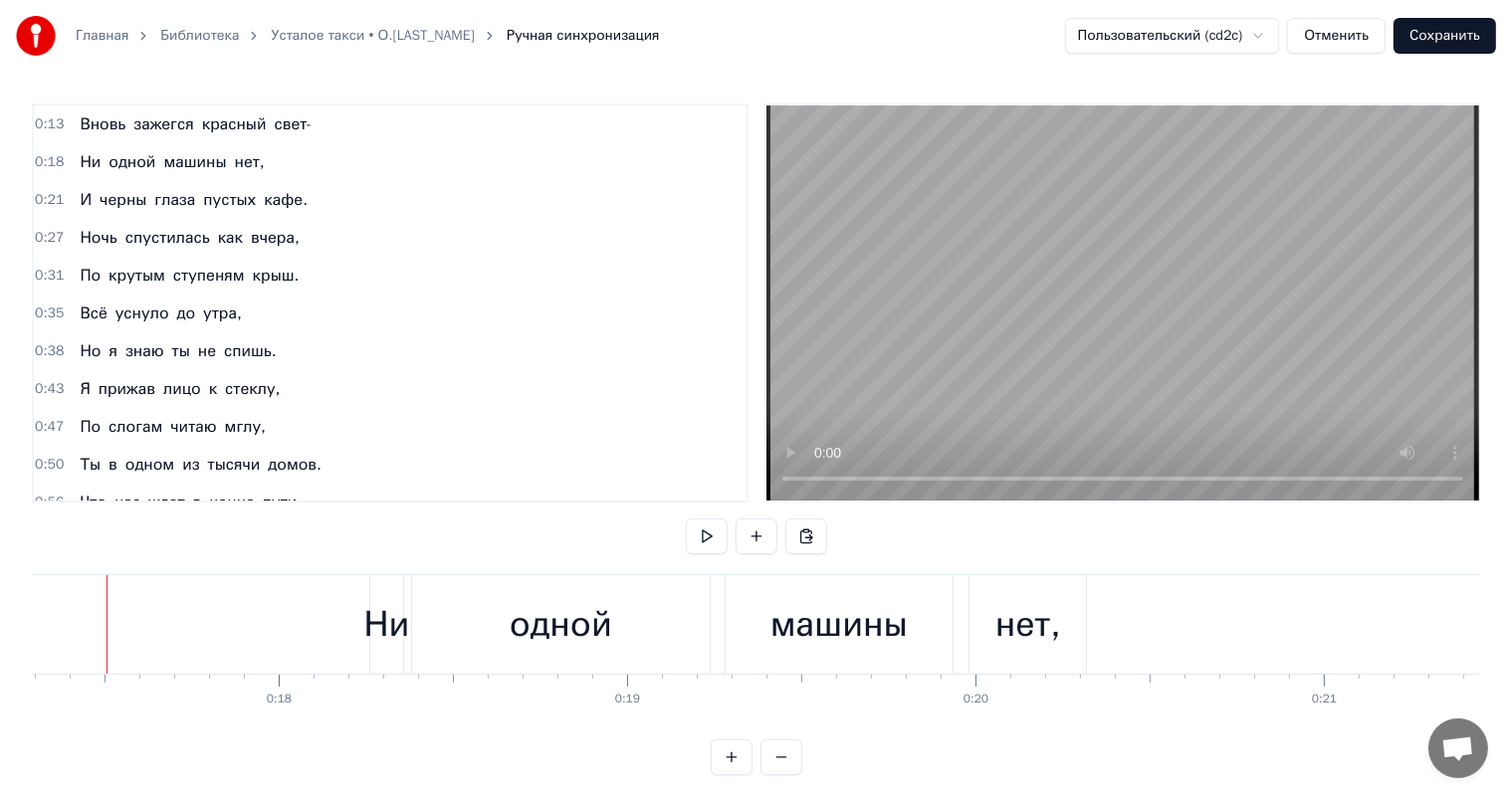 scroll, scrollTop: 0, scrollLeft: 5999, axis: horizontal 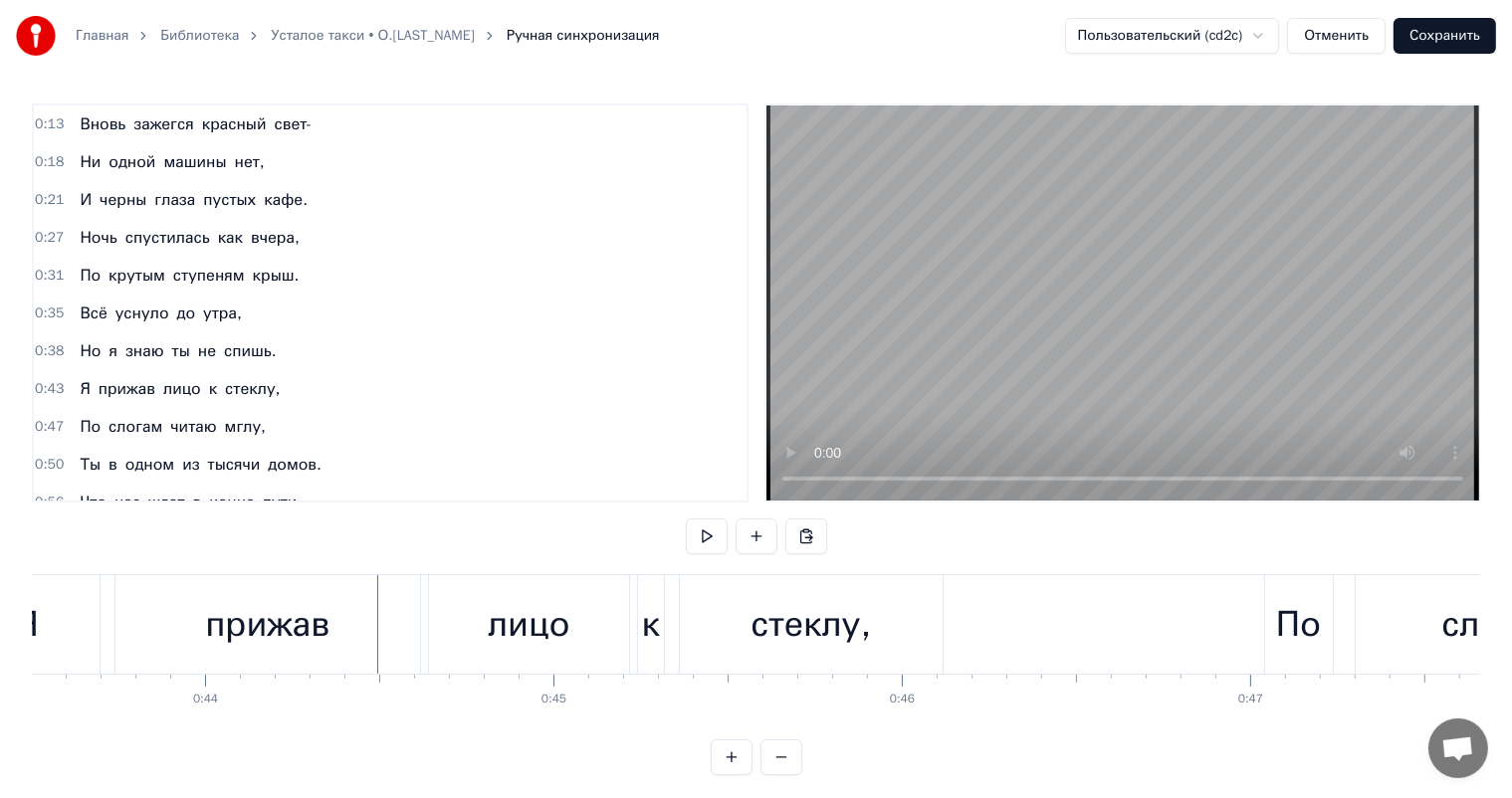 click on "Я" at bounding box center [85, 389] 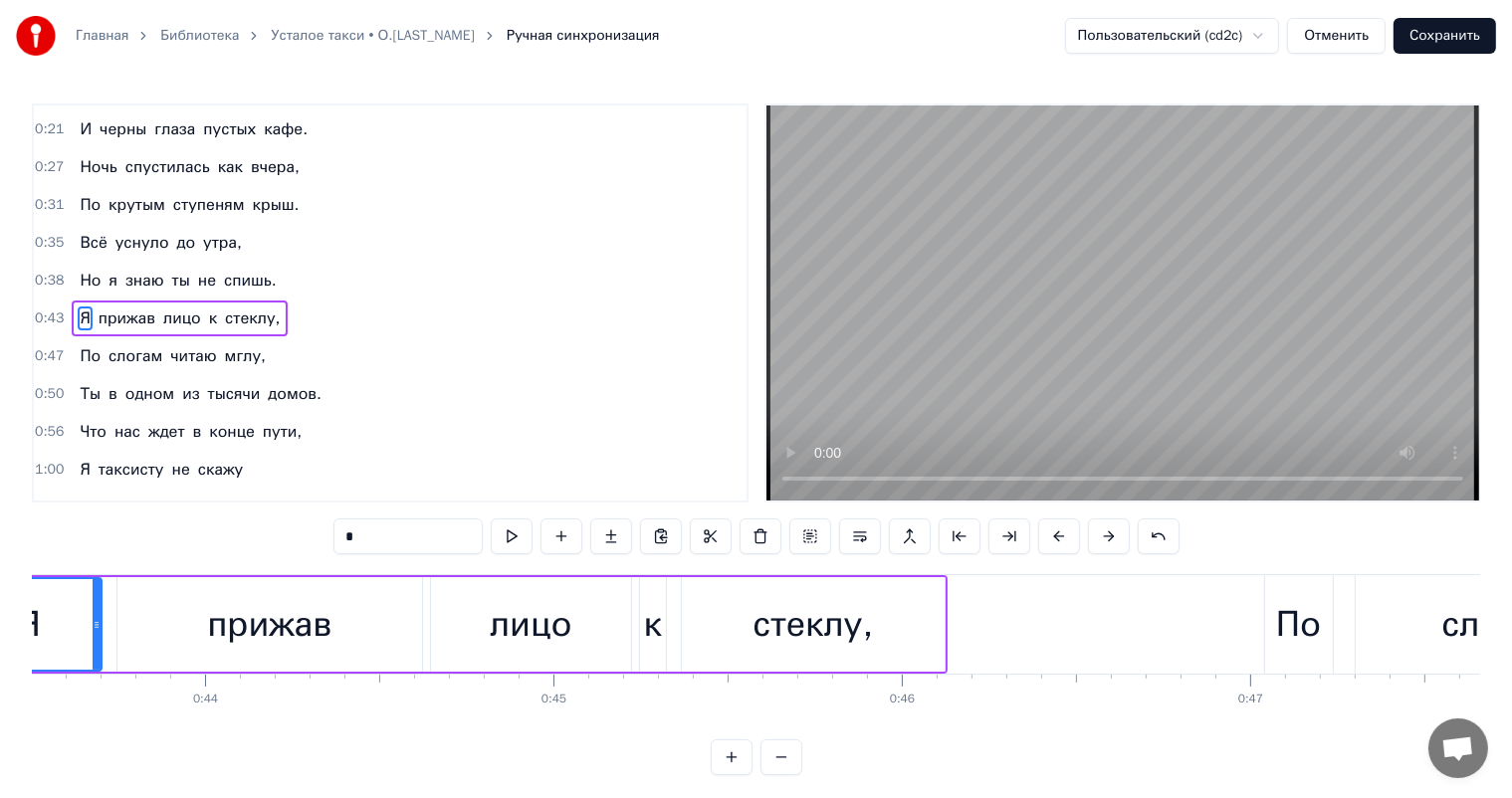 scroll, scrollTop: 76, scrollLeft: 0, axis: vertical 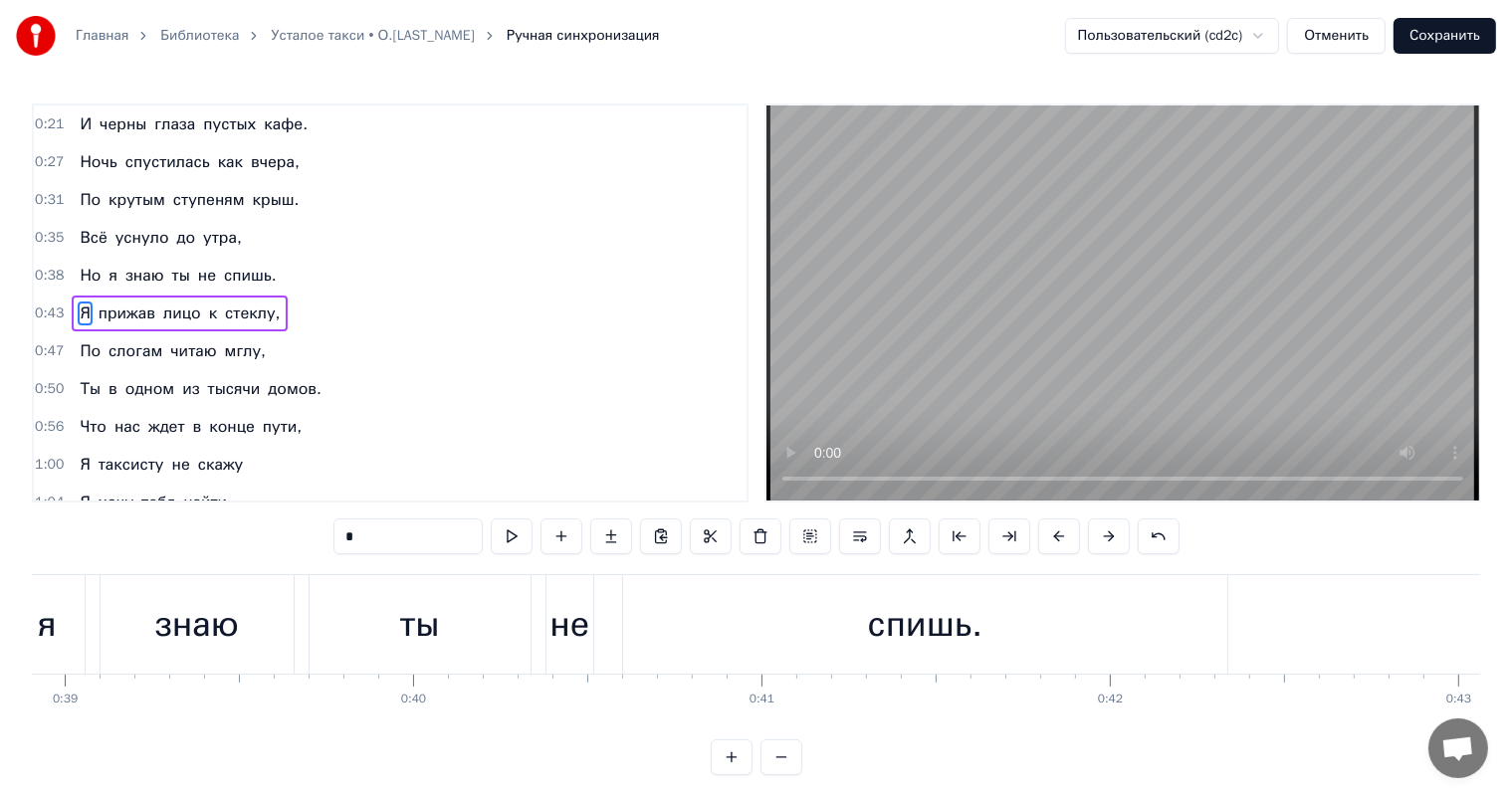 click on "спишь." at bounding box center (925, 624) 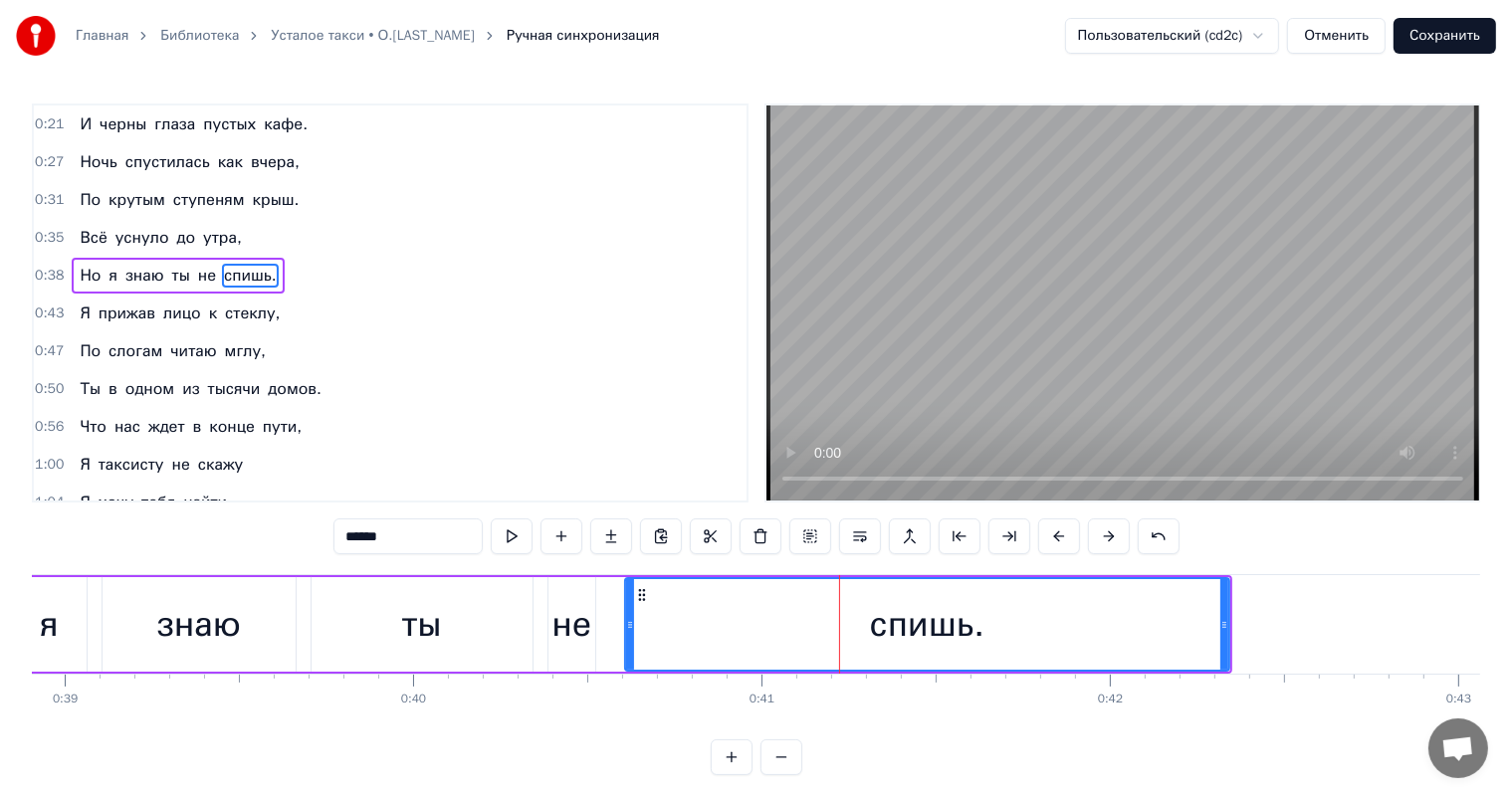 scroll, scrollTop: 40, scrollLeft: 0, axis: vertical 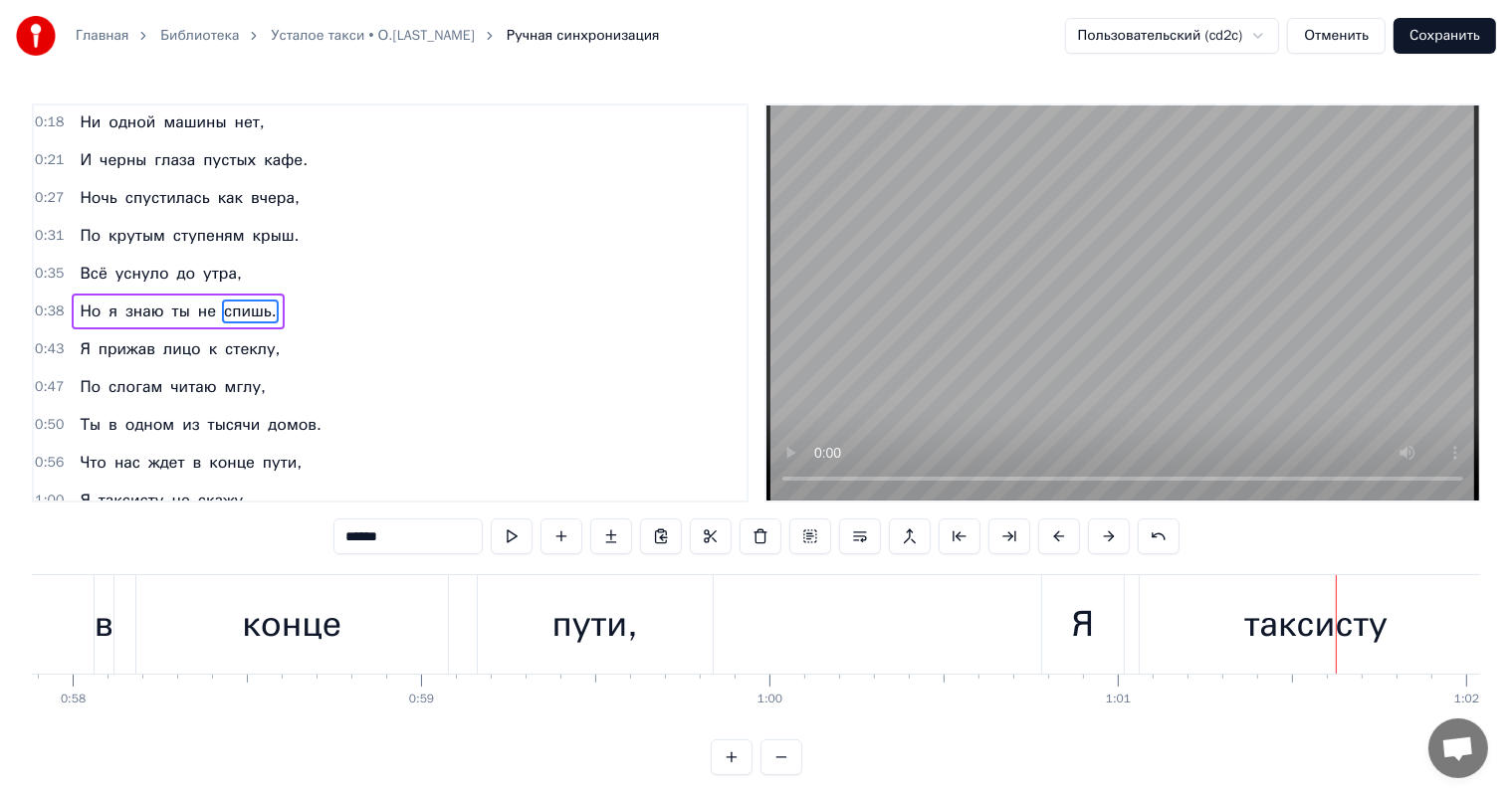 click on "Я" at bounding box center (1082, 624) 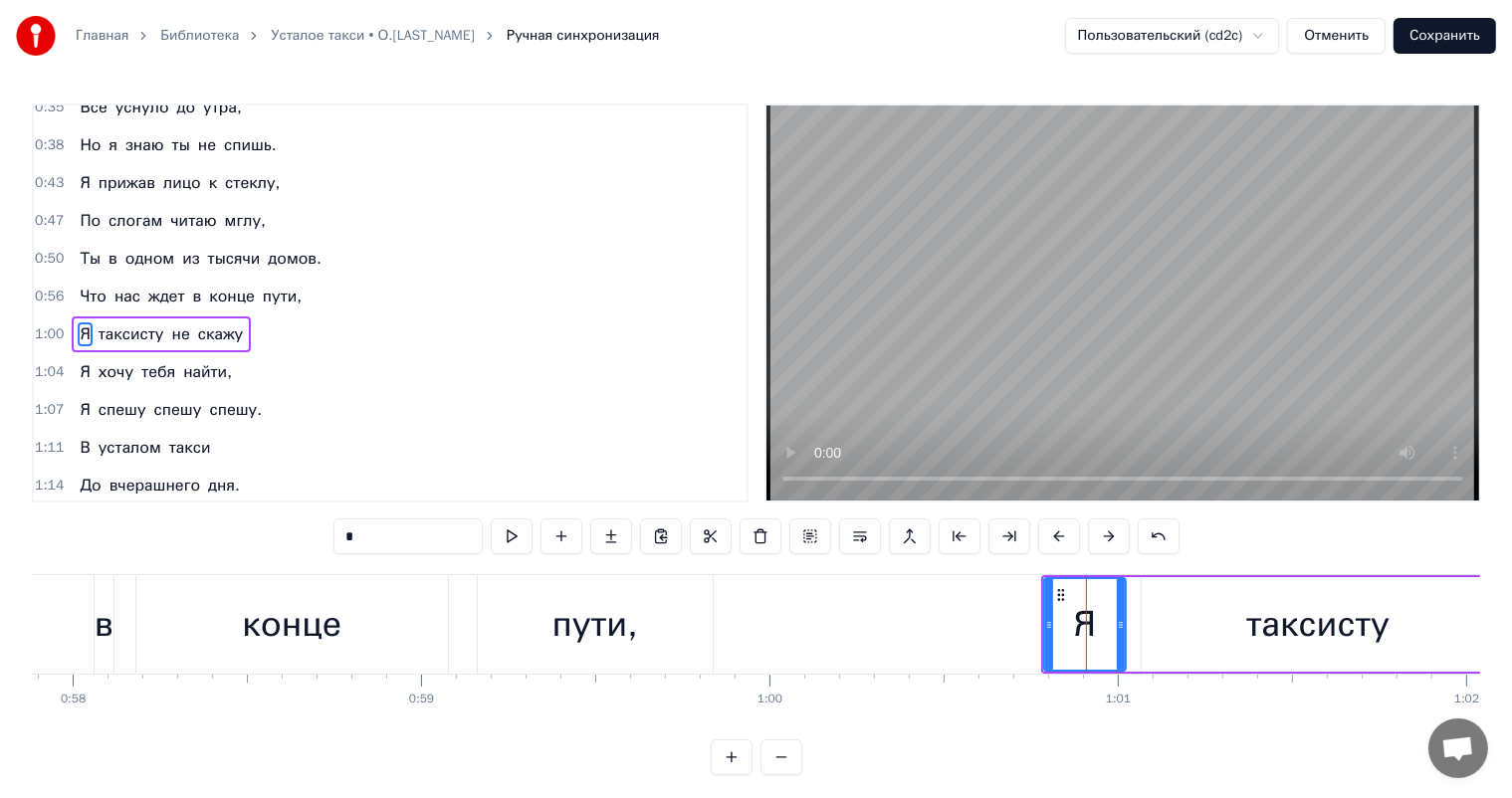 scroll, scrollTop: 223, scrollLeft: 0, axis: vertical 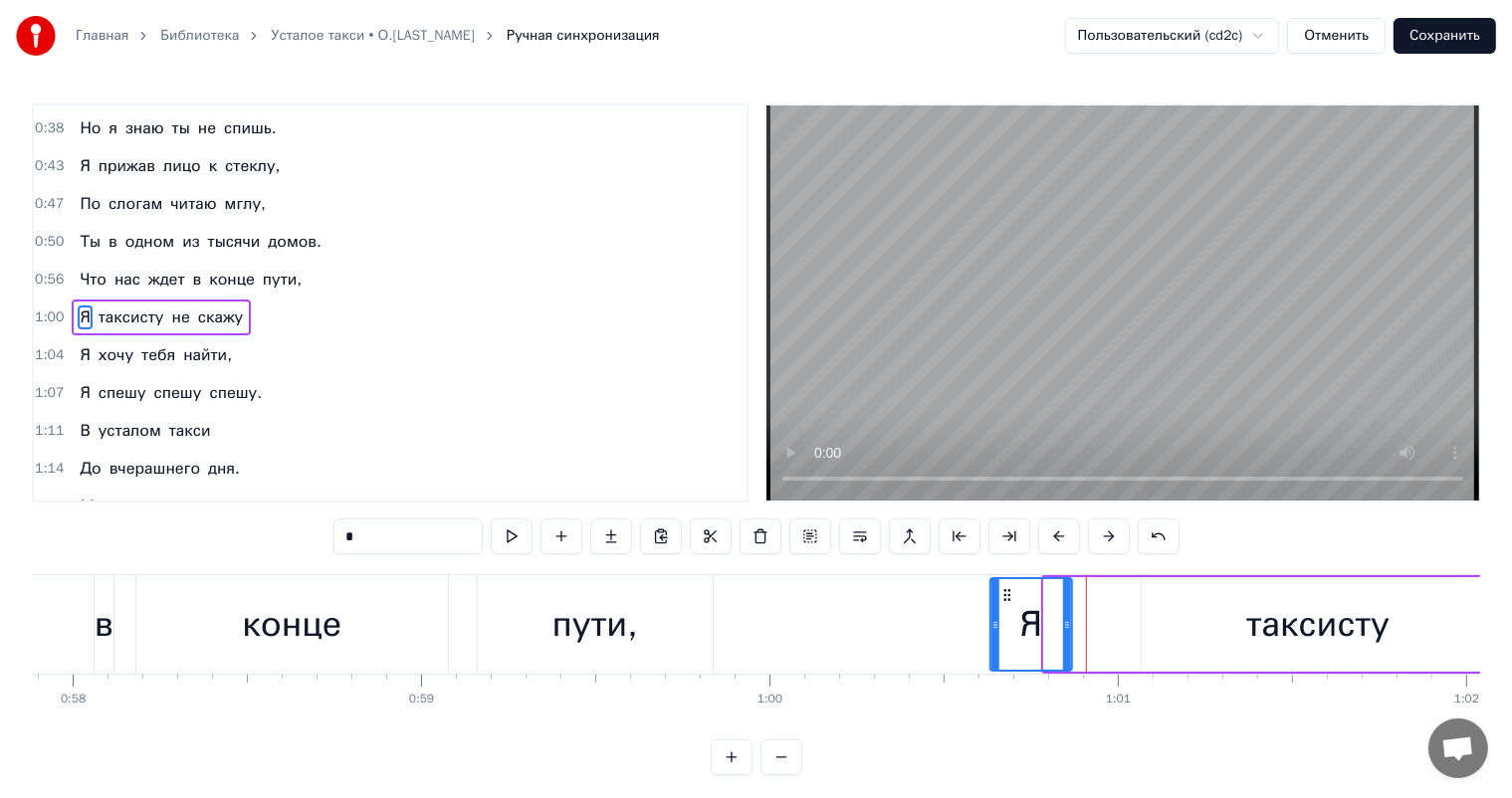 drag, startPoint x: 1060, startPoint y: 596, endPoint x: 1020, endPoint y: 599, distance: 40.112342 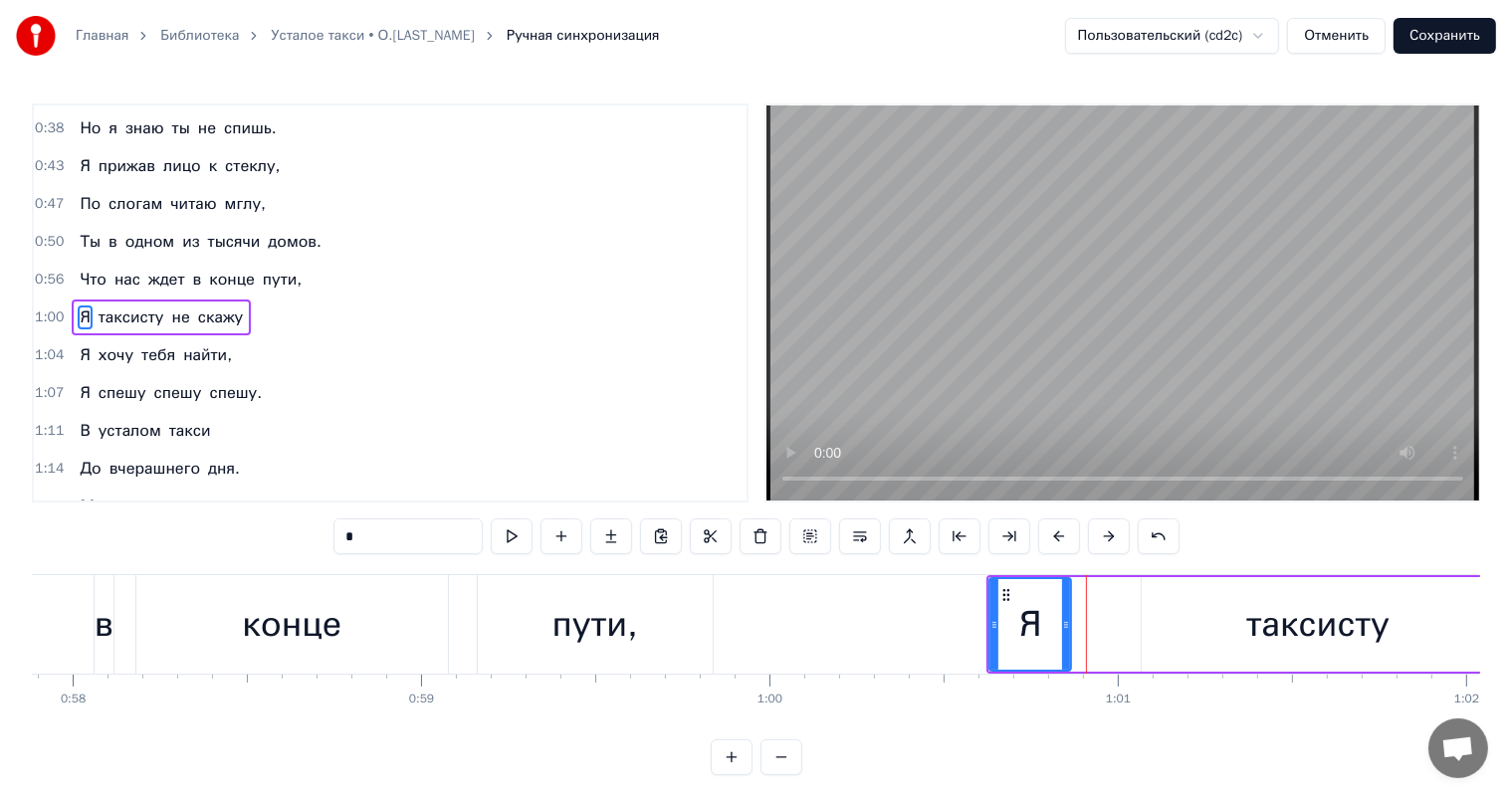 drag, startPoint x: 1241, startPoint y: 617, endPoint x: 1230, endPoint y: 619, distance: 11.18034 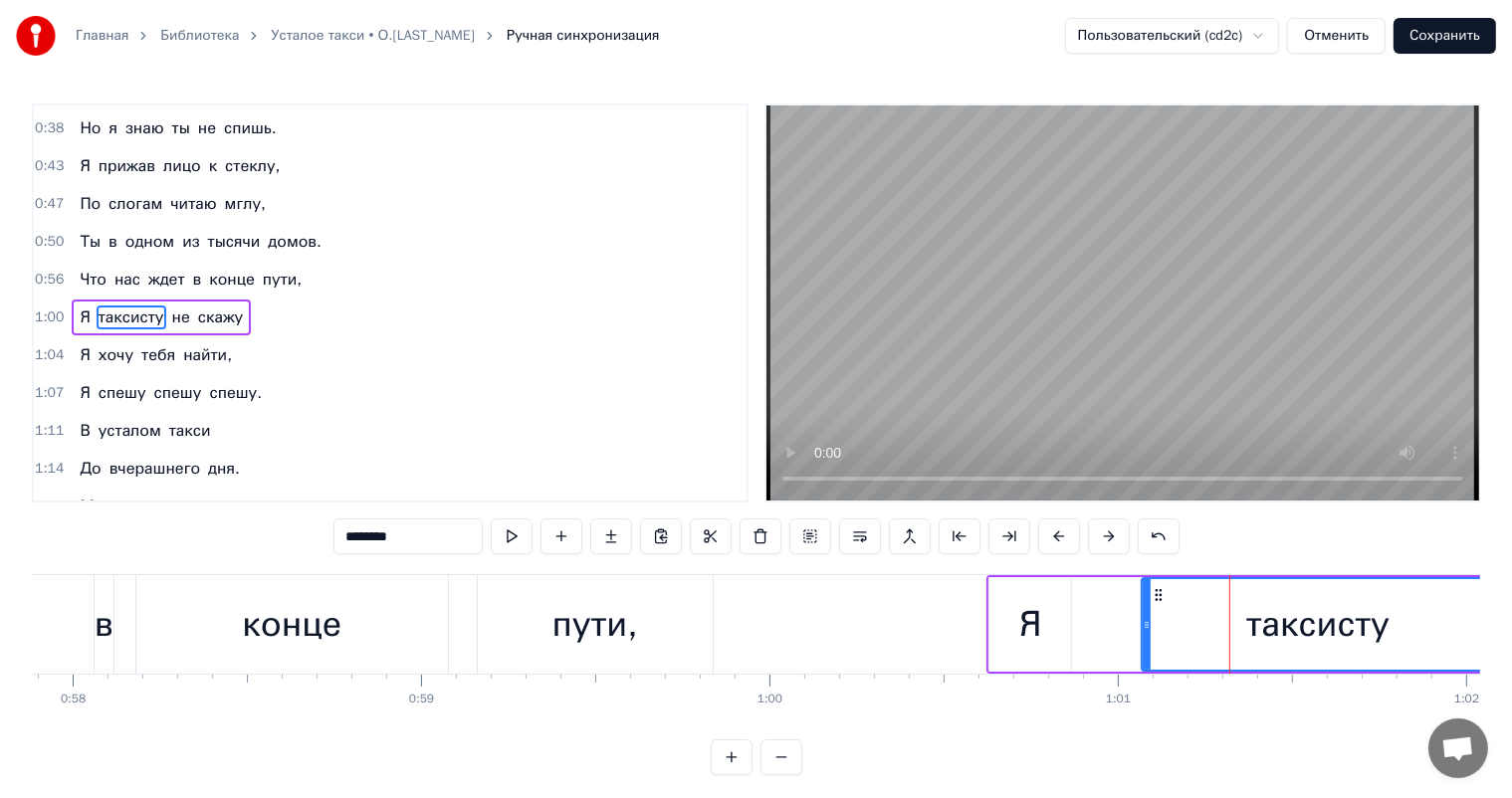 click on "пути," at bounding box center [595, 624] 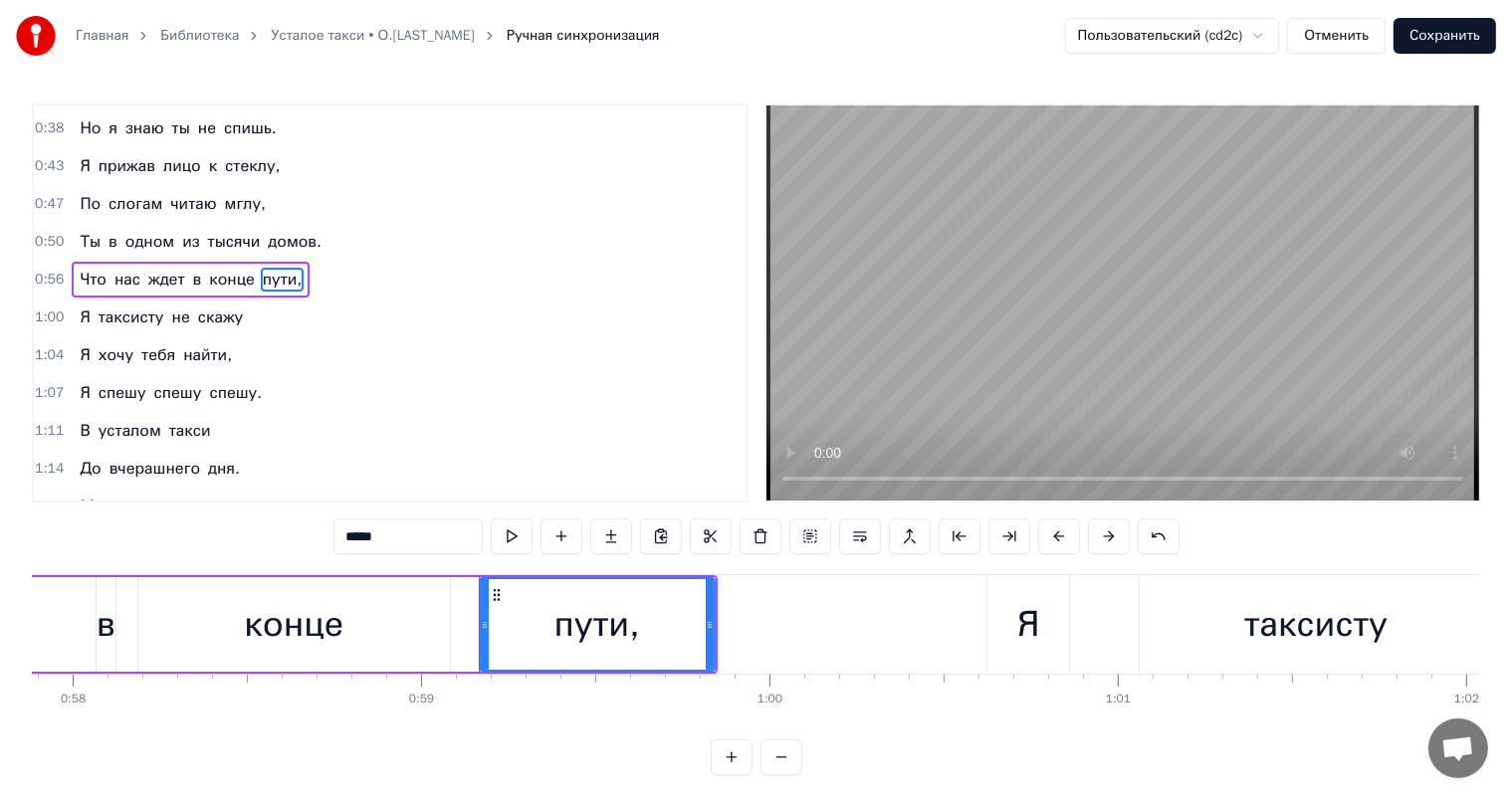 scroll, scrollTop: 186, scrollLeft: 0, axis: vertical 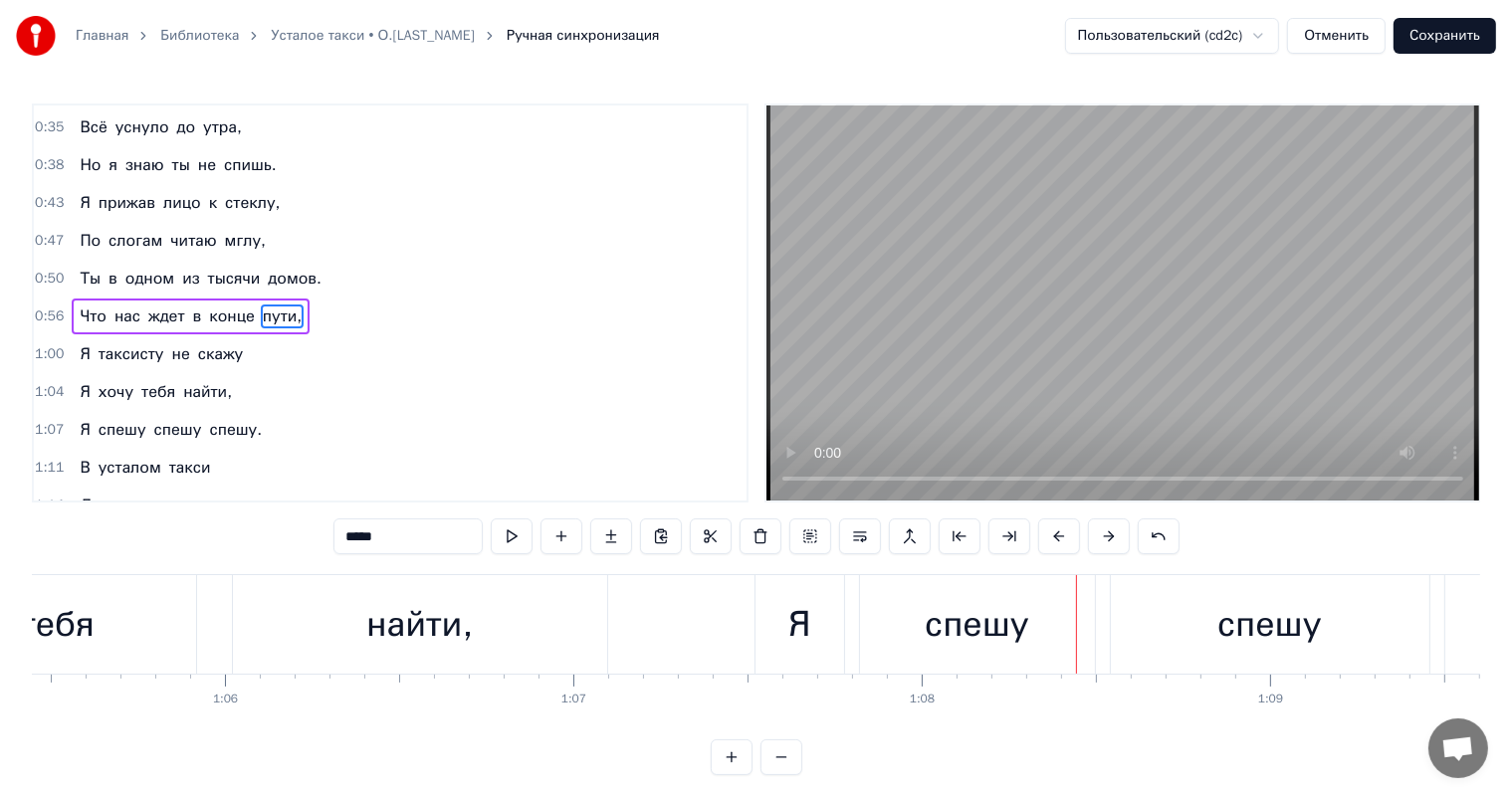 click on "Я" at bounding box center (799, 624) 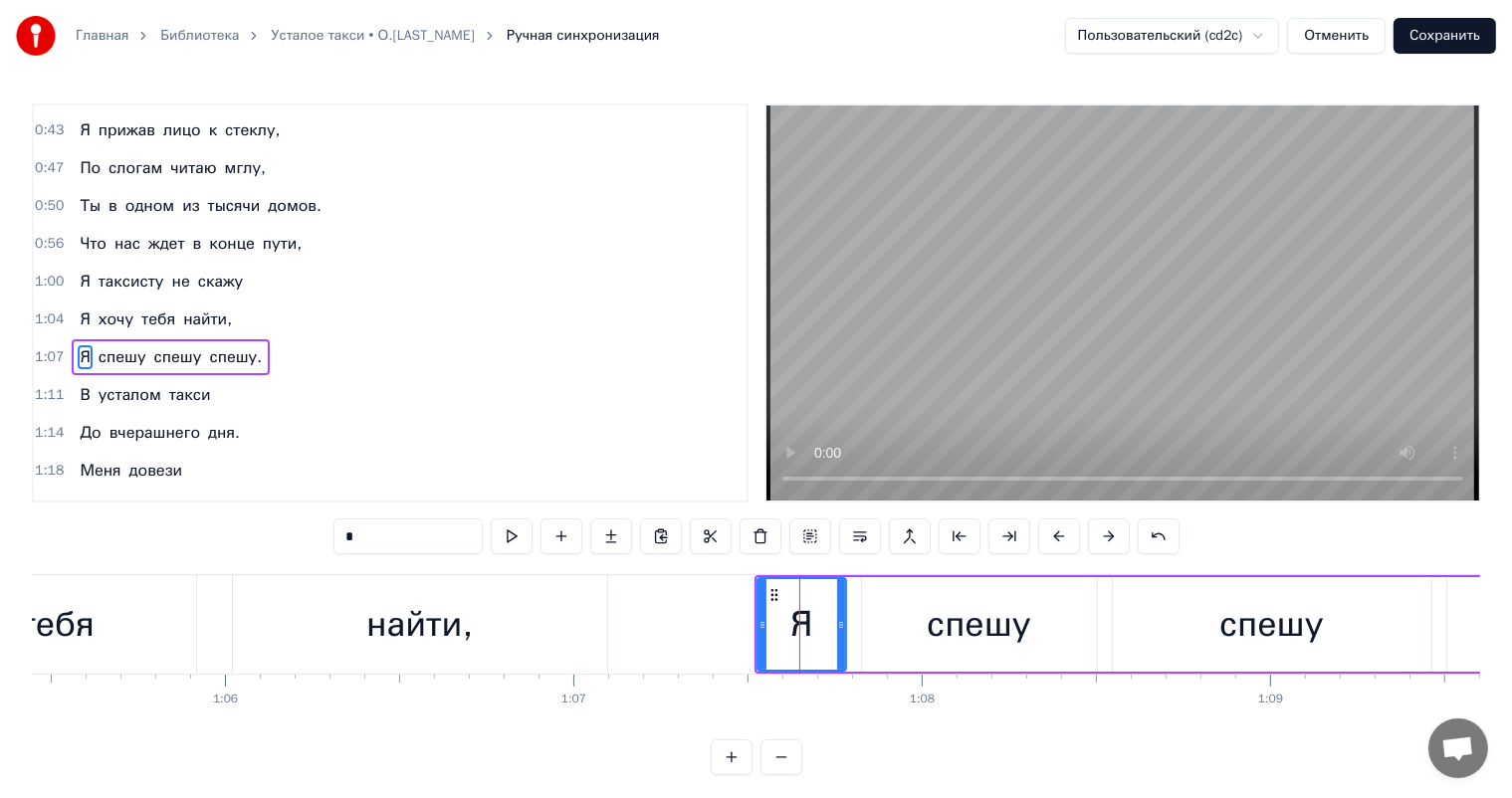 scroll, scrollTop: 296, scrollLeft: 0, axis: vertical 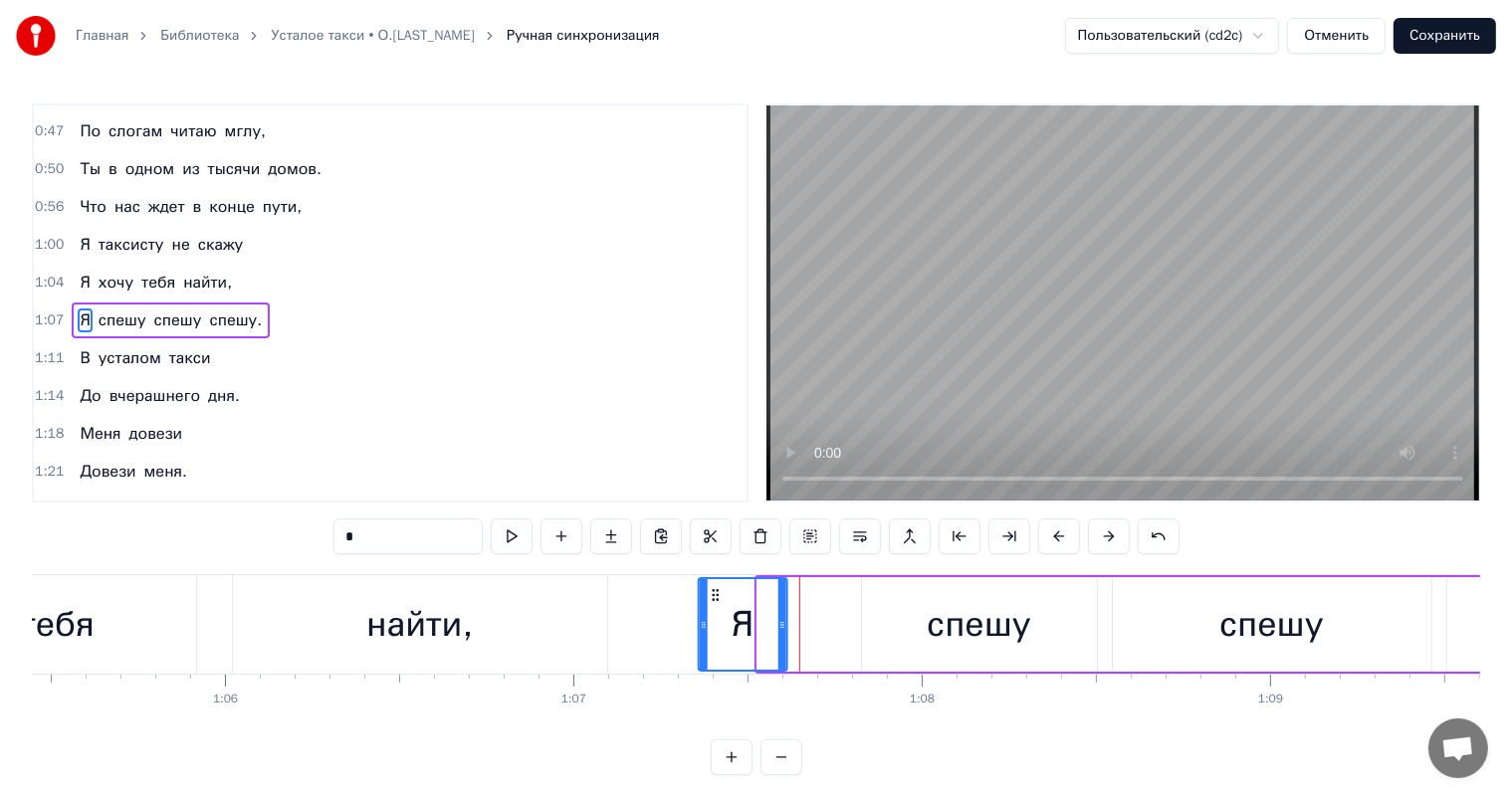 drag, startPoint x: 772, startPoint y: 596, endPoint x: 714, endPoint y: 597, distance: 58.00862 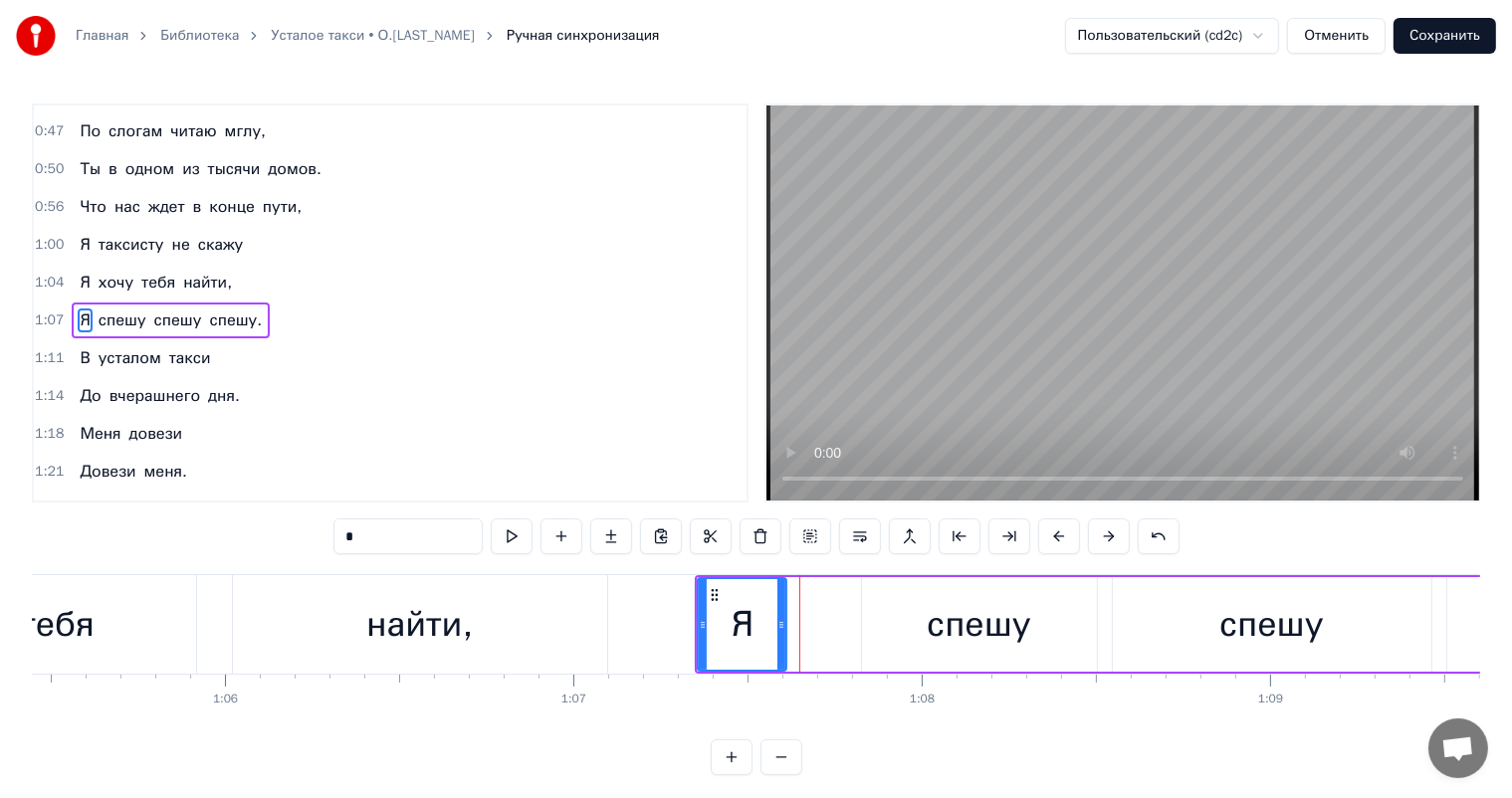 click on "спешу" at bounding box center (979, 624) 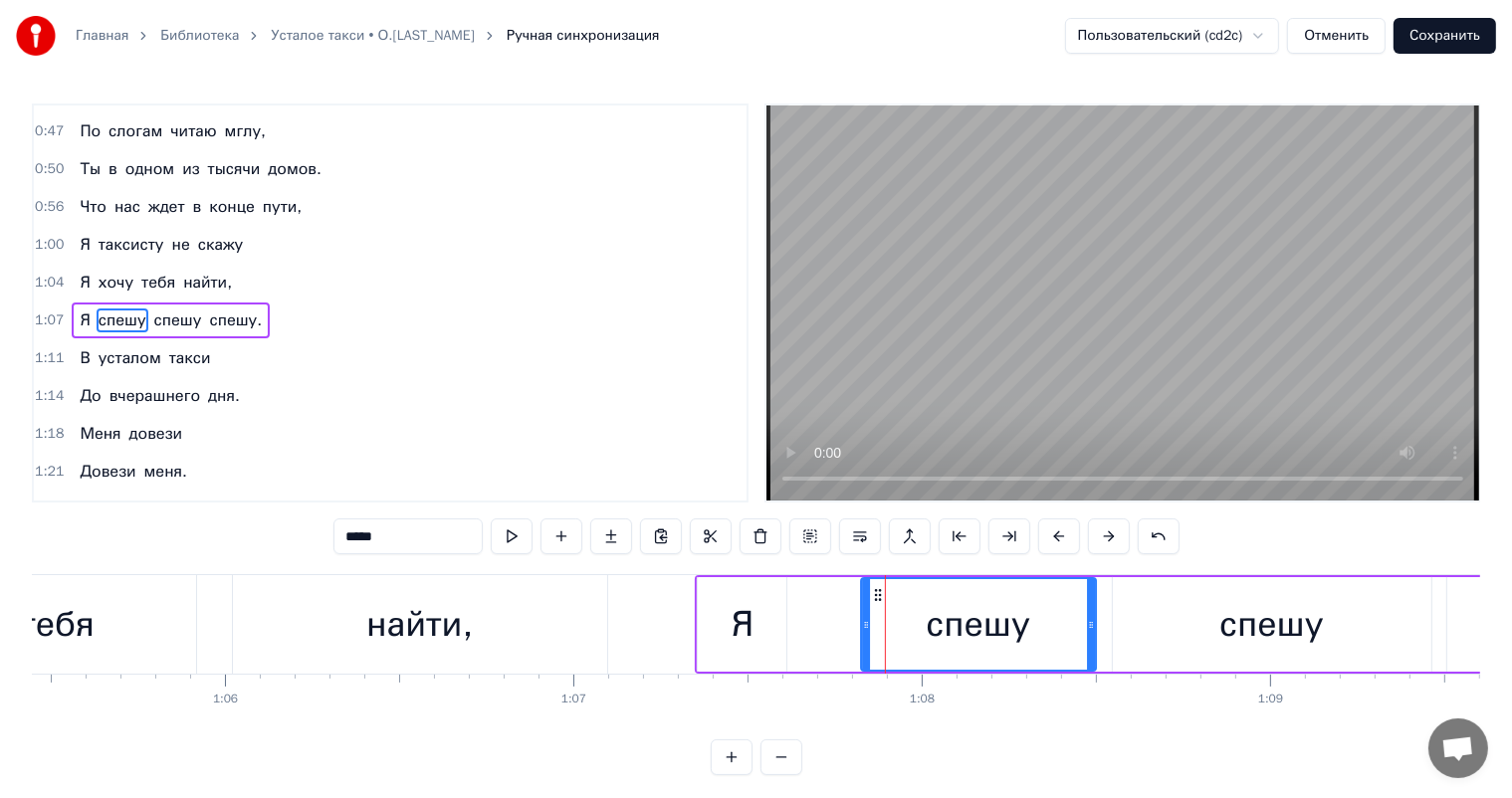 click 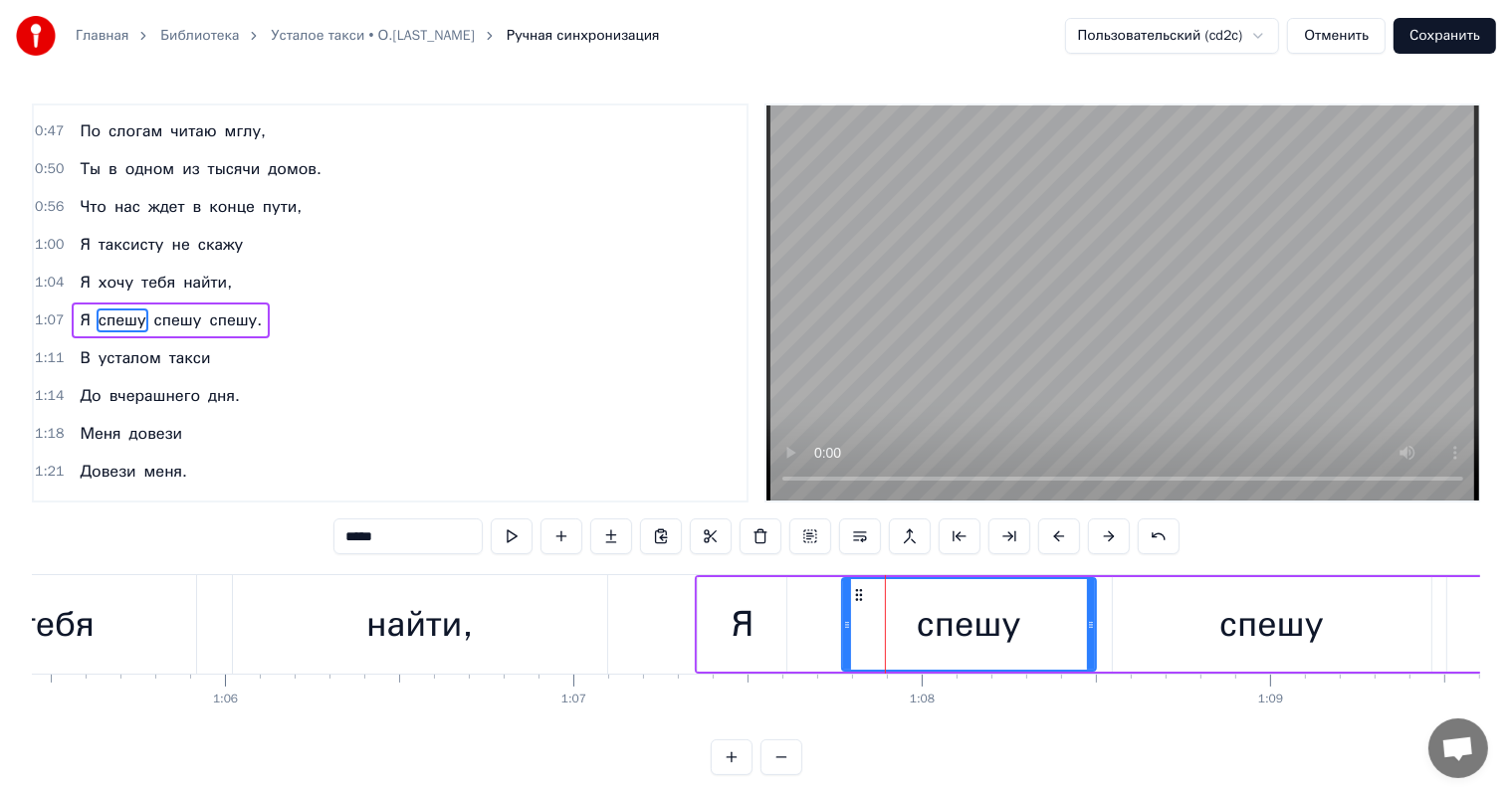 drag, startPoint x: 866, startPoint y: 629, endPoint x: 847, endPoint y: 634, distance: 19.646883 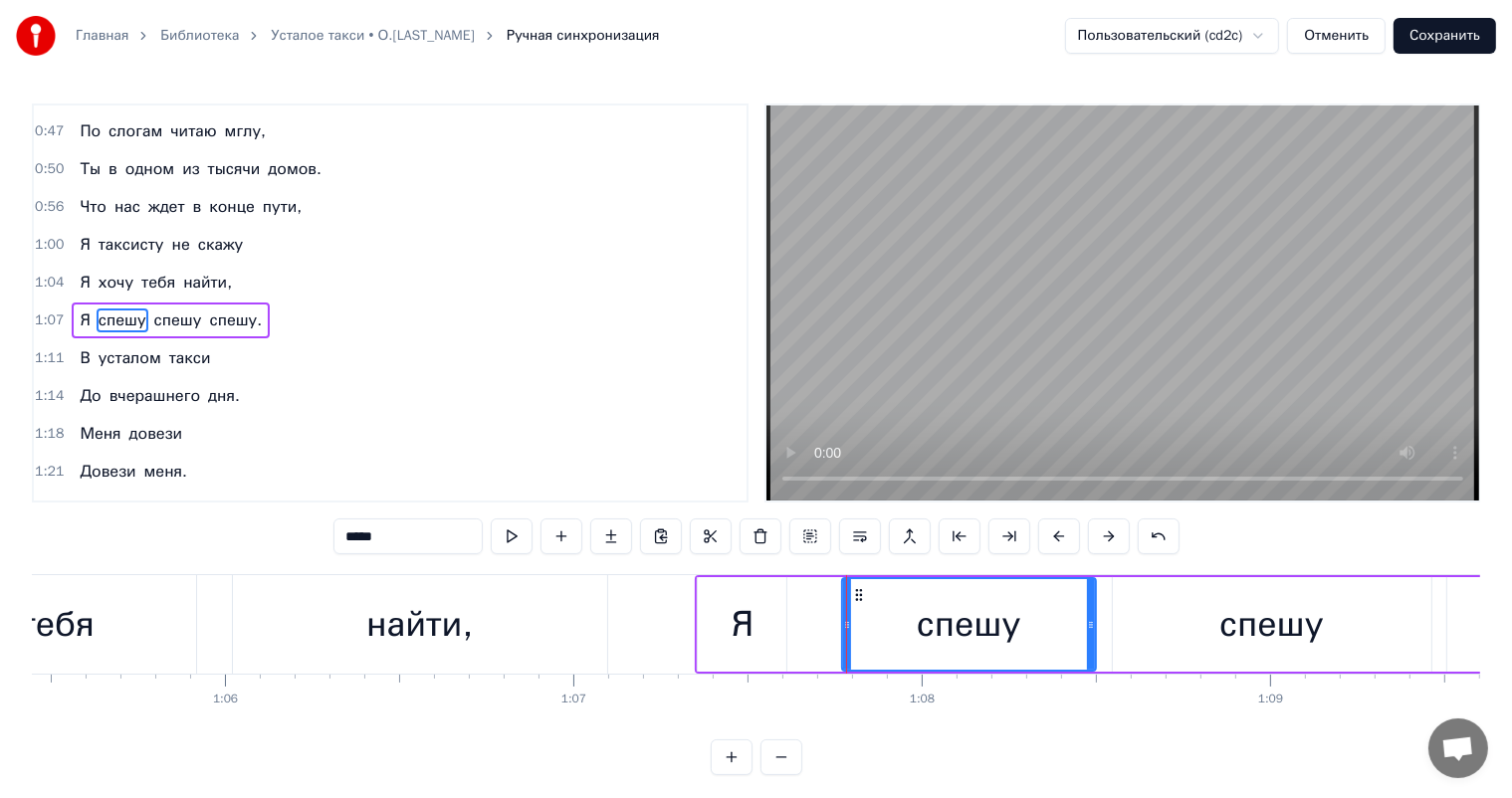 click on "1:21 Довези меня." at bounding box center [390, 472] 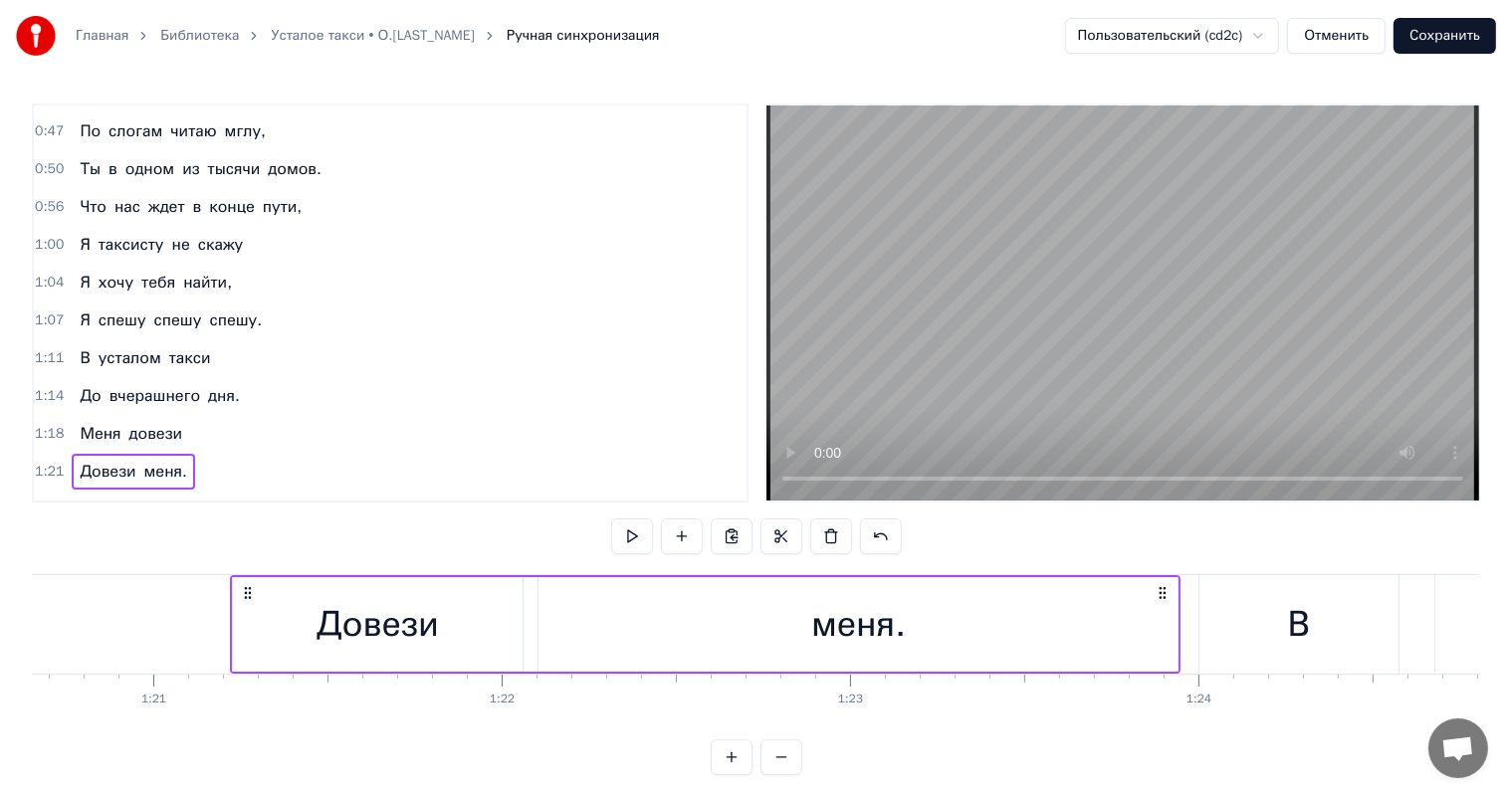 scroll, scrollTop: 0, scrollLeft: 28195, axis: horizontal 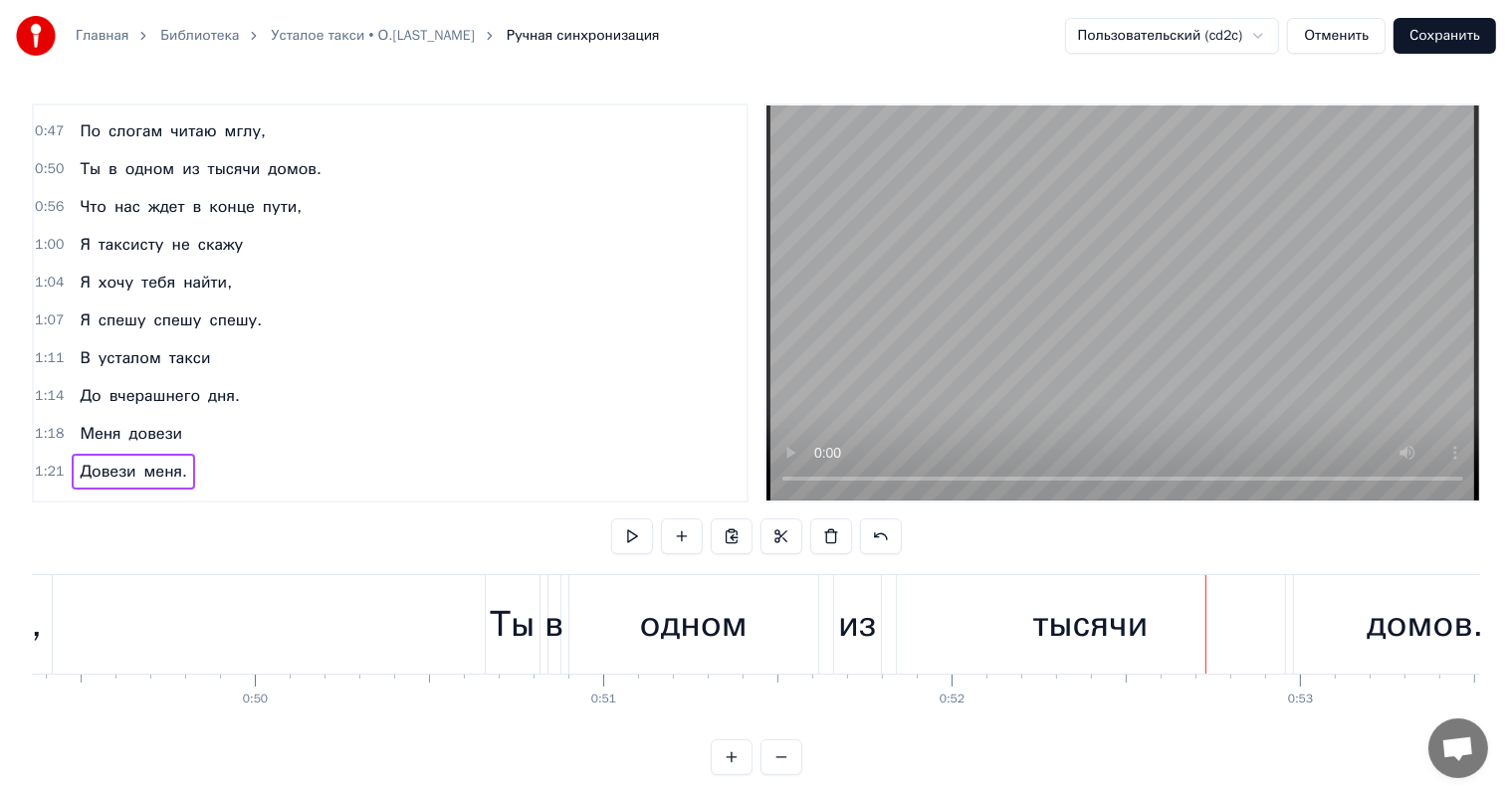 click on "Ты" at bounding box center (513, 624) 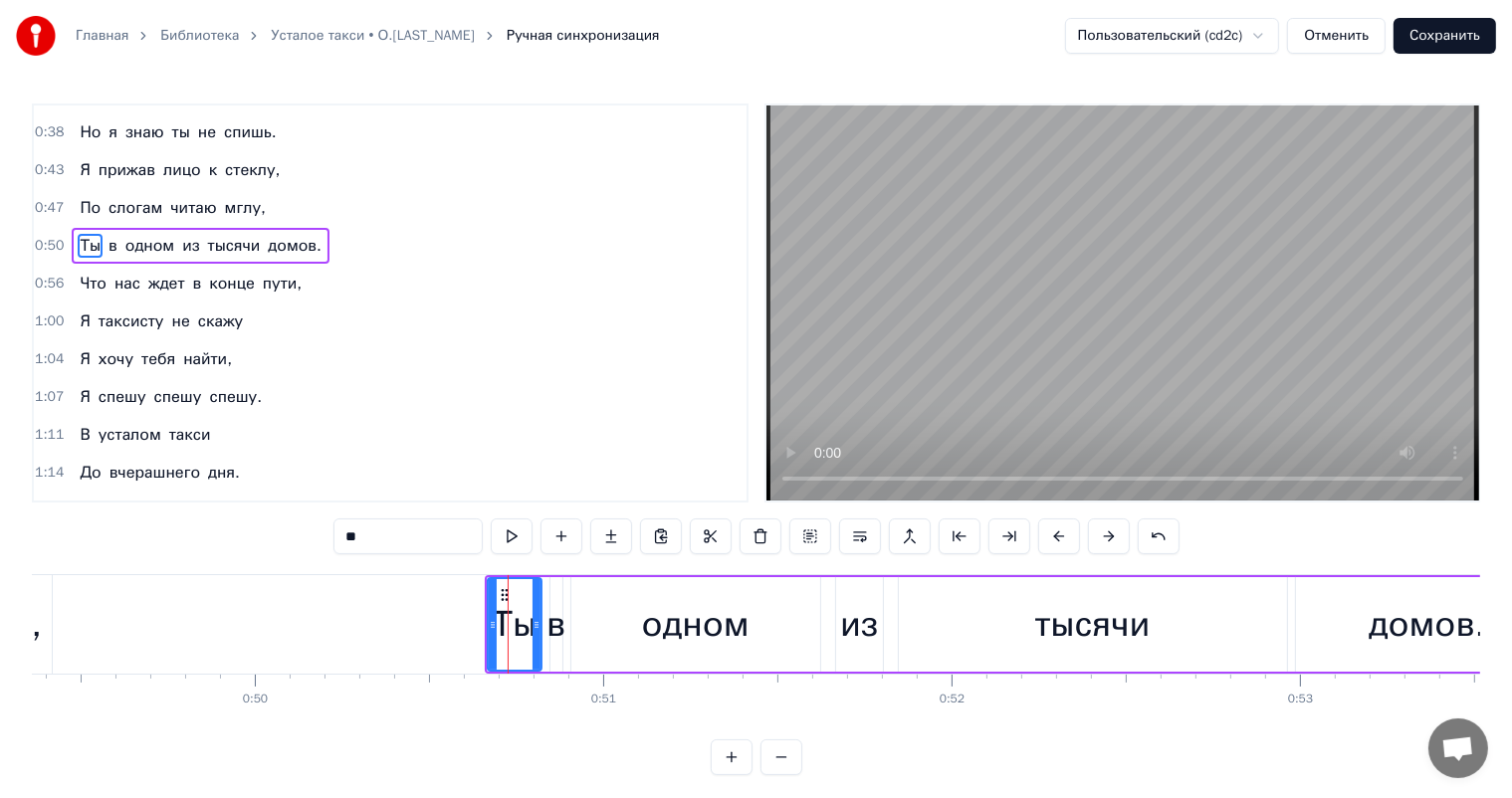 scroll, scrollTop: 149, scrollLeft: 0, axis: vertical 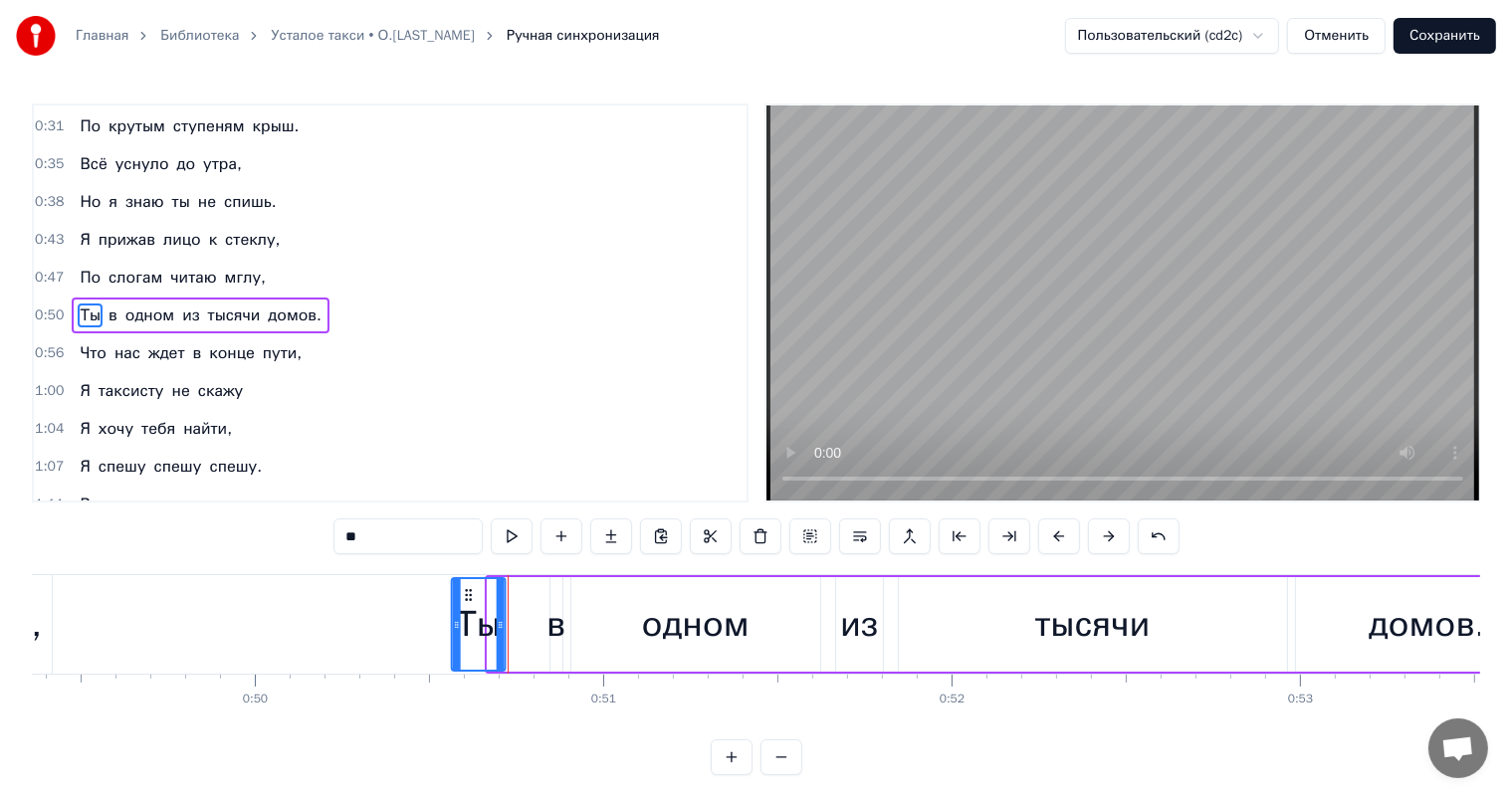 drag, startPoint x: 502, startPoint y: 589, endPoint x: 466, endPoint y: 597, distance: 36.878178 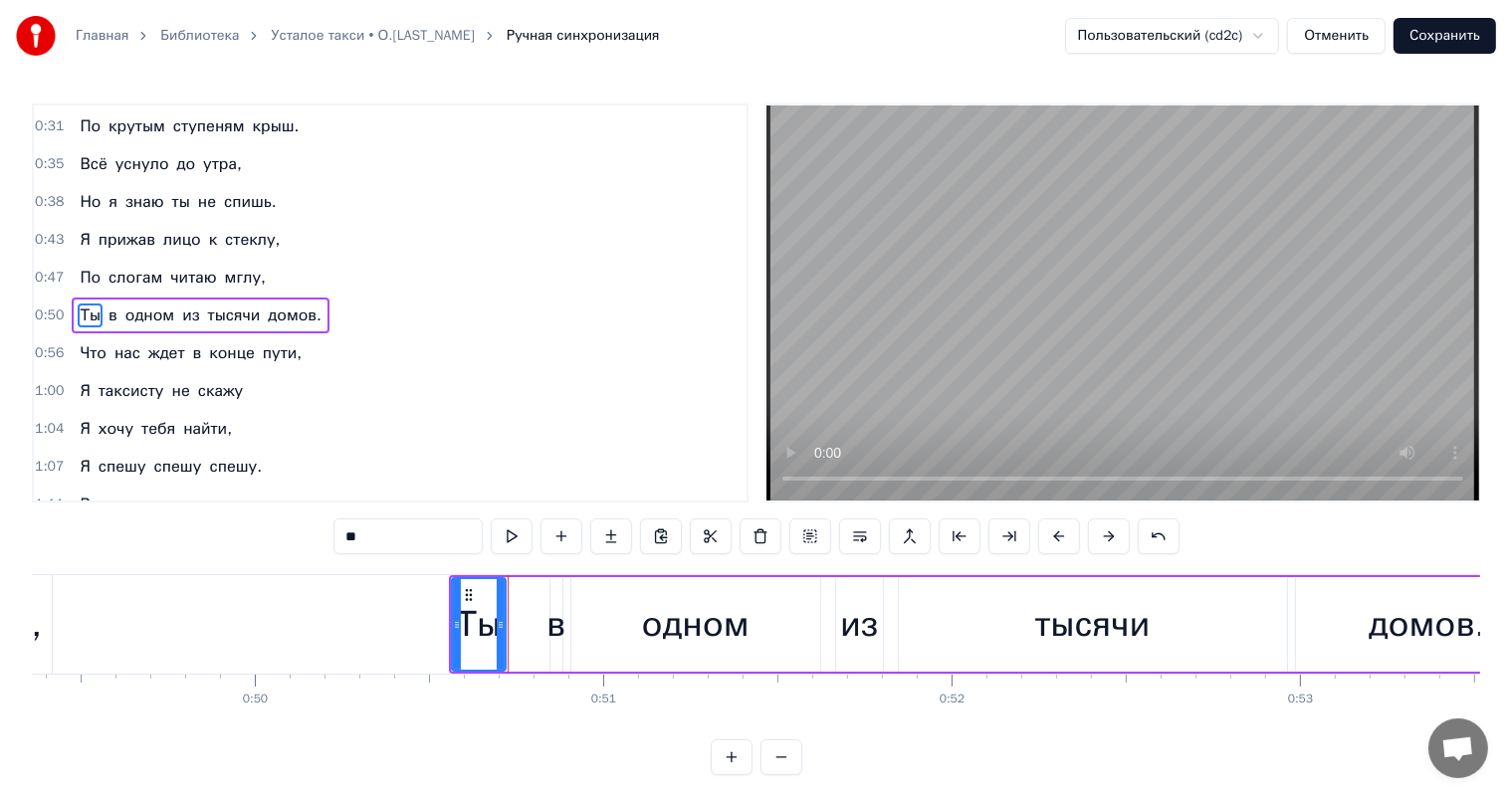 click on "в" at bounding box center [555, 624] 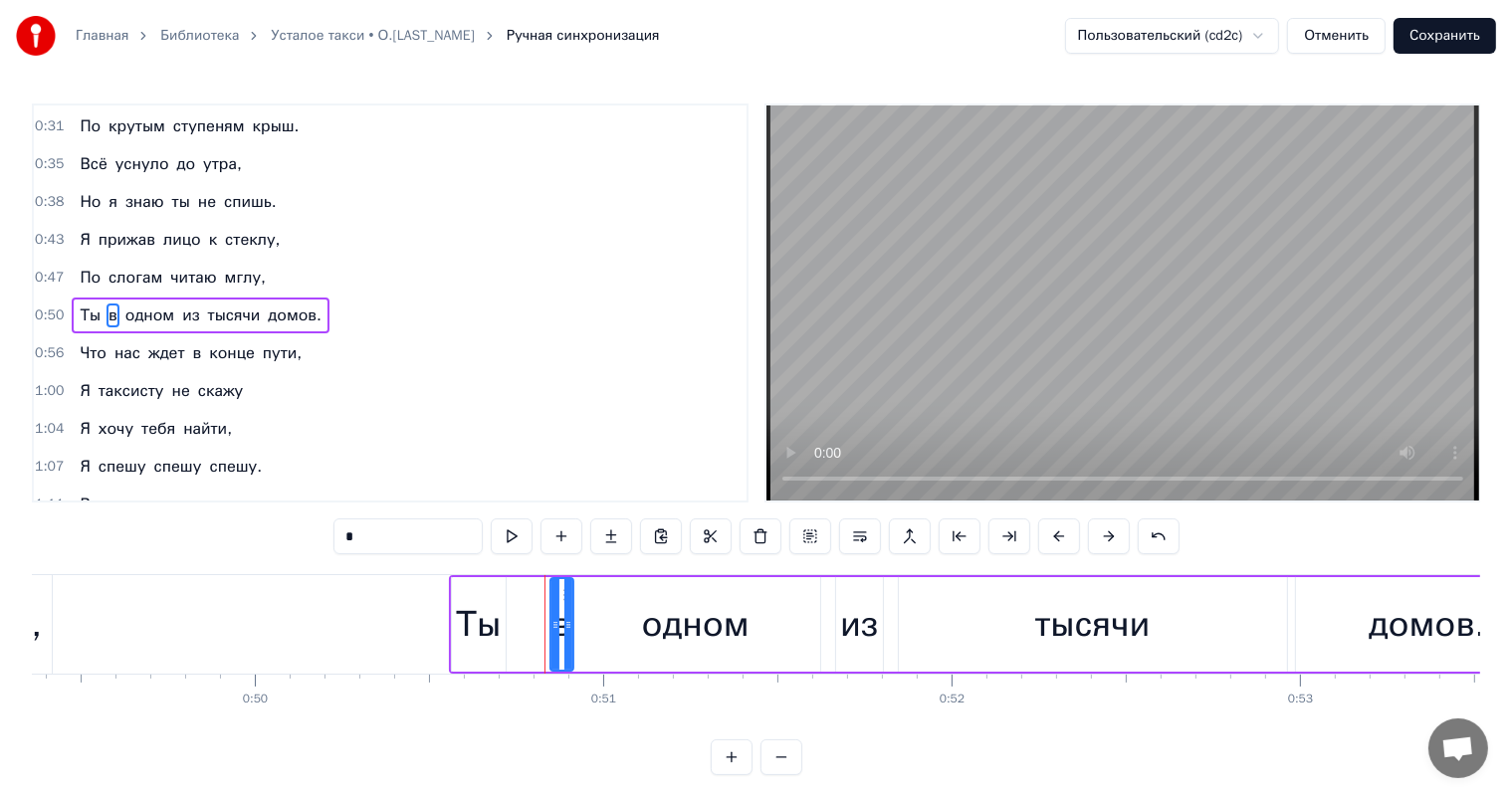 drag, startPoint x: 560, startPoint y: 611, endPoint x: 571, endPoint y: 609, distance: 11.18034 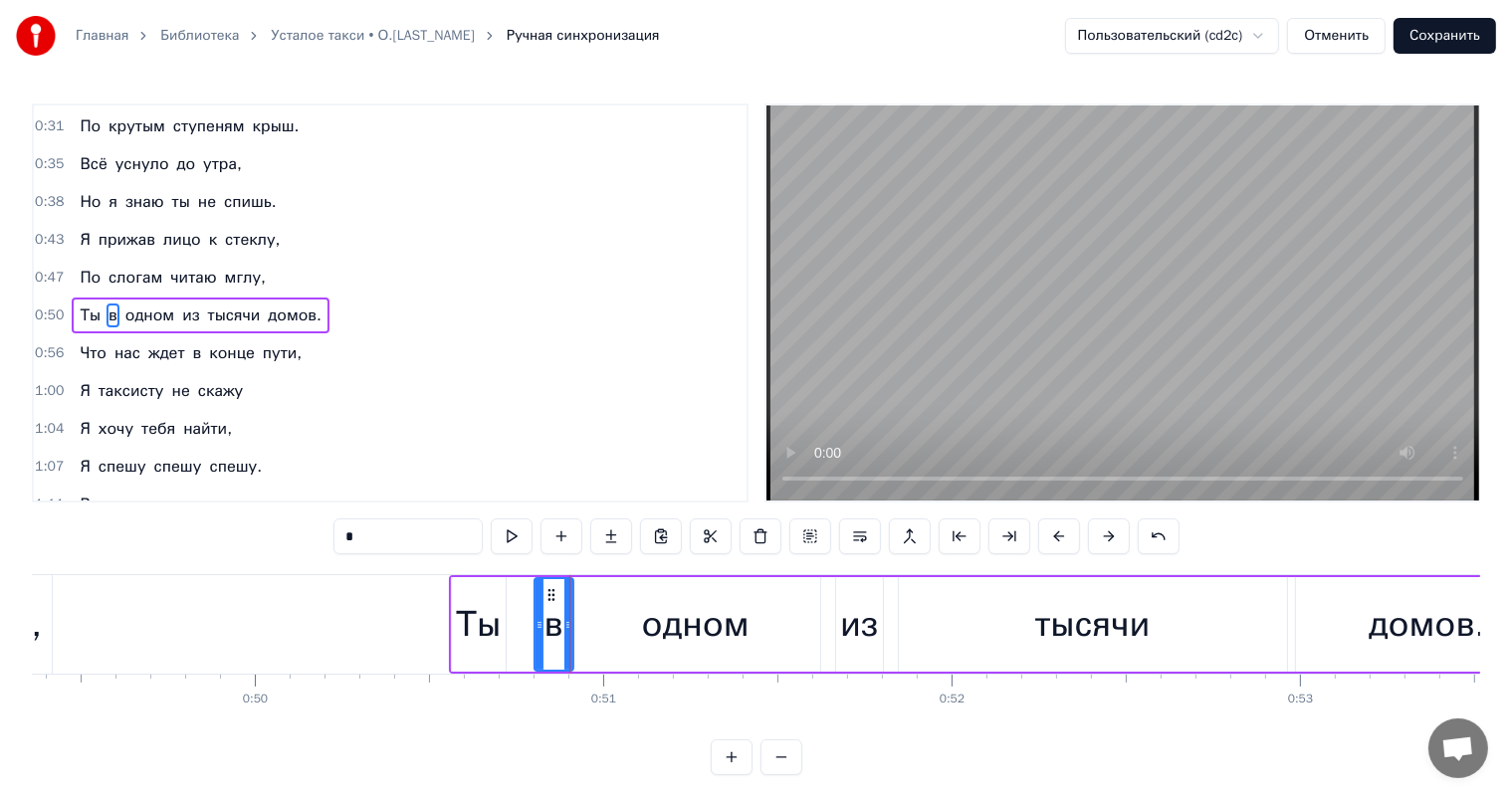 drag, startPoint x: 553, startPoint y: 605, endPoint x: 538, endPoint y: 608, distance: 15.29706 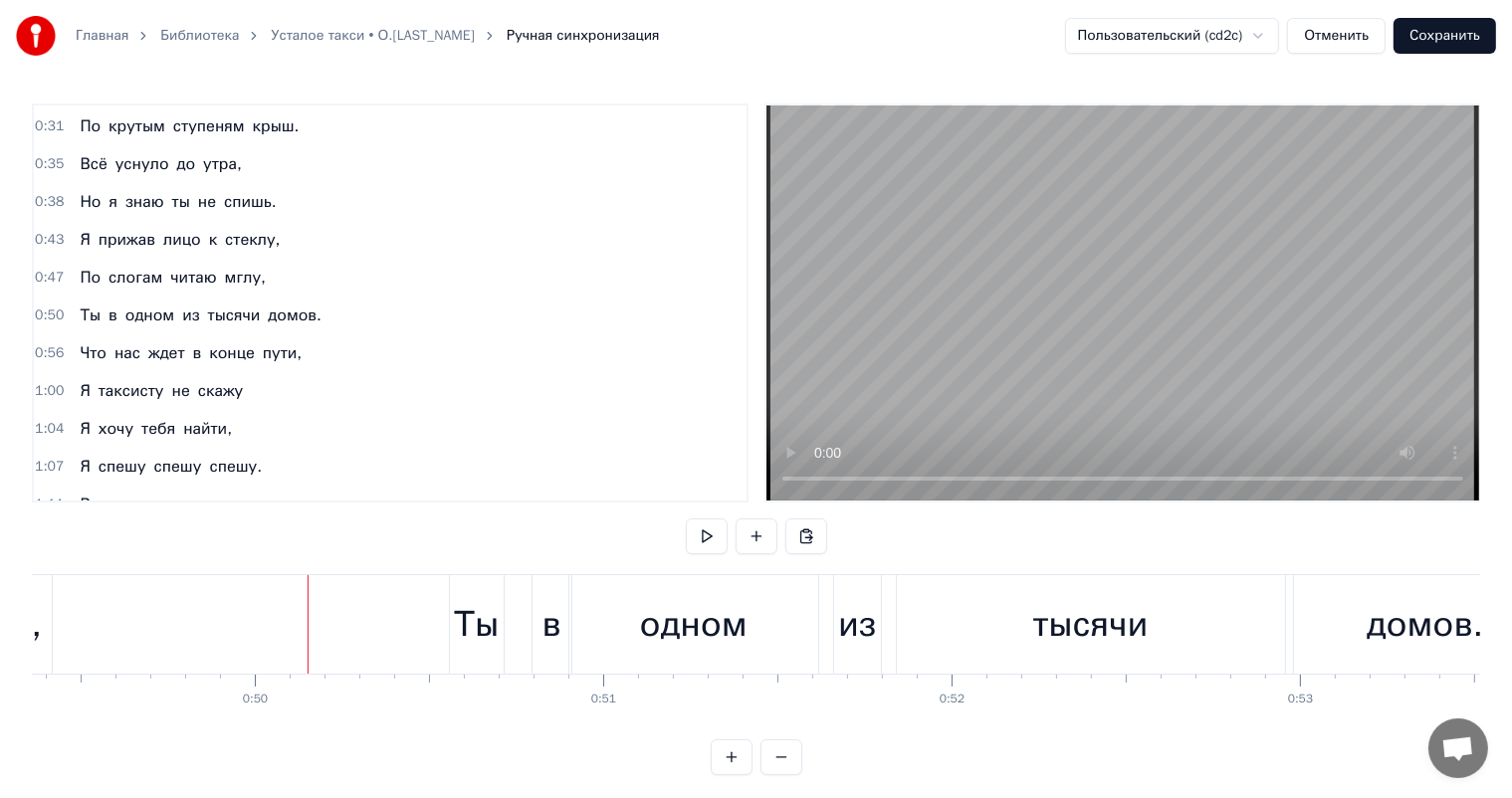 click at bounding box center (25248, 624) 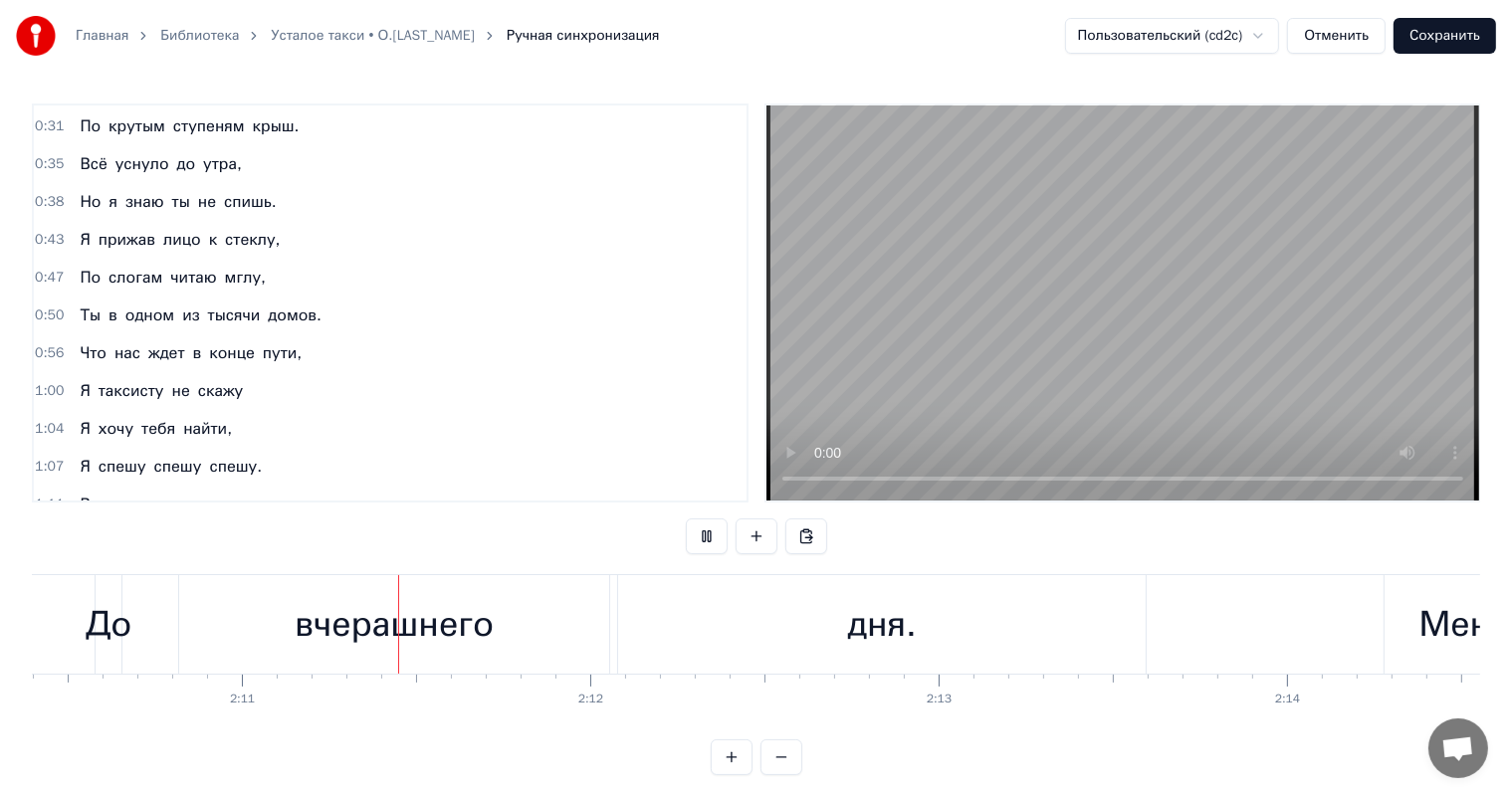 scroll, scrollTop: 0, scrollLeft: 45454, axis: horizontal 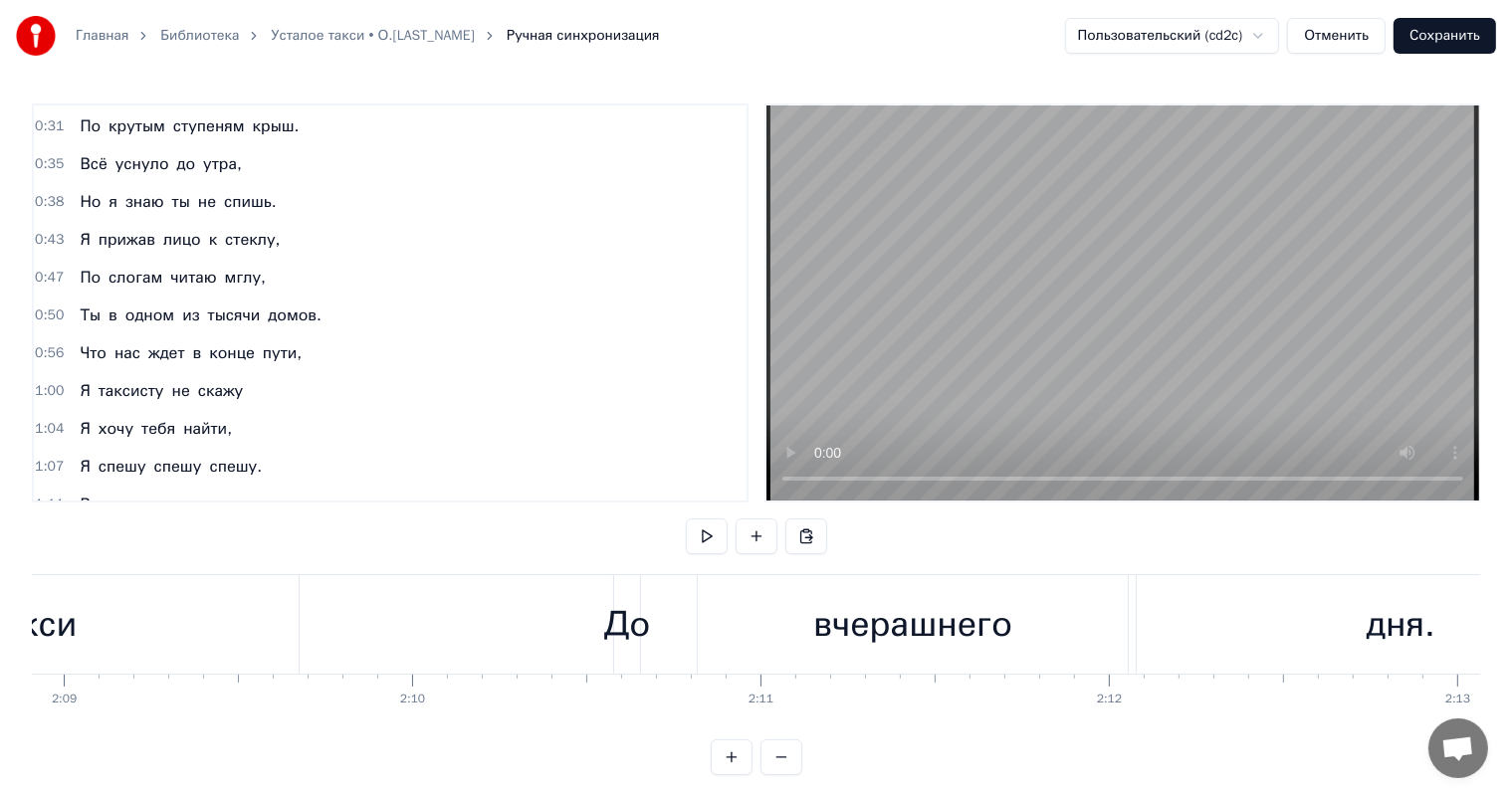 click on "такси" at bounding box center (31, 624) 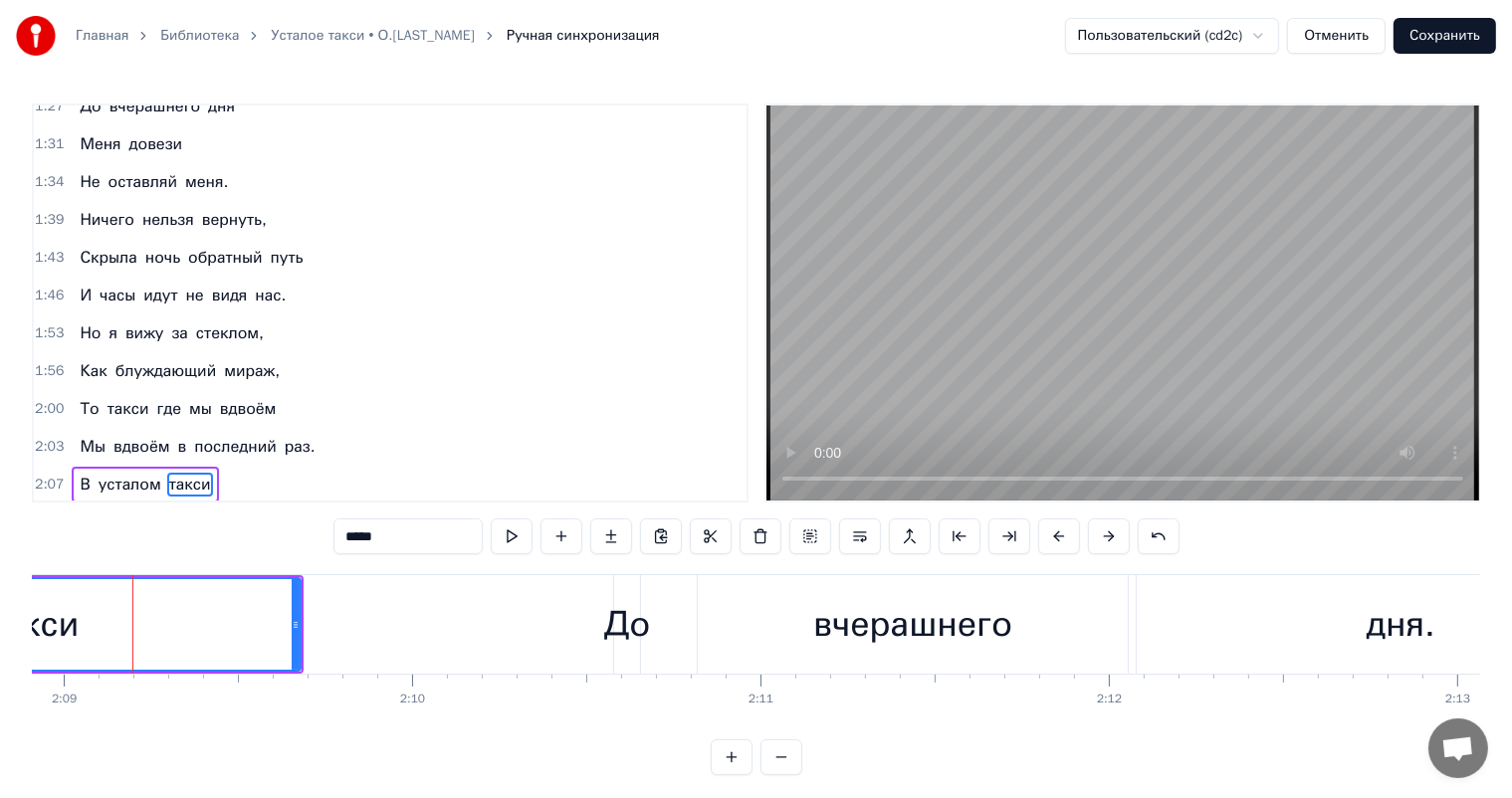 scroll, scrollTop: 882, scrollLeft: 0, axis: vertical 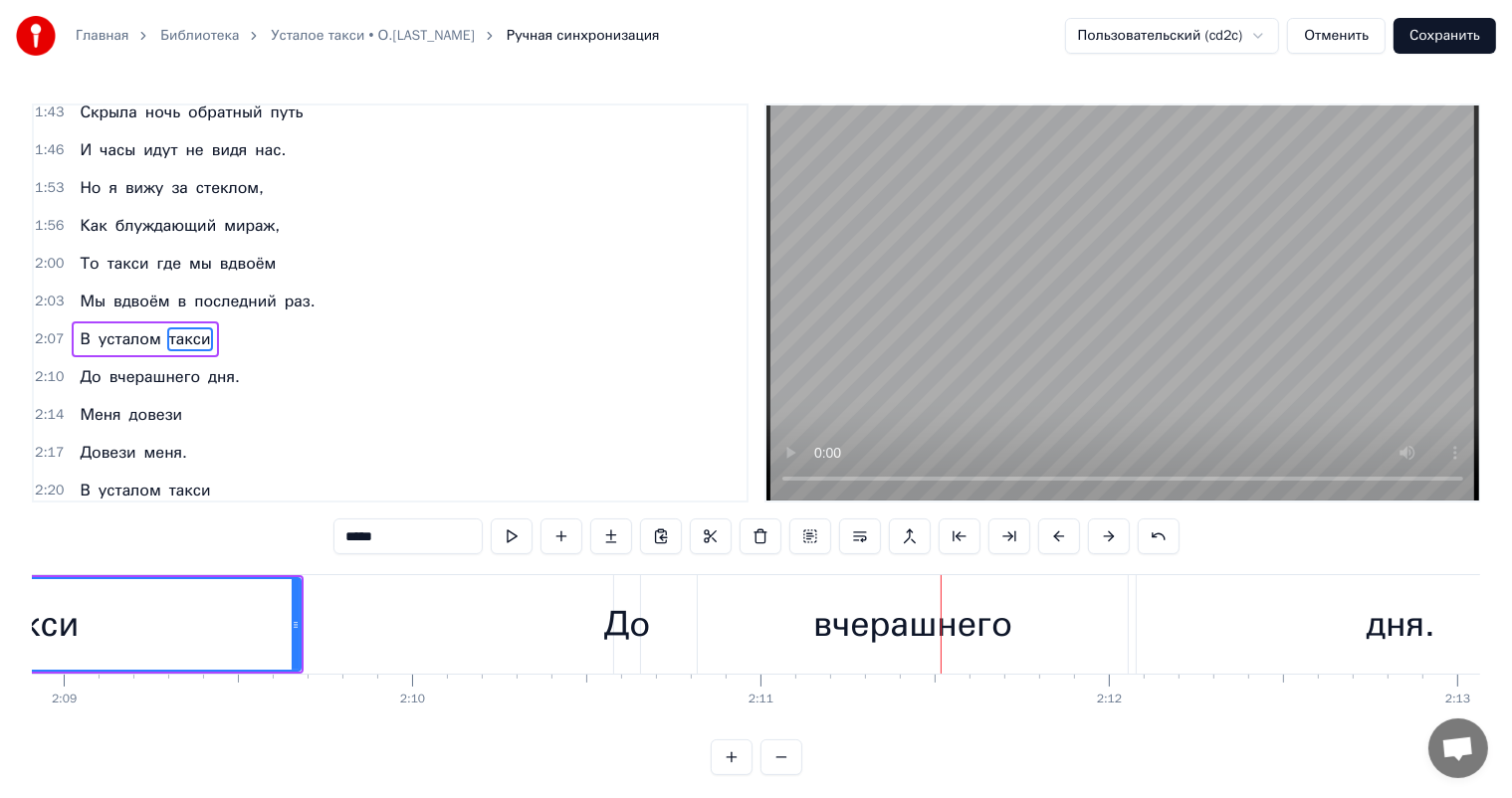 click on "Вновь зажегся красный свет- Ни одной машины нет, И черны глаза пустых кафе. Ночь спустилась как [DATE_REF], По крутым ступеням крыш. Всё уснуло до утра, Но я знаю ты не спишь. Я прижав лицо к стеклу, По слогам читаю мглу, Ты в одном из тысячи домов. Что нас ждет в конце пути, Я таксисту не скажу Я хочу тебя найти, Я спешу спешу спешу. В усталом такси До [DATE_REF]. Меня довези Довези меня. В усталом такси До [DATE_REF]. Меня довези Не оставляй меня. Ничего нельзя вернуть, Скрыла ночь обратный путь И часы идут не видя нас. Но я вижу за стеклом, Как блуждающий мираж, в" at bounding box center (-2466, 624) 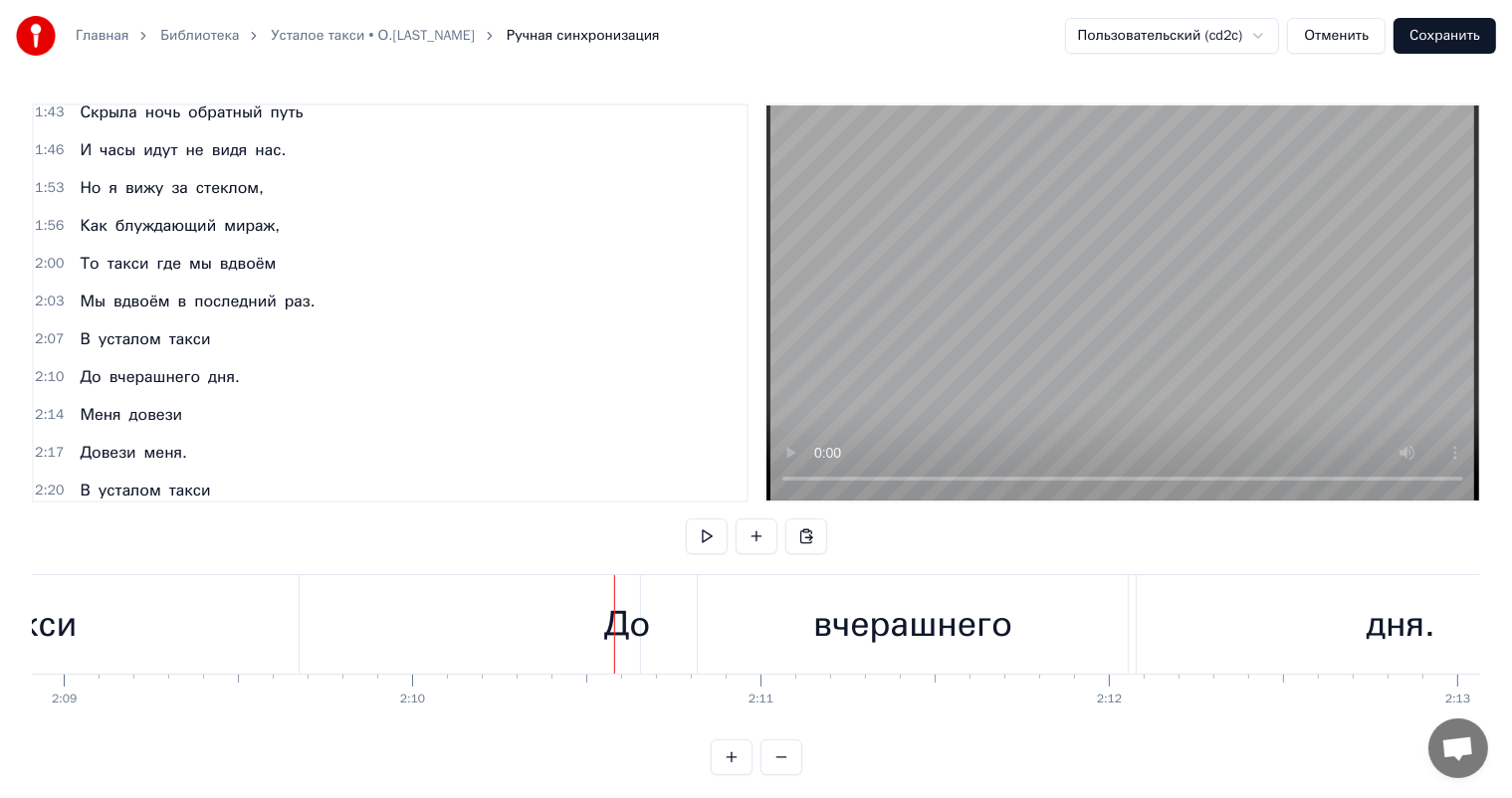 click on "До" at bounding box center (627, 624) 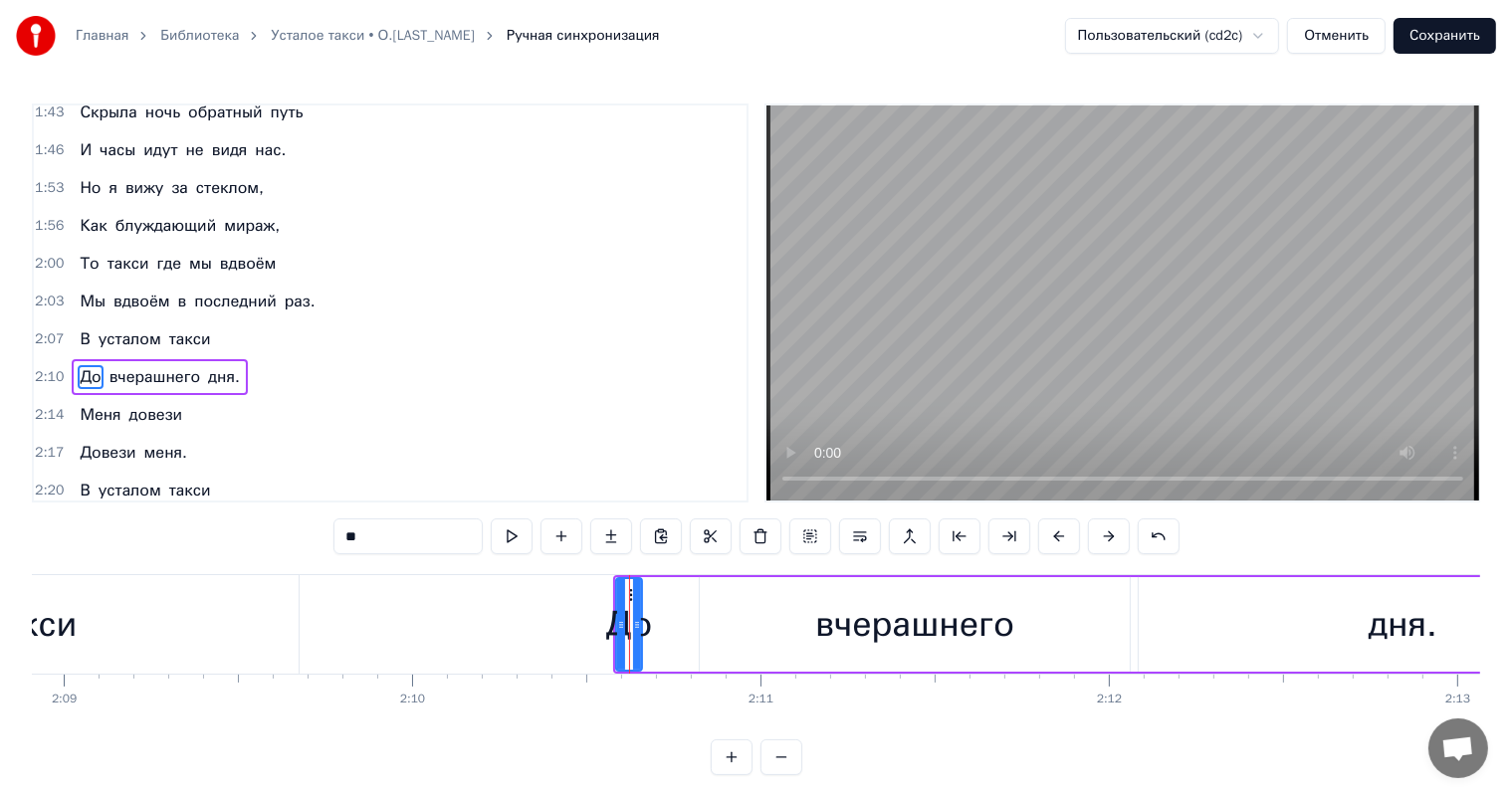 scroll, scrollTop: 918, scrollLeft: 0, axis: vertical 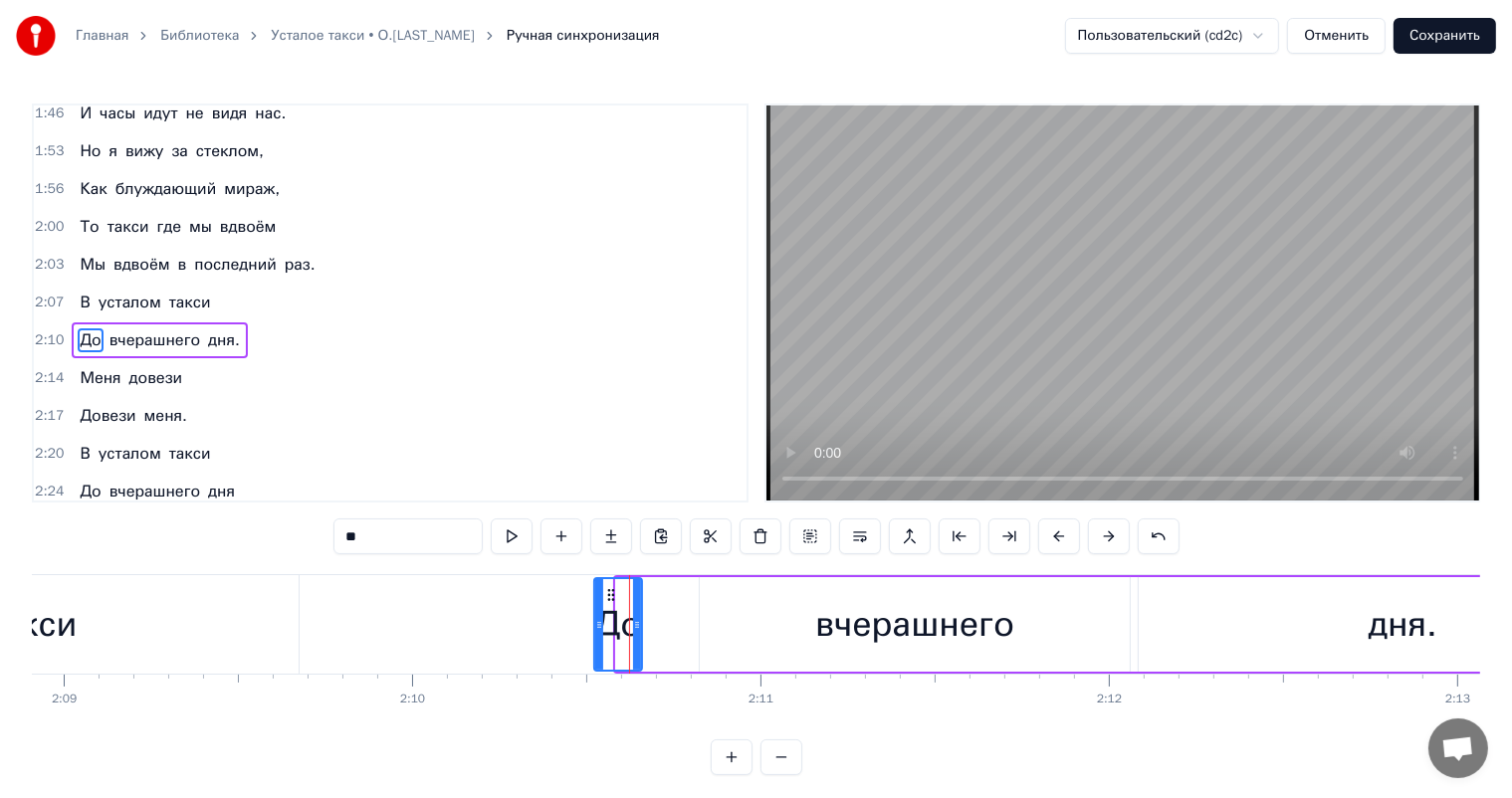 drag, startPoint x: 617, startPoint y: 602, endPoint x: 601, endPoint y: 604, distance: 16.124515 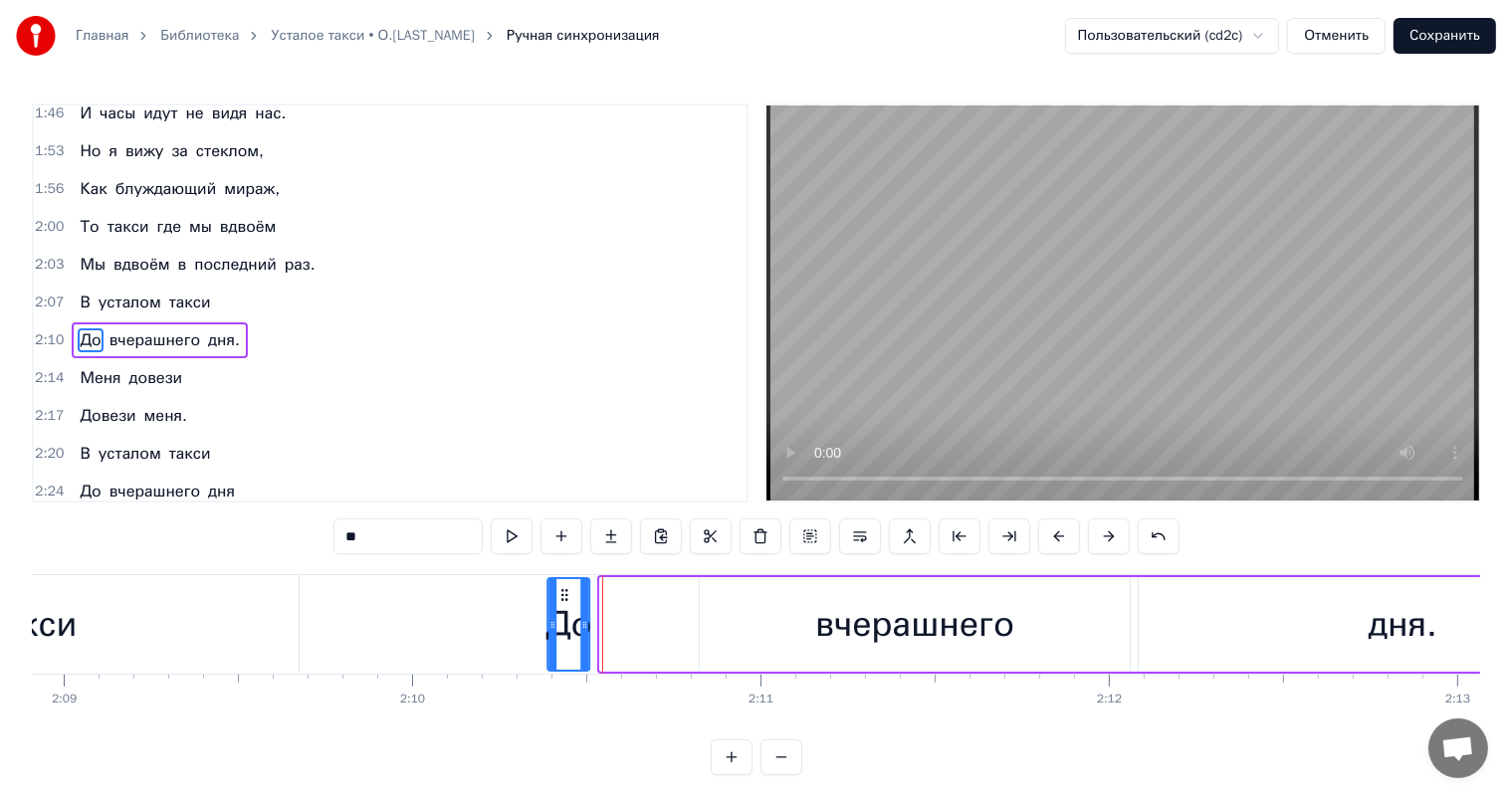 drag, startPoint x: 616, startPoint y: 591, endPoint x: 563, endPoint y: 599, distance: 53.600373 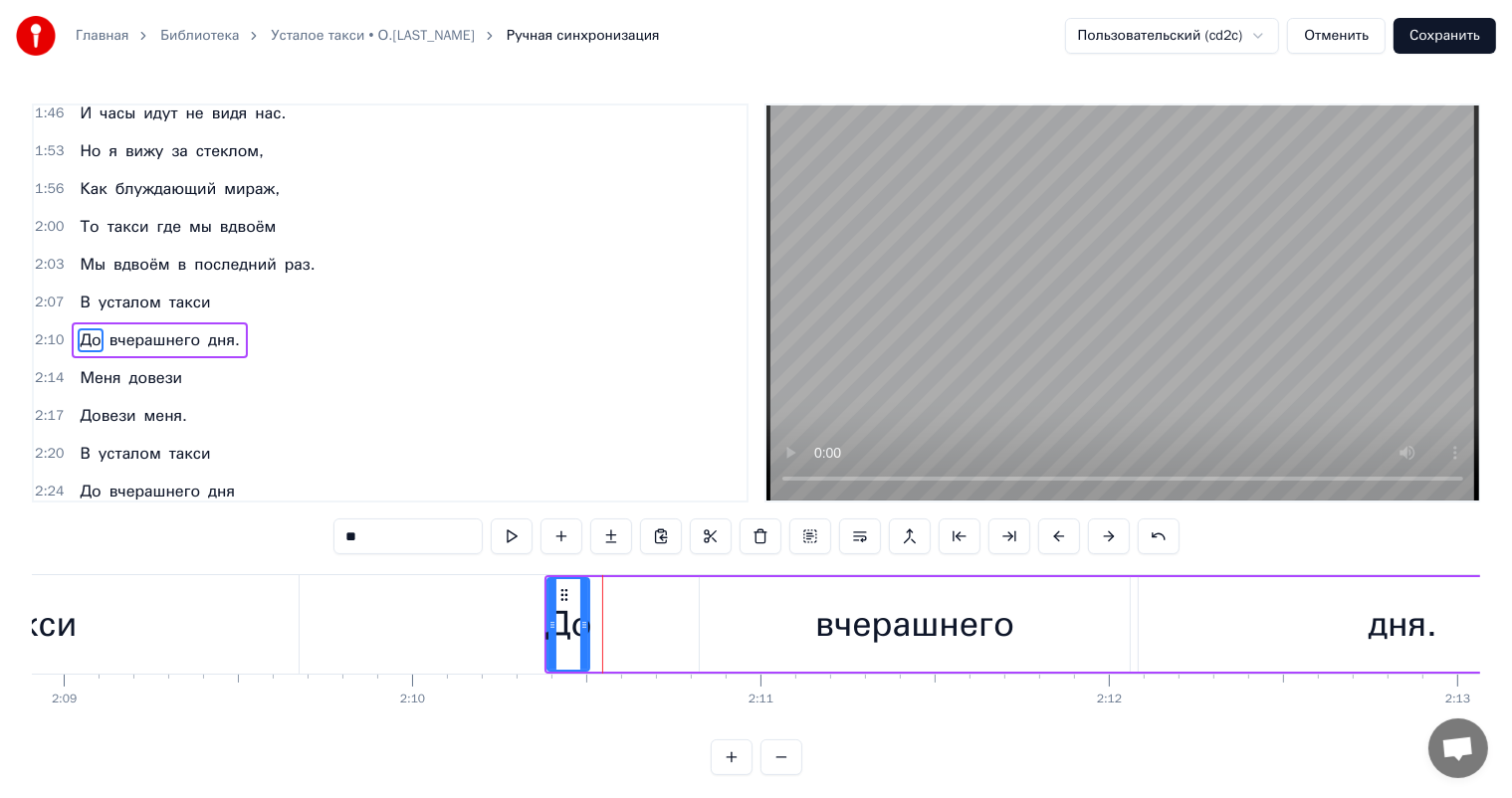 click on "такси" at bounding box center [31, 624] 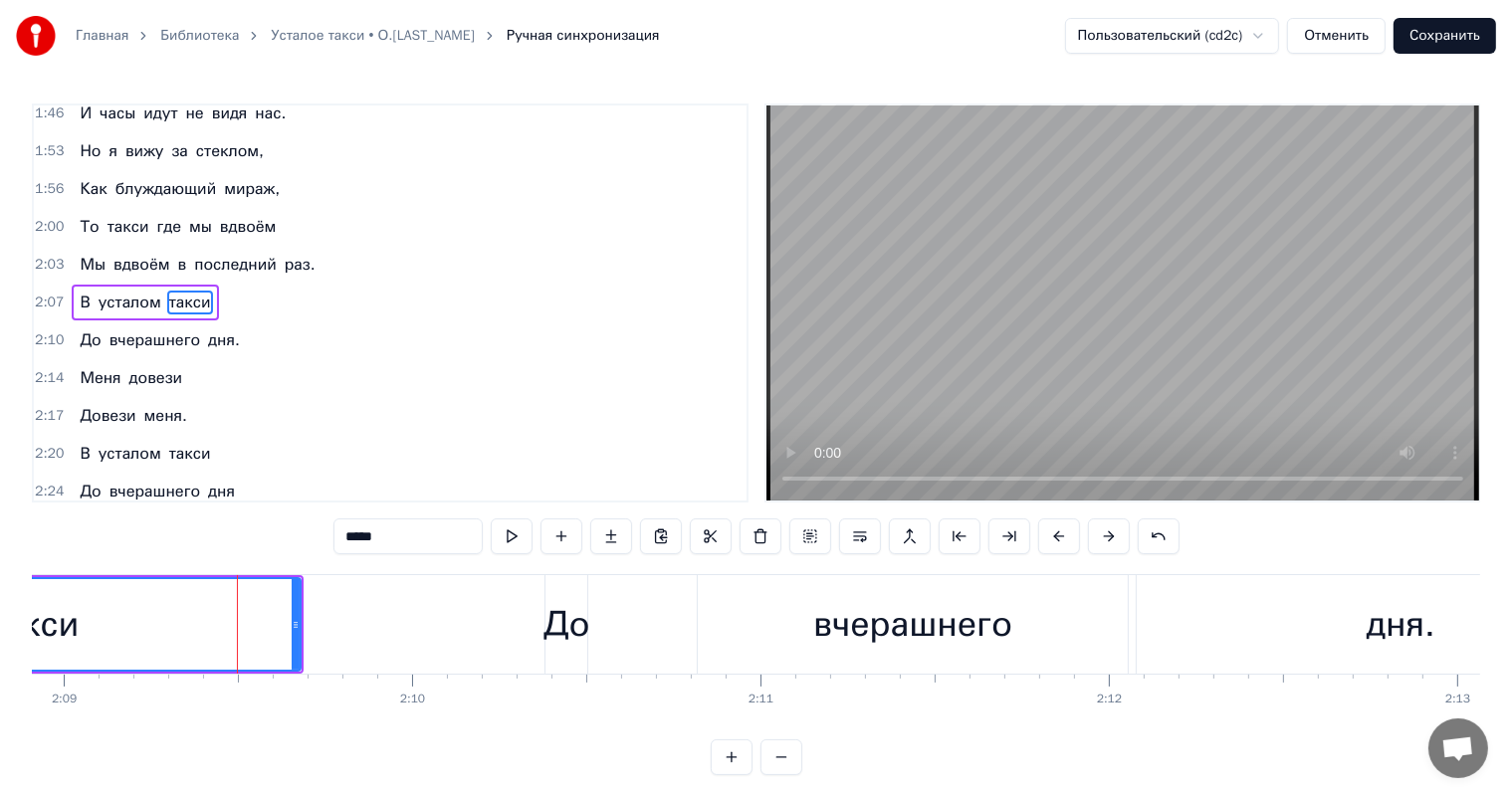 scroll, scrollTop: 882, scrollLeft: 0, axis: vertical 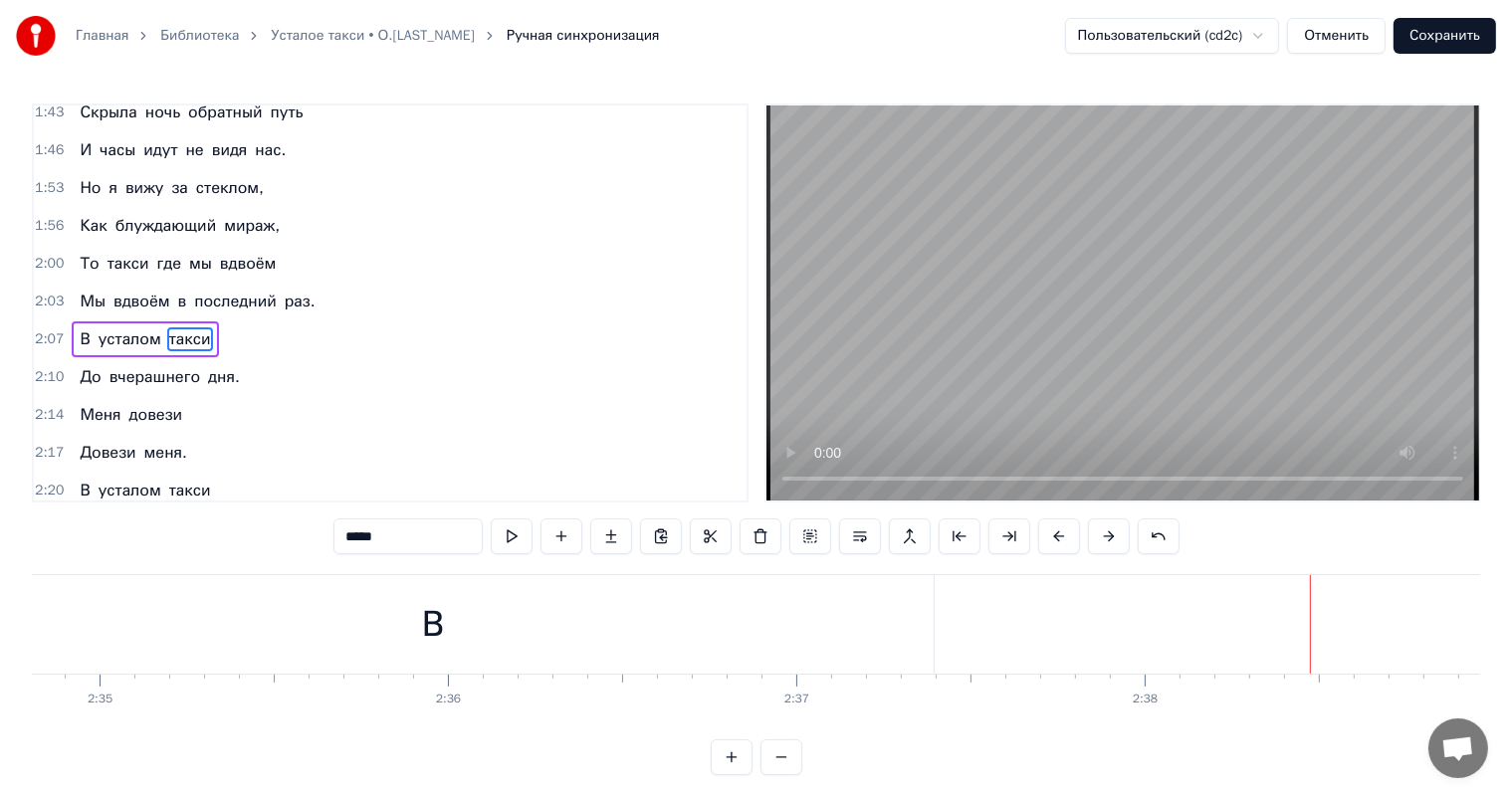 click on "В" at bounding box center [433, 624] 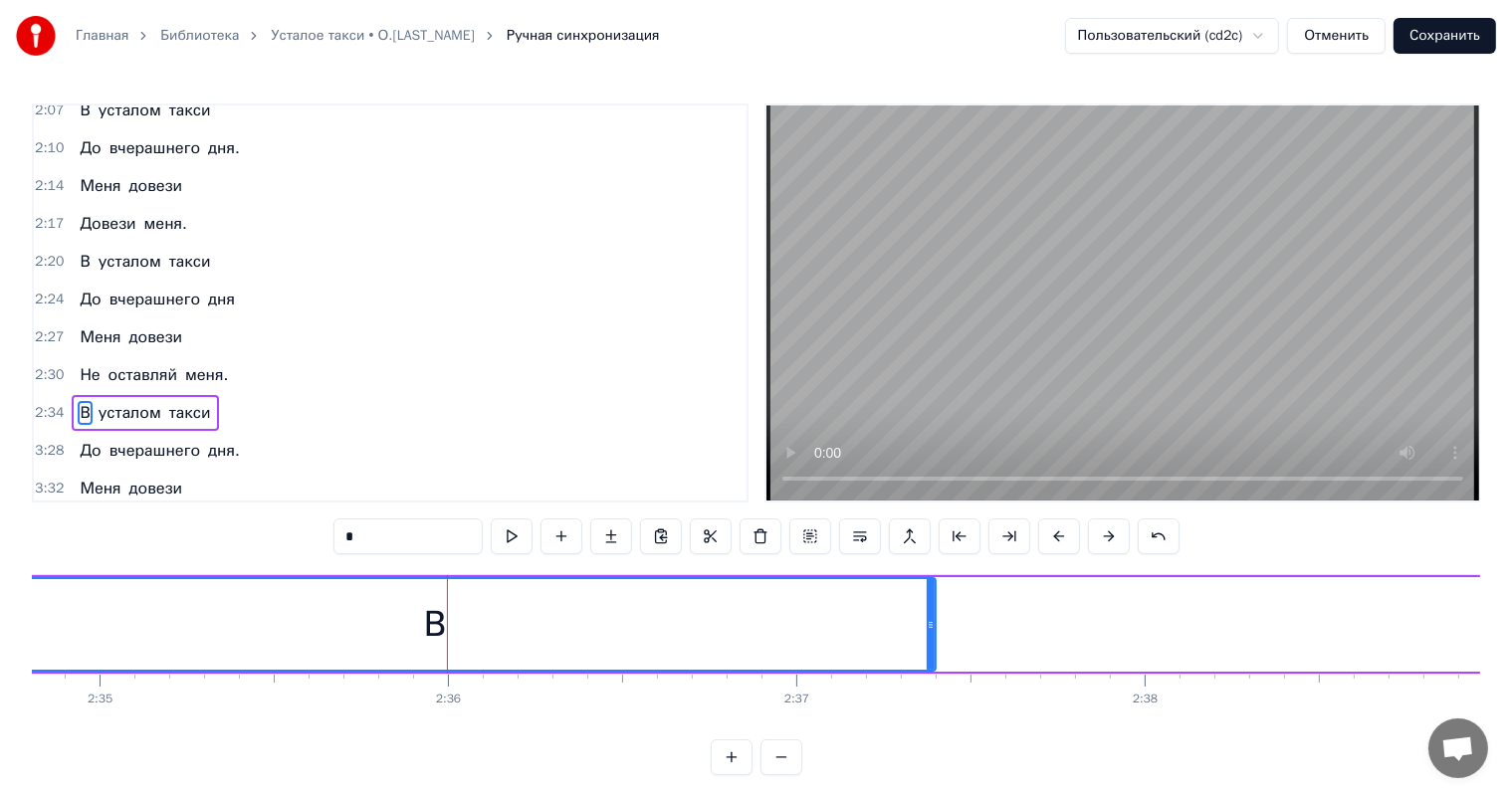 scroll, scrollTop: 1174, scrollLeft: 0, axis: vertical 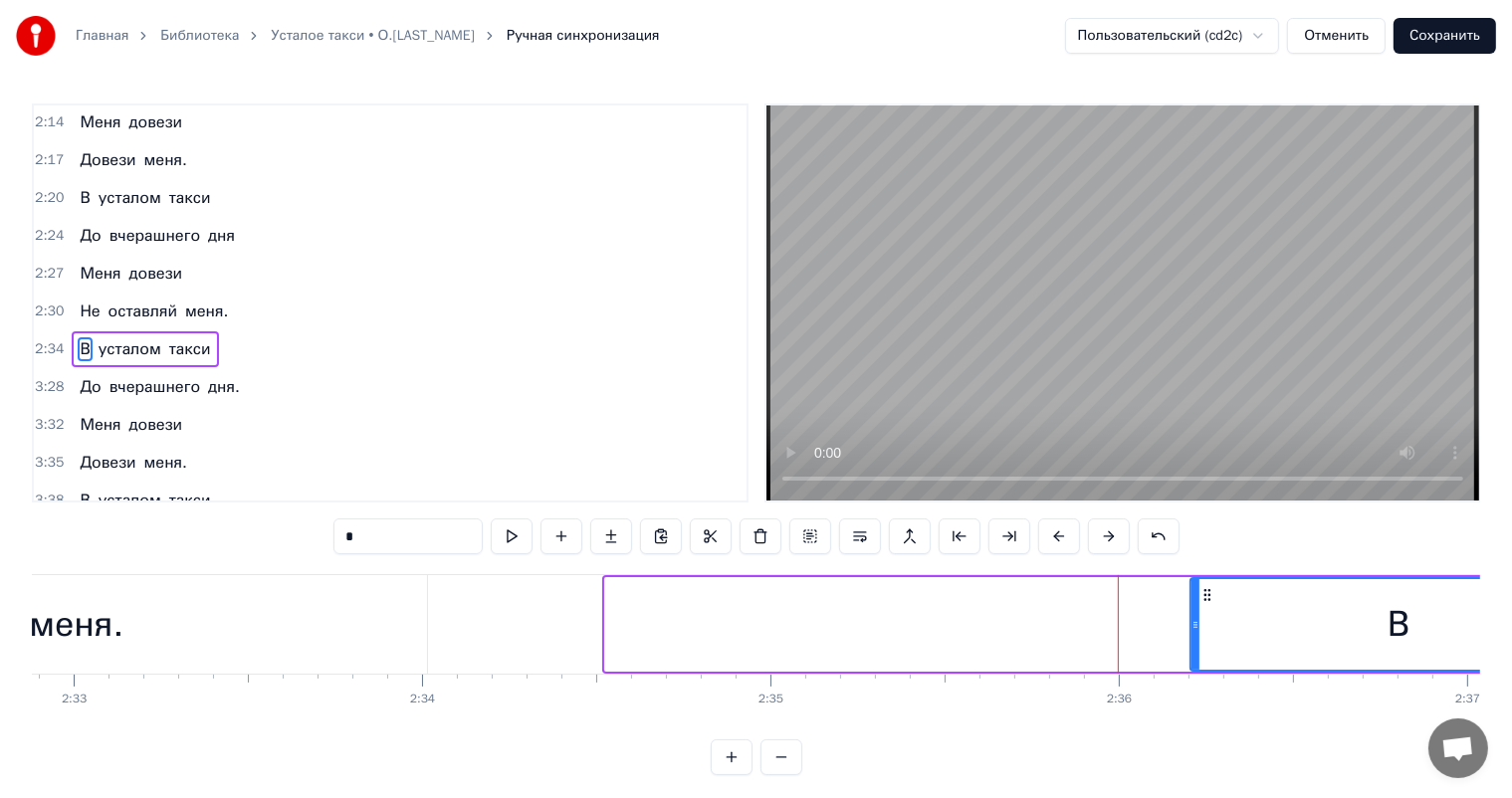 drag, startPoint x: 607, startPoint y: 618, endPoint x: 1189, endPoint y: 621, distance: 582.0077 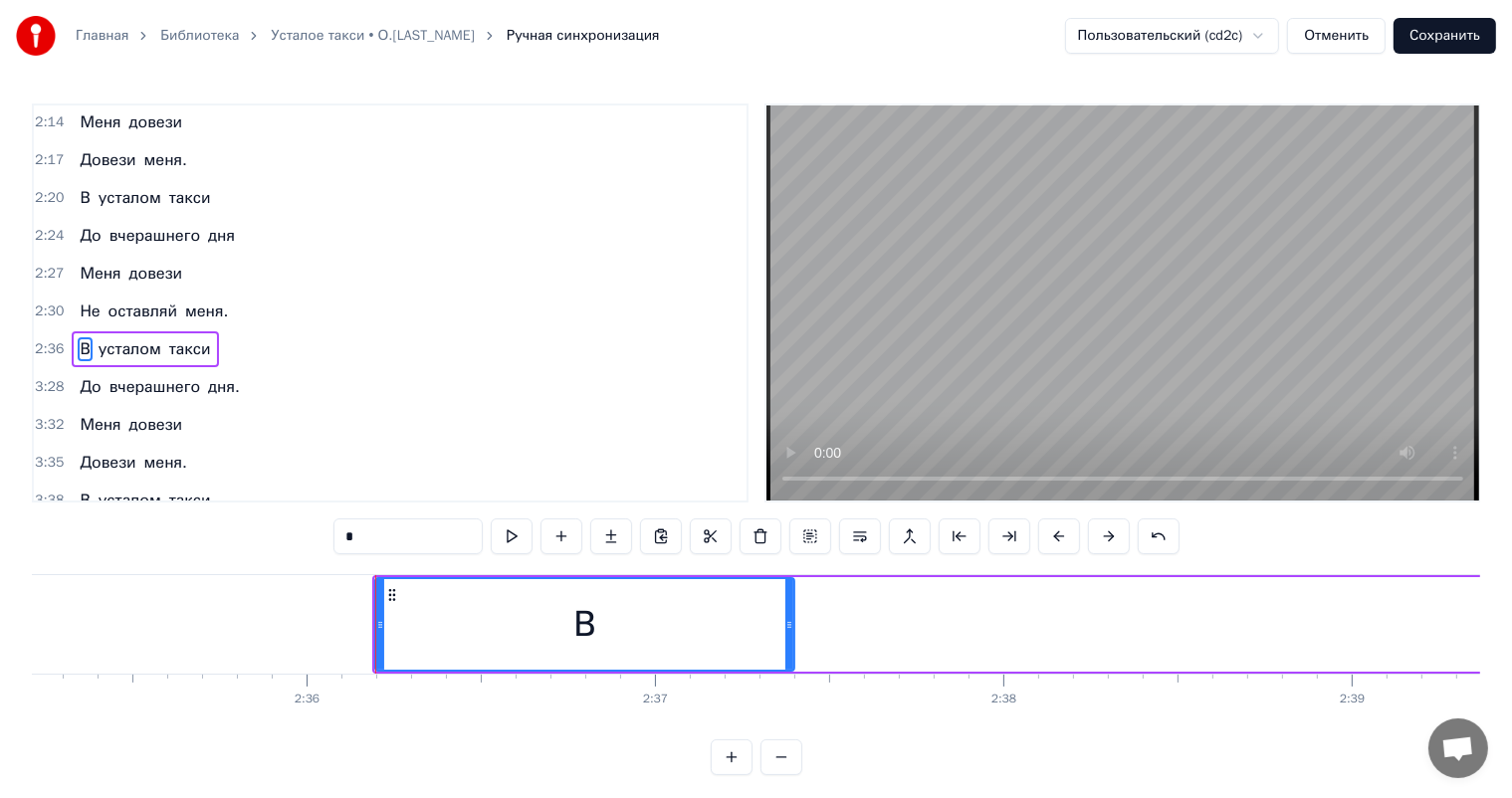scroll, scrollTop: 0, scrollLeft: 53835, axis: horizontal 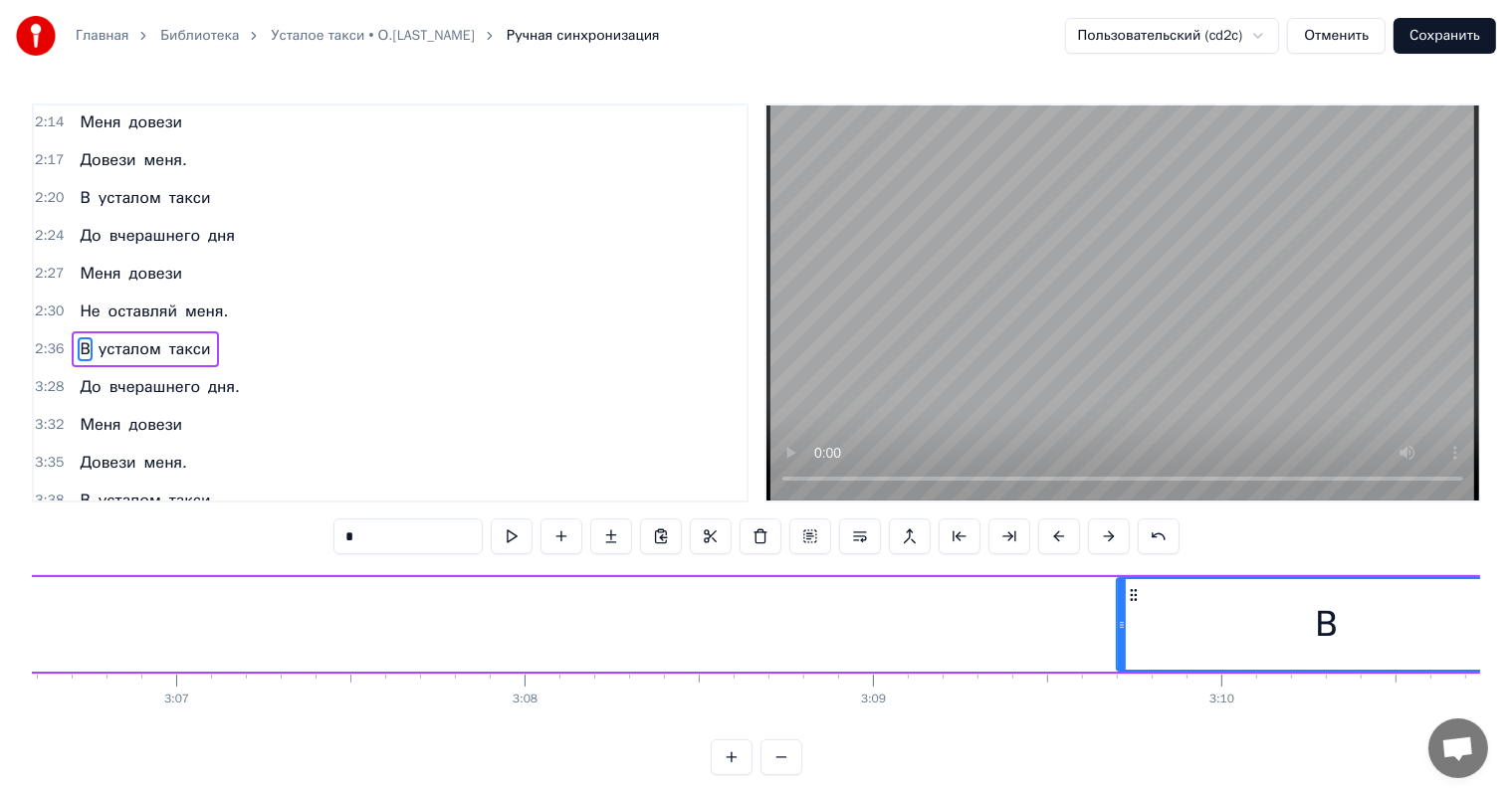 drag, startPoint x: 626, startPoint y: 593, endPoint x: 1134, endPoint y: 634, distance: 509.6518 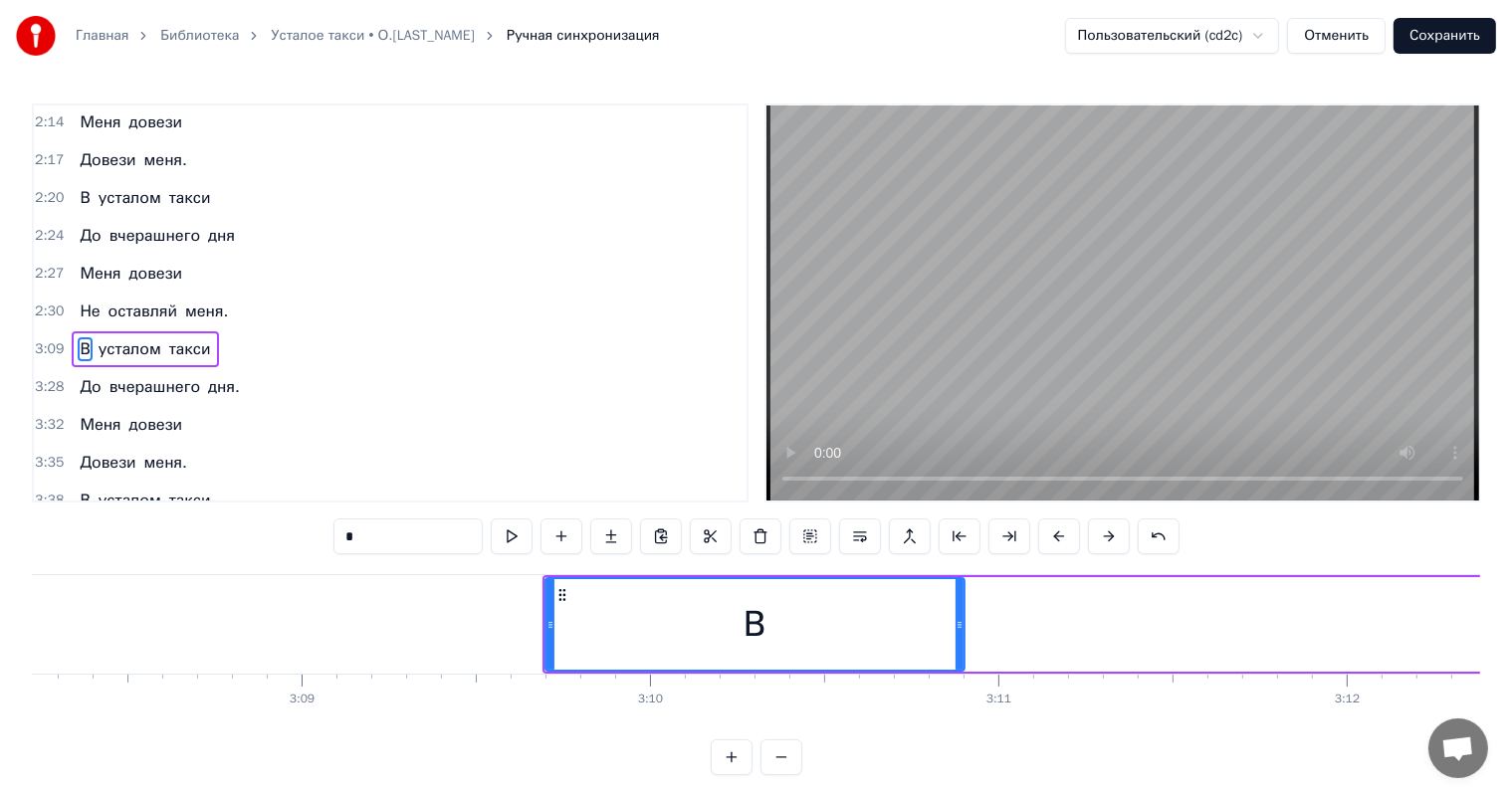 scroll, scrollTop: 0, scrollLeft: 65385, axis: horizontal 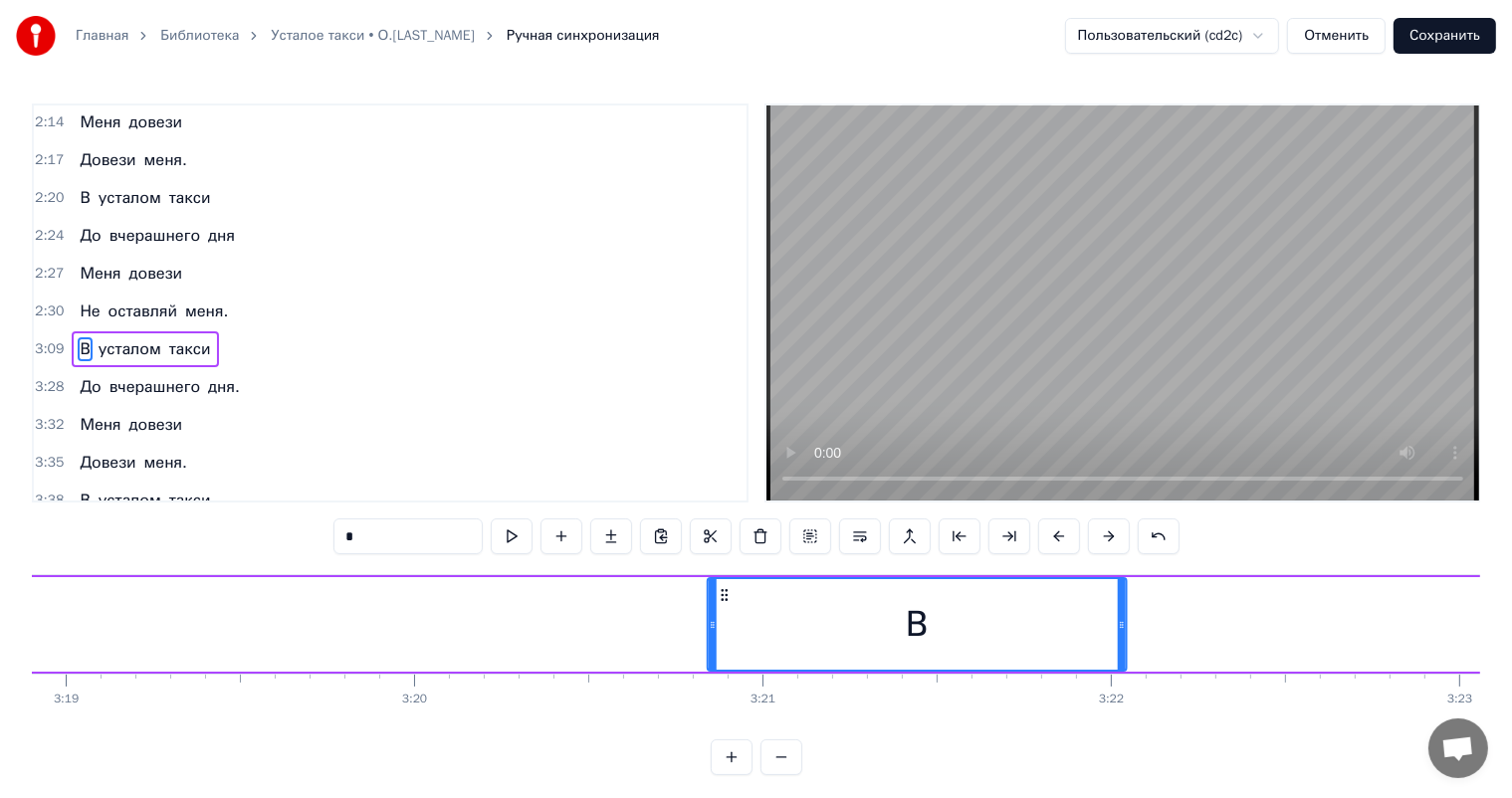 drag, startPoint x: 752, startPoint y: 590, endPoint x: 724, endPoint y: 624, distance: 44.04543 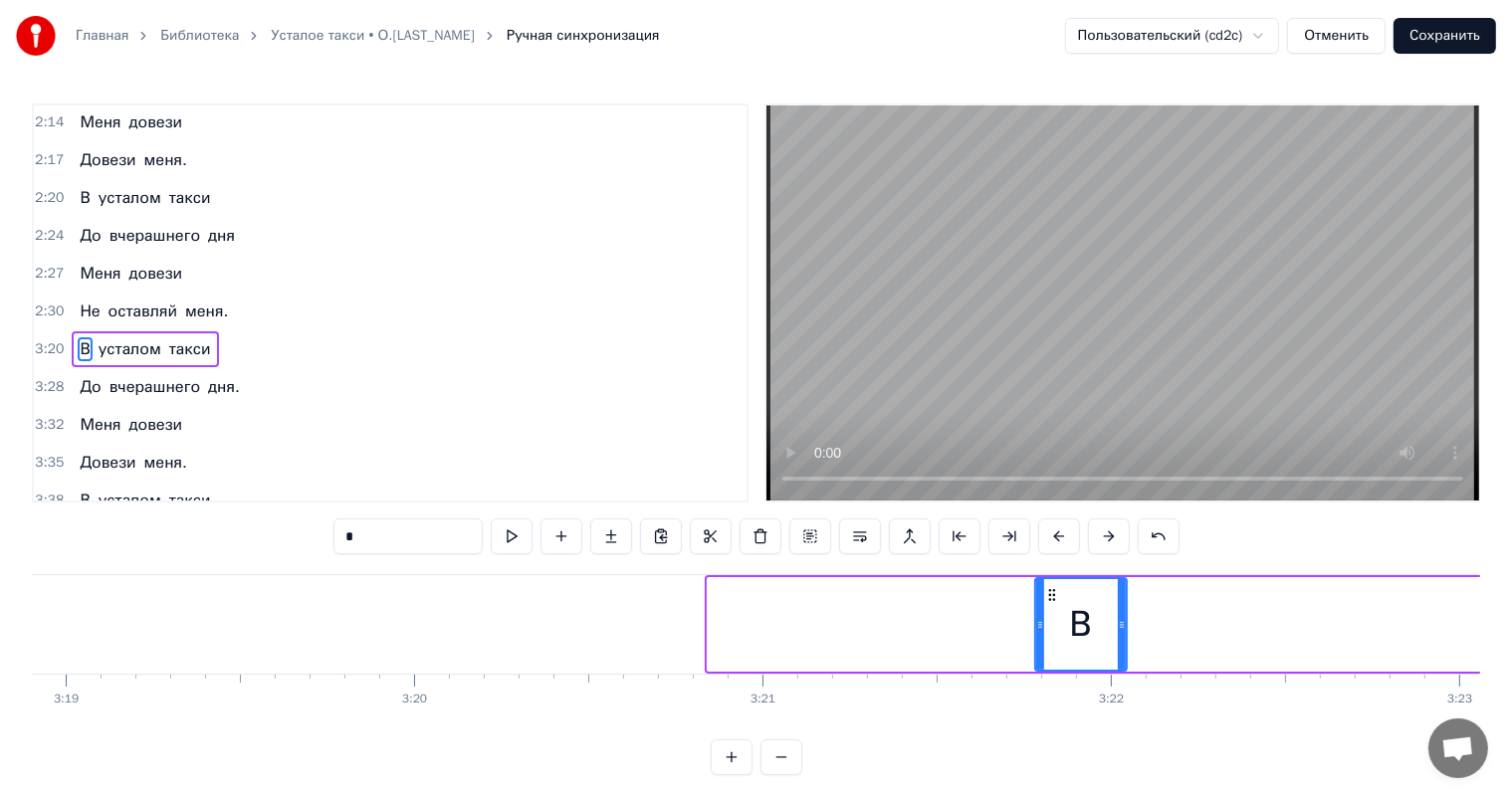 drag, startPoint x: 714, startPoint y: 615, endPoint x: 1041, endPoint y: 595, distance: 327.61105 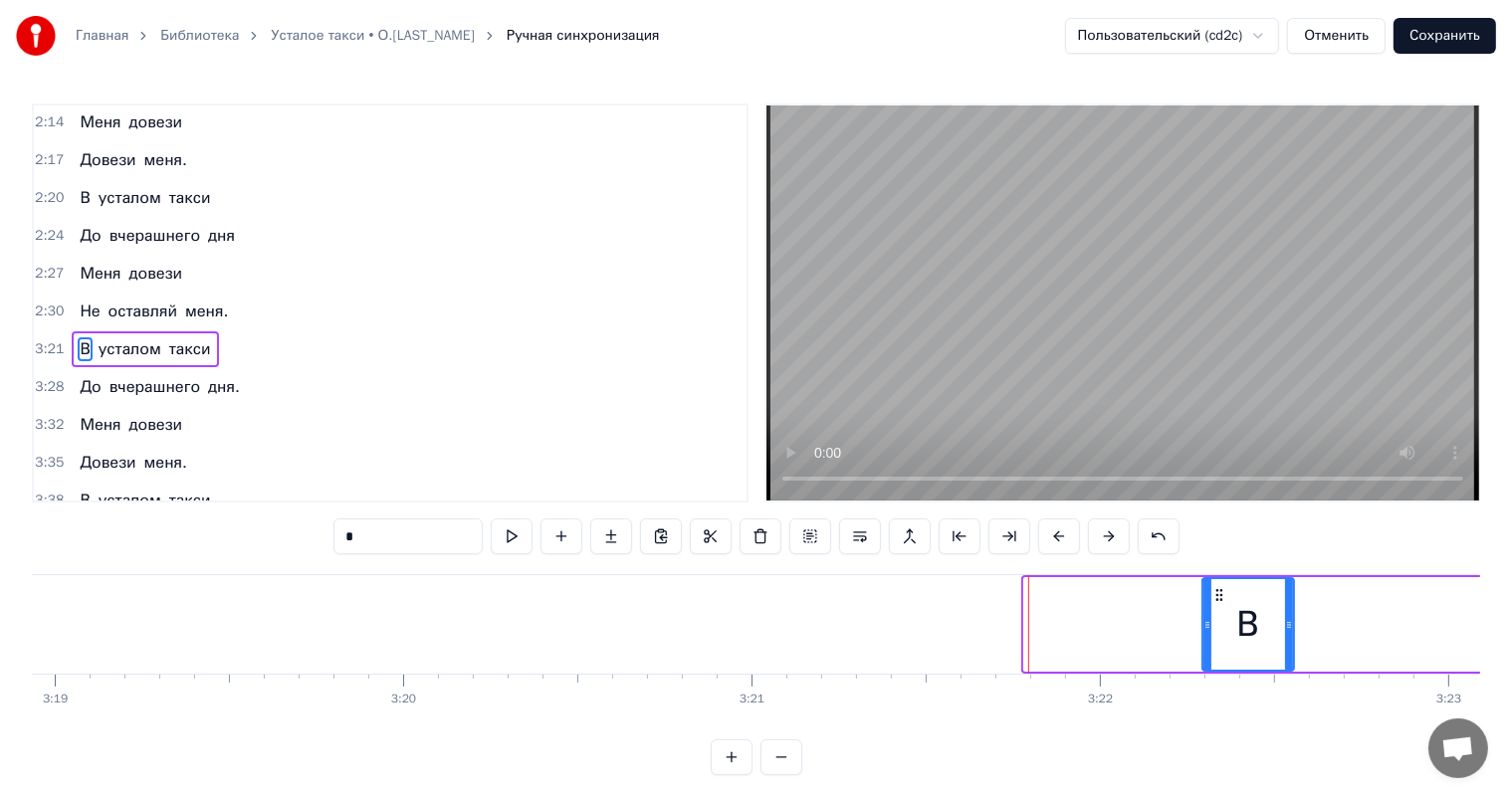 scroll, scrollTop: 0, scrollLeft: 69328, axis: horizontal 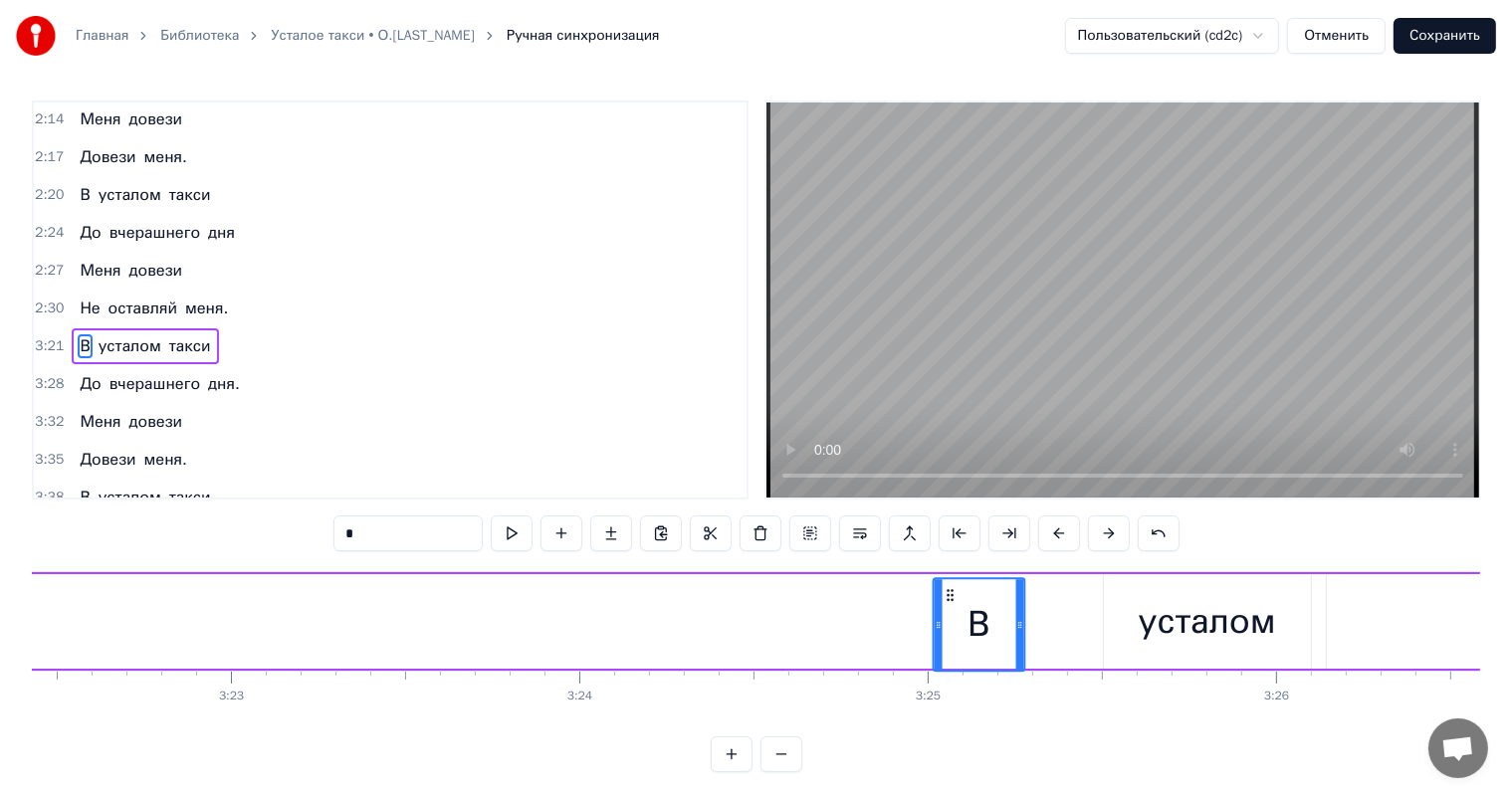 drag, startPoint x: 1050, startPoint y: 593, endPoint x: 948, endPoint y: 605, distance: 102.70346 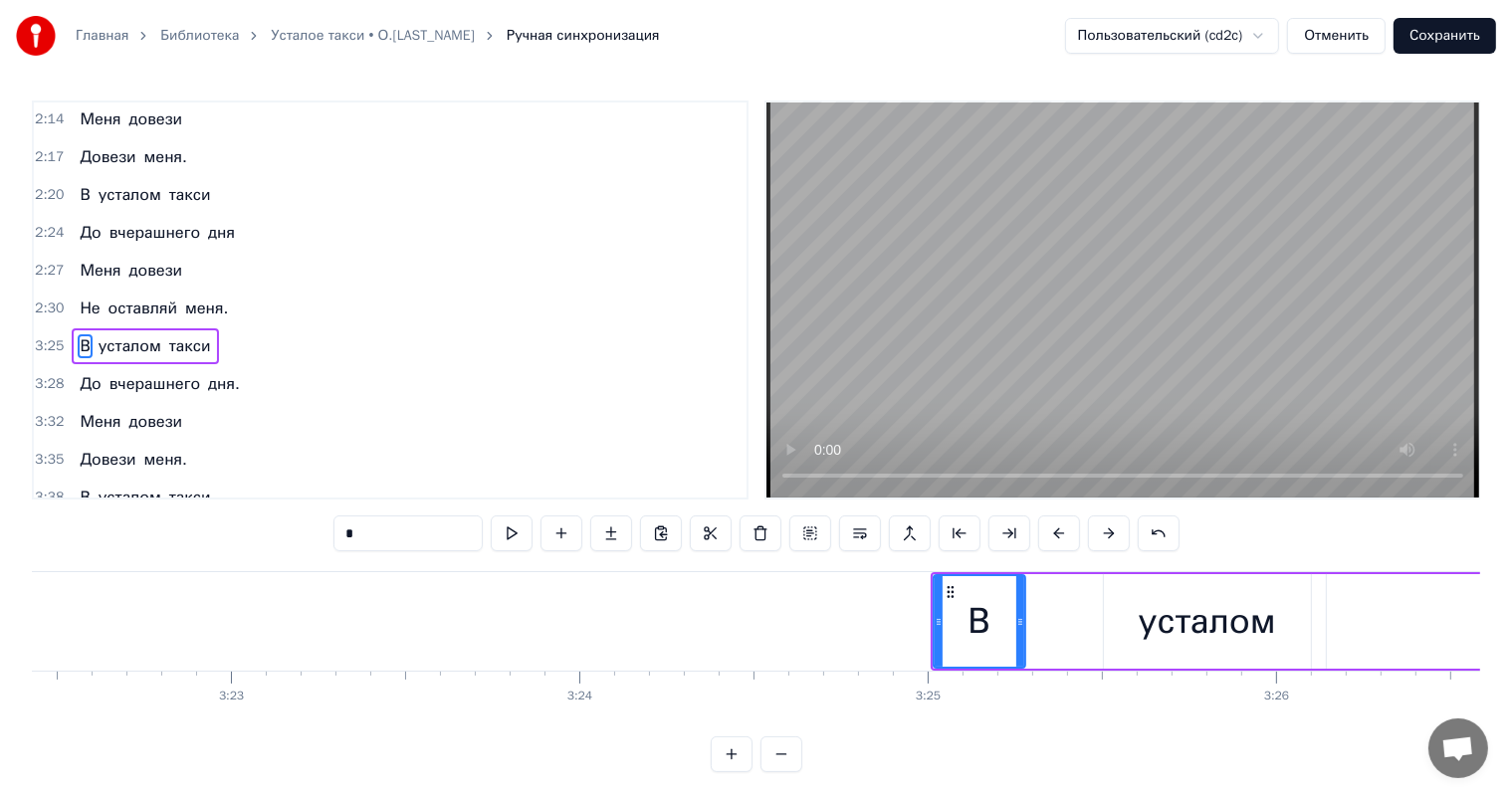click on "оставляй" at bounding box center (142, 308) 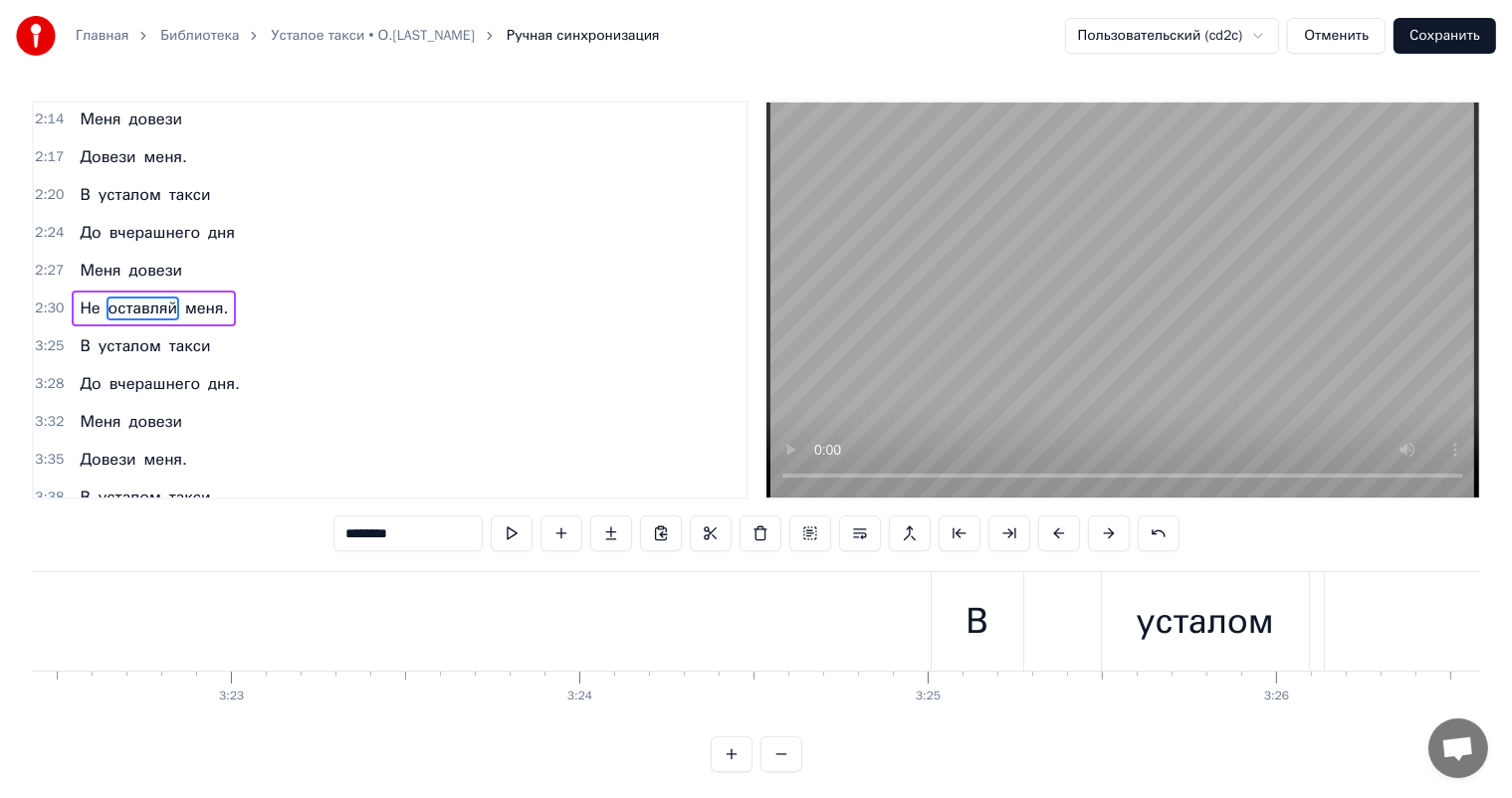 scroll, scrollTop: 0, scrollLeft: 0, axis: both 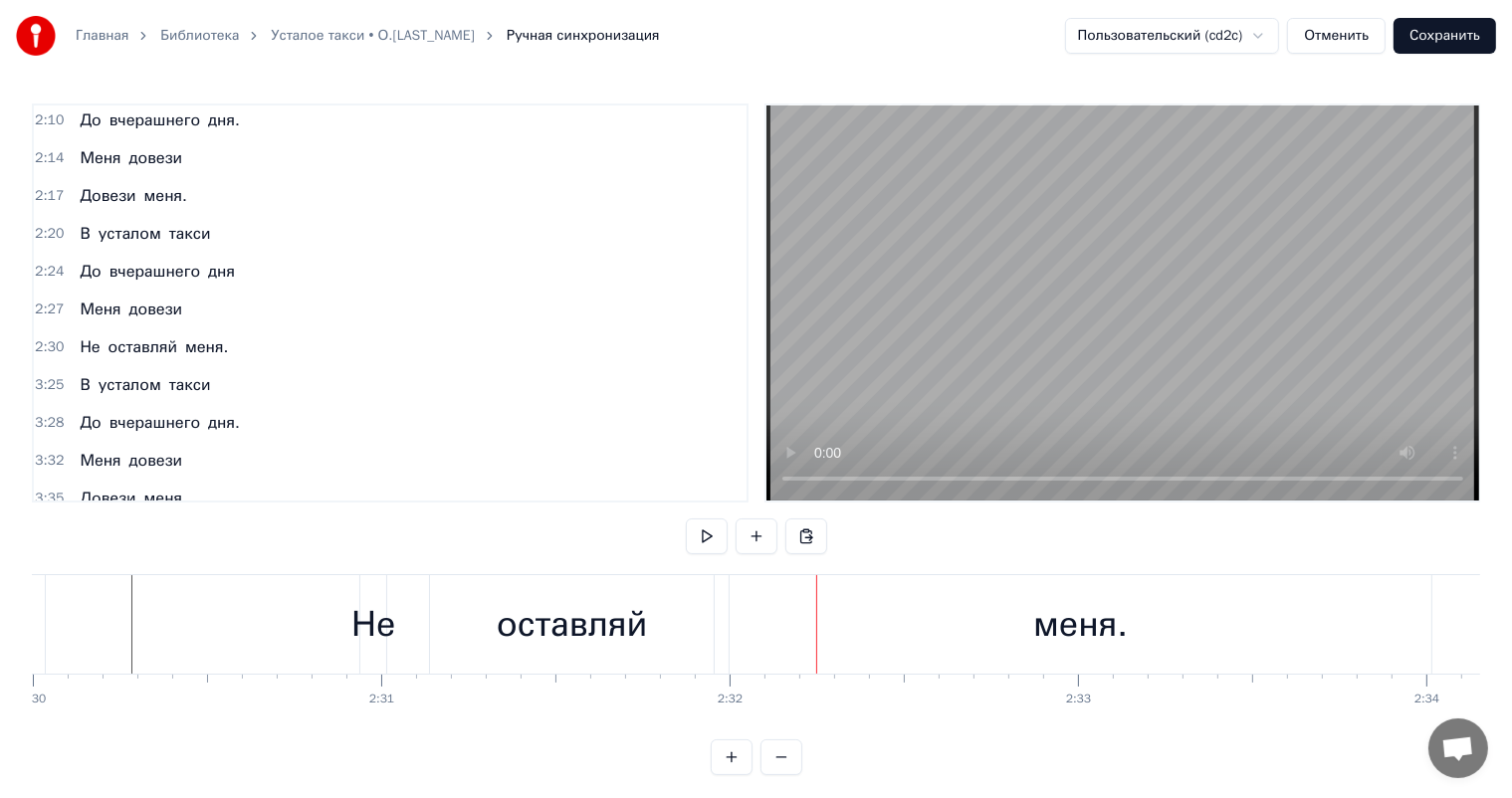 click on "Не" at bounding box center (373, 624) 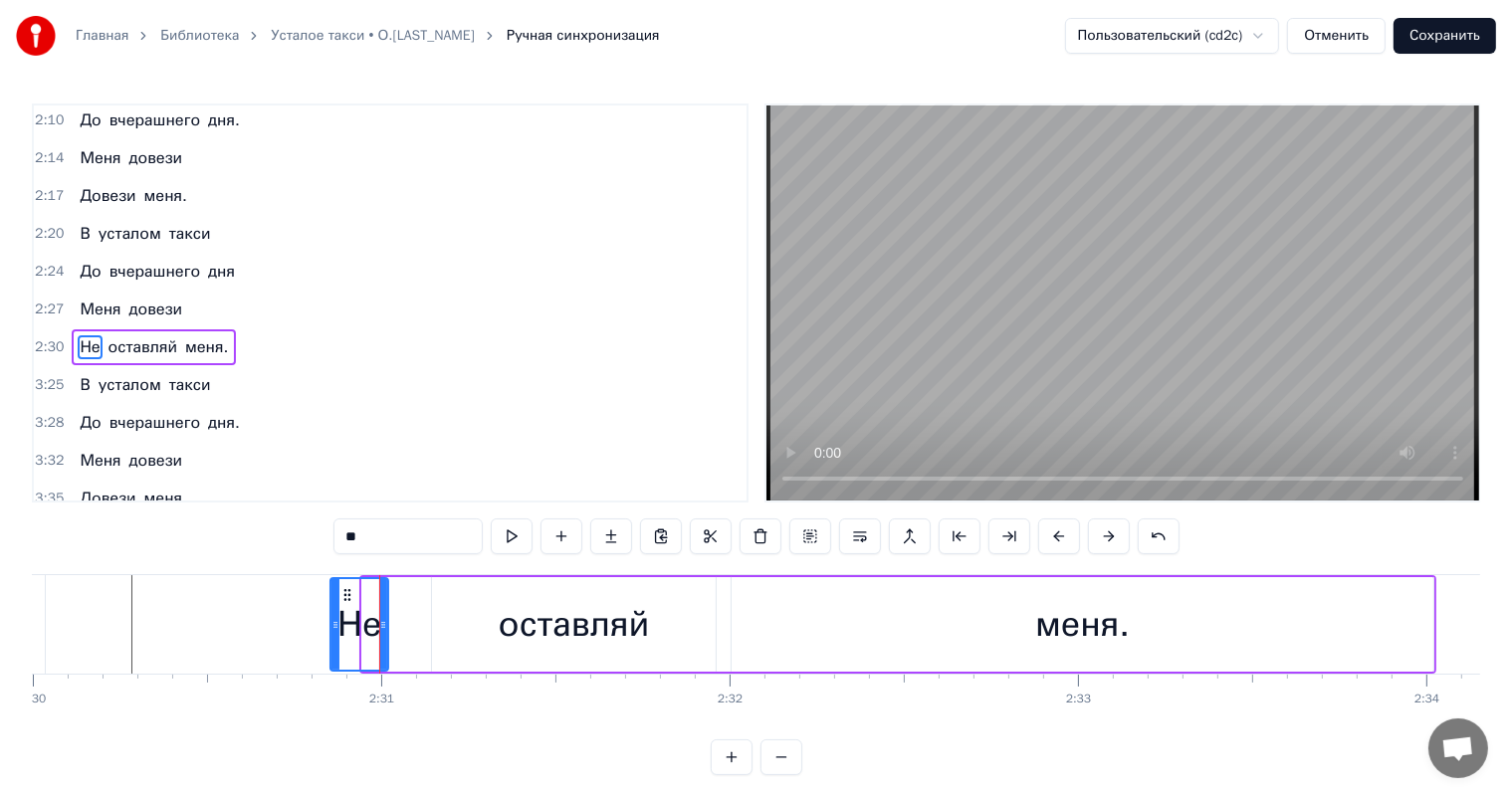 drag, startPoint x: 362, startPoint y: 609, endPoint x: 330, endPoint y: 619, distance: 33.526109 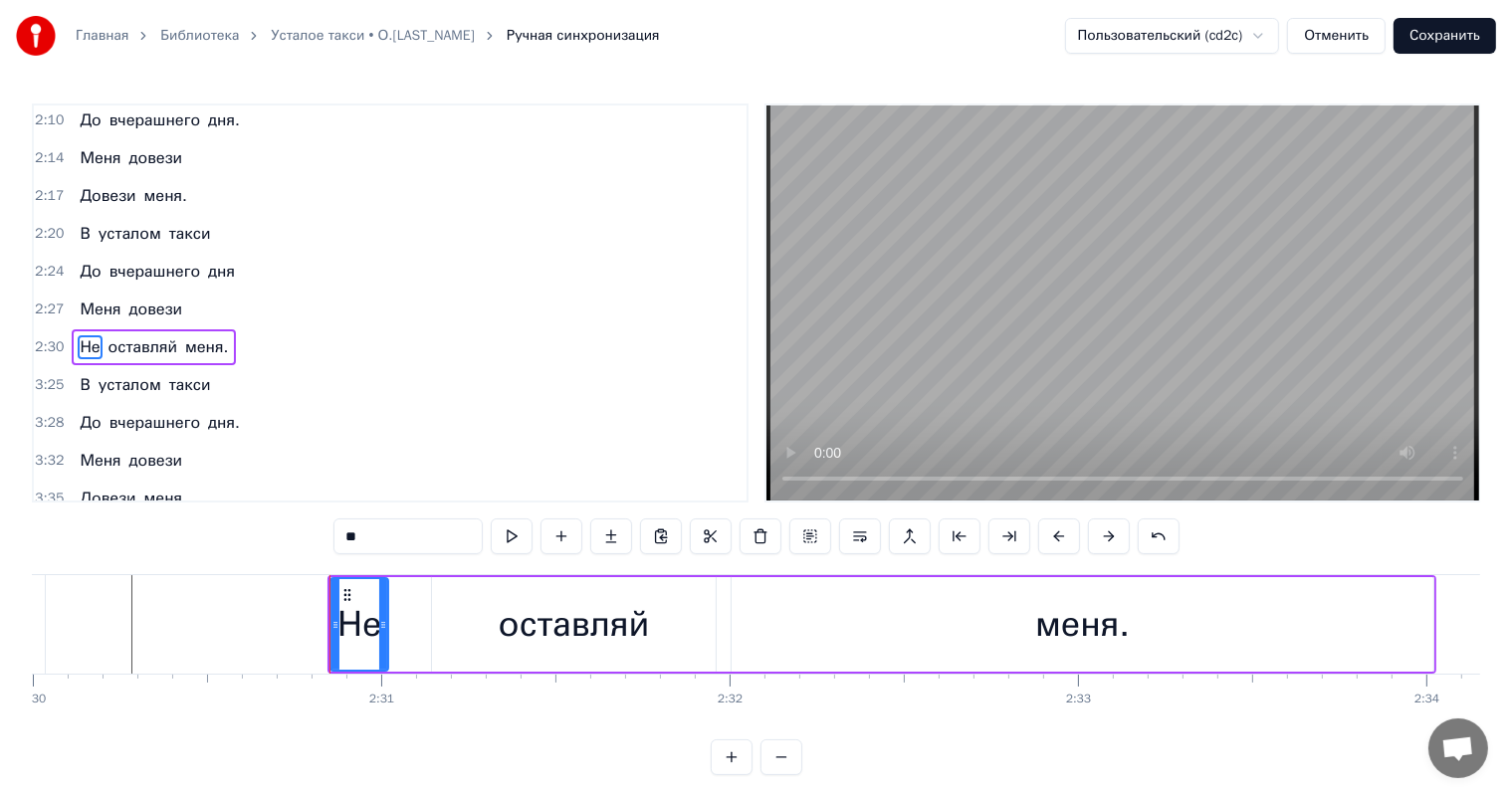 click at bounding box center [-9813, 624] 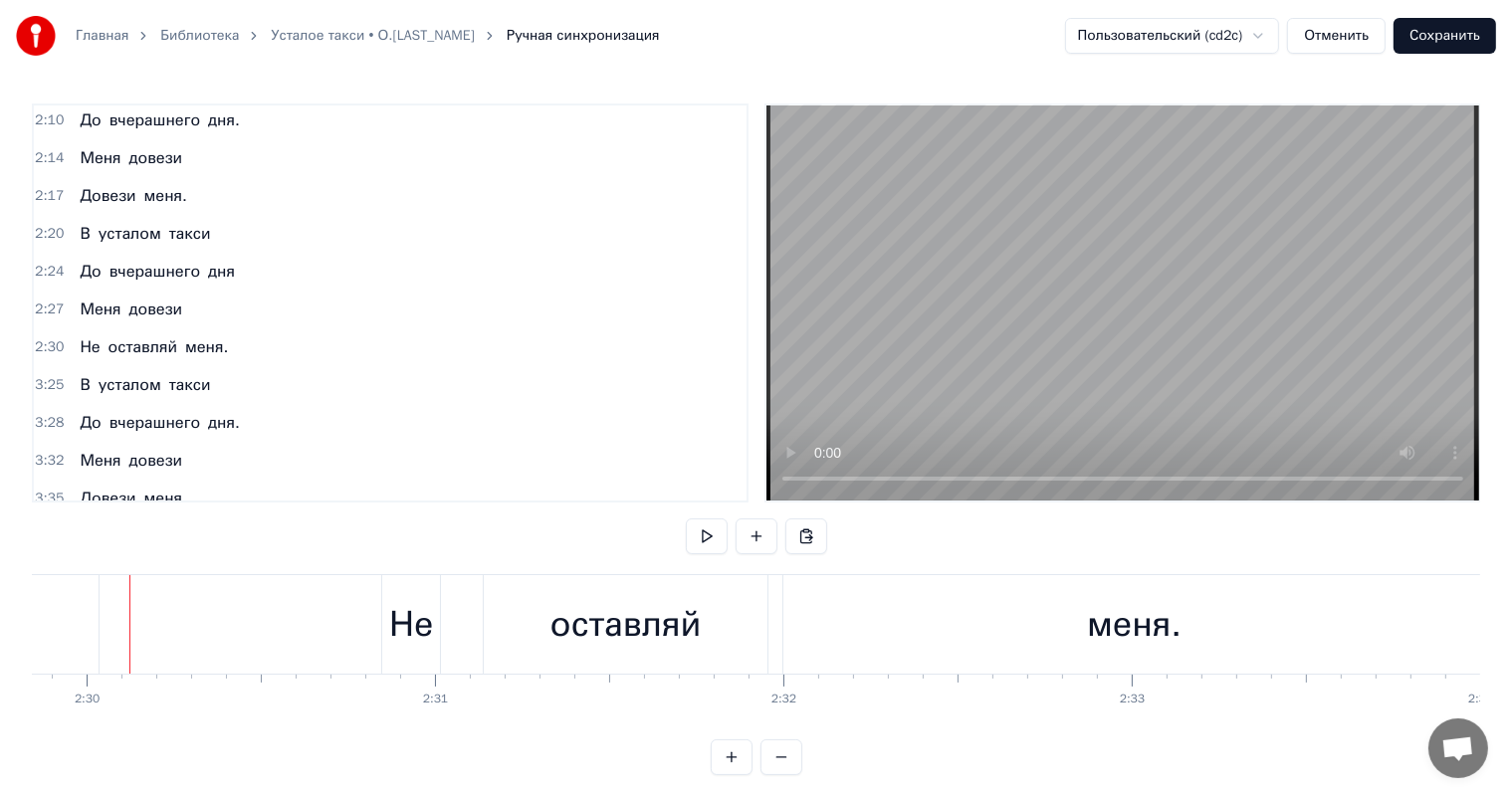 scroll, scrollTop: 0, scrollLeft: 52201, axis: horizontal 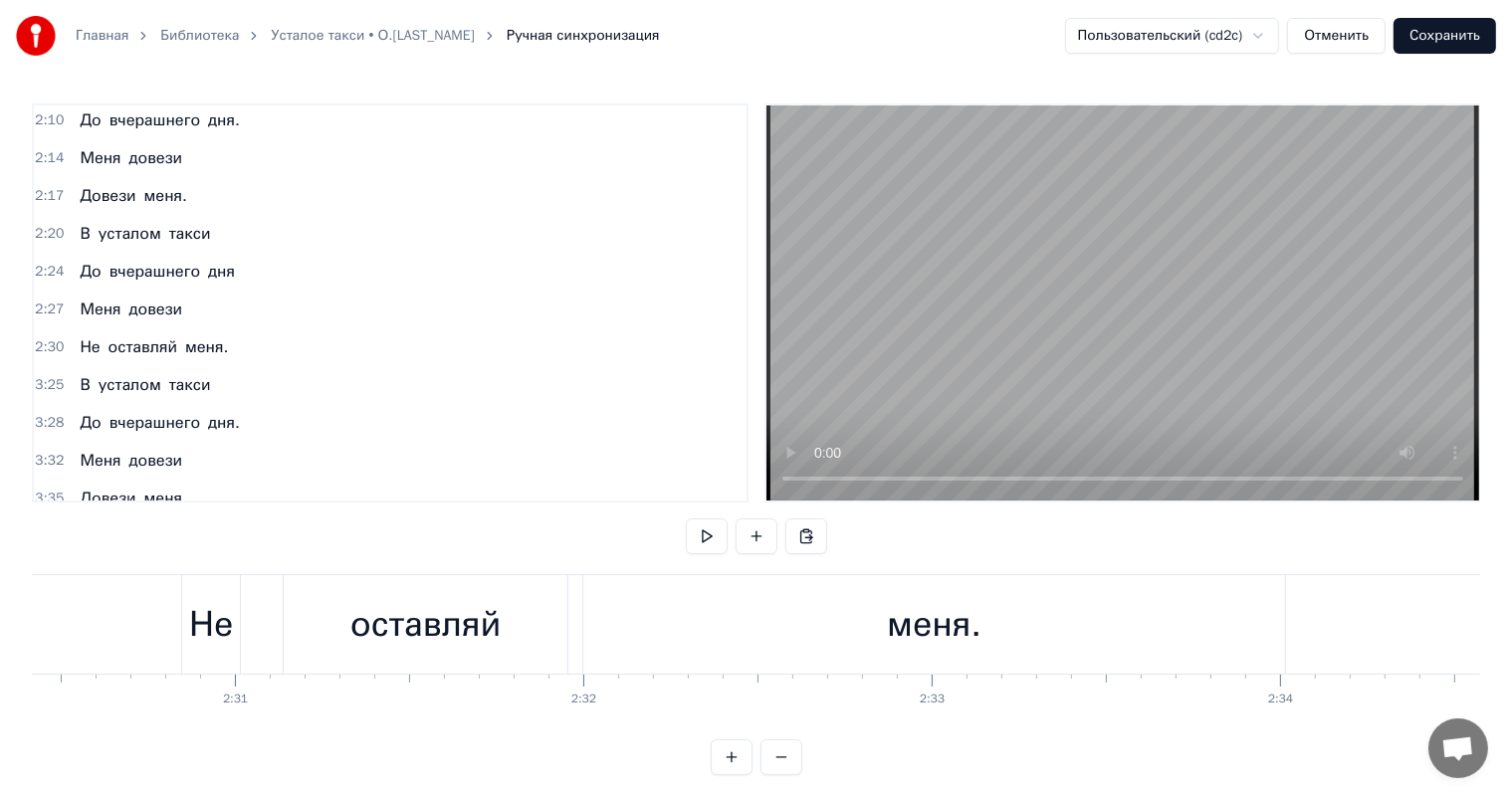 click on "меня." at bounding box center (934, 624) 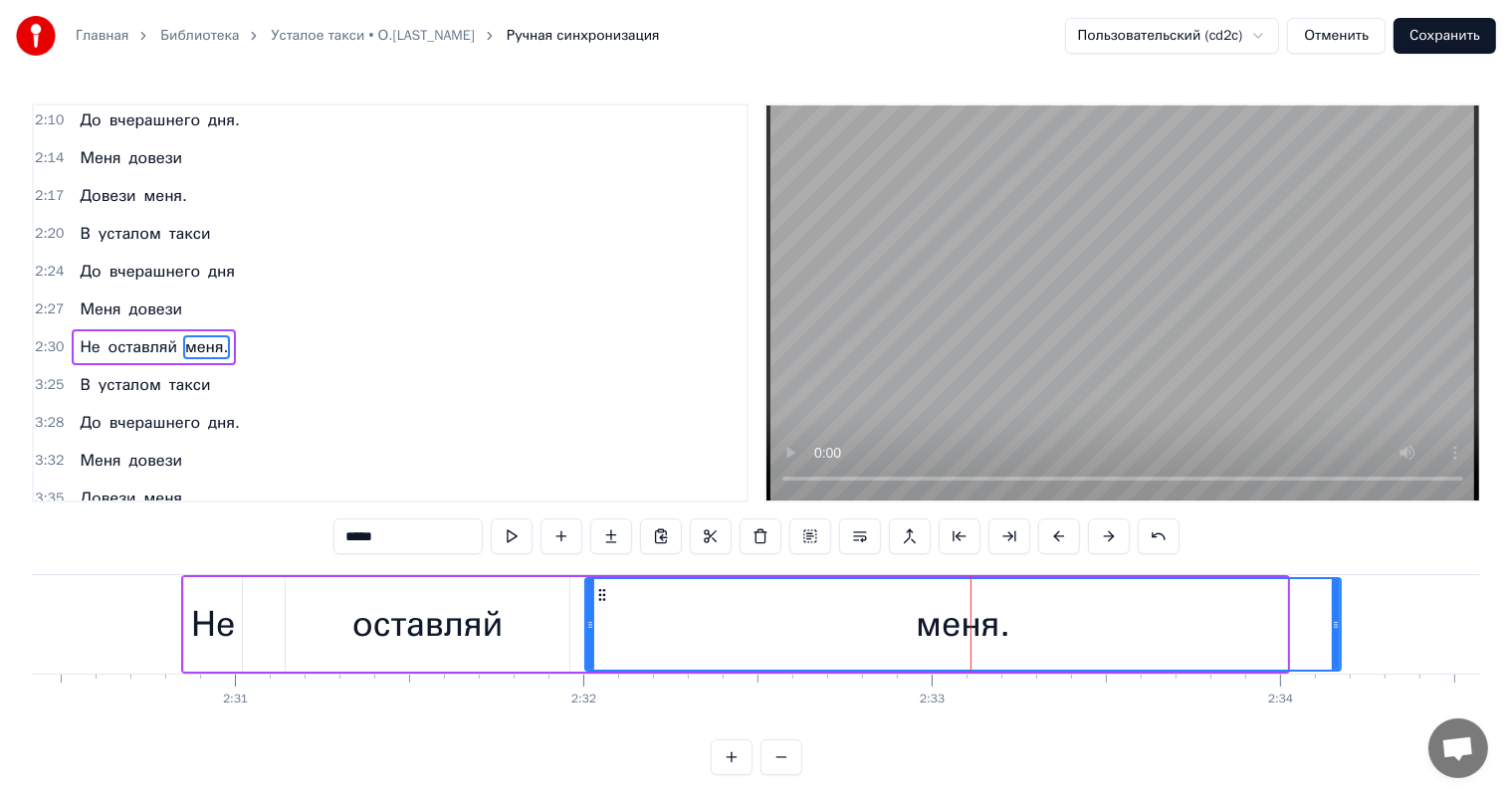 drag, startPoint x: 1279, startPoint y: 624, endPoint x: 1333, endPoint y: 628, distance: 54.147945 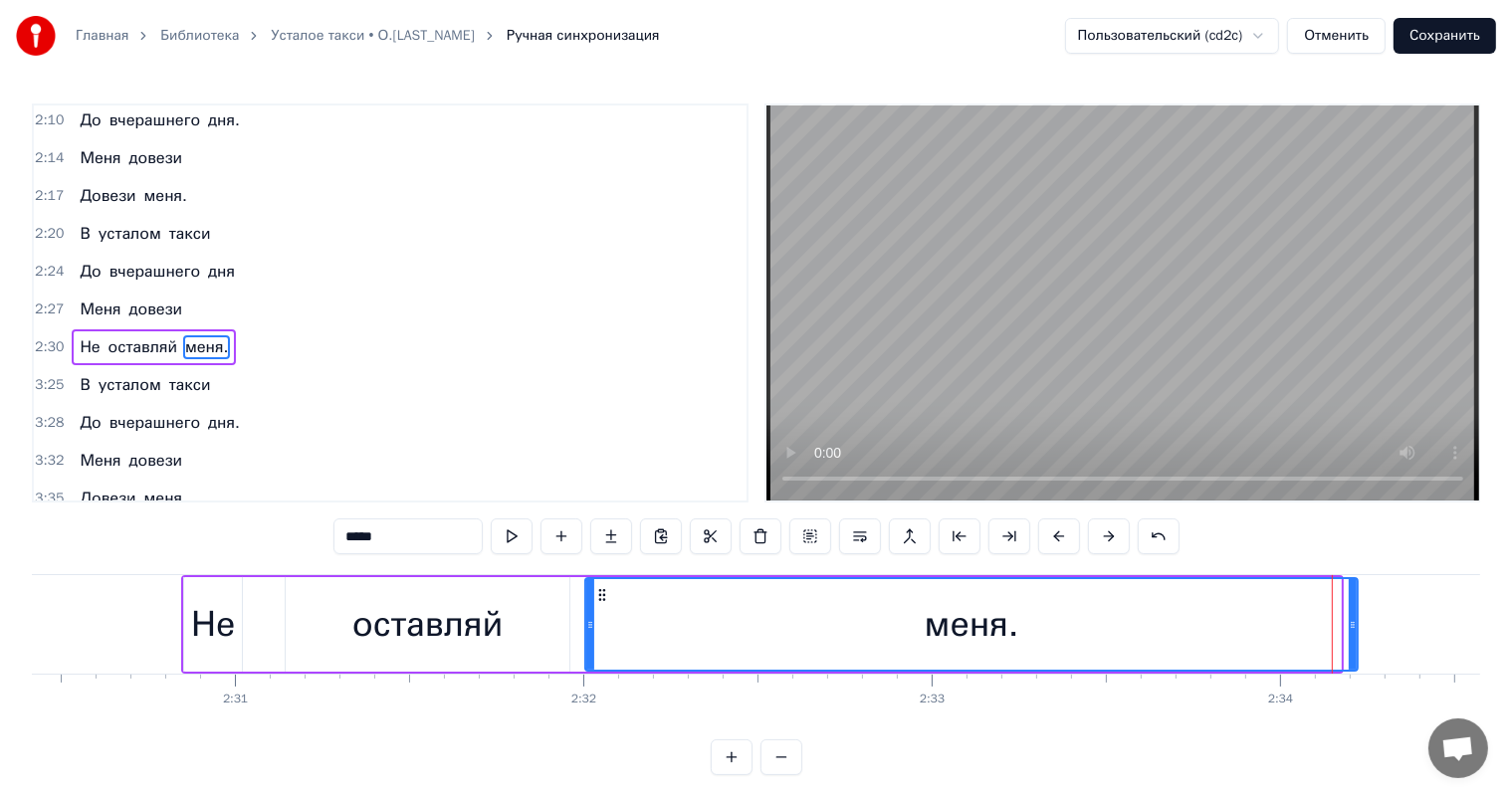 drag, startPoint x: 1333, startPoint y: 628, endPoint x: 894, endPoint y: 699, distance: 444.7044 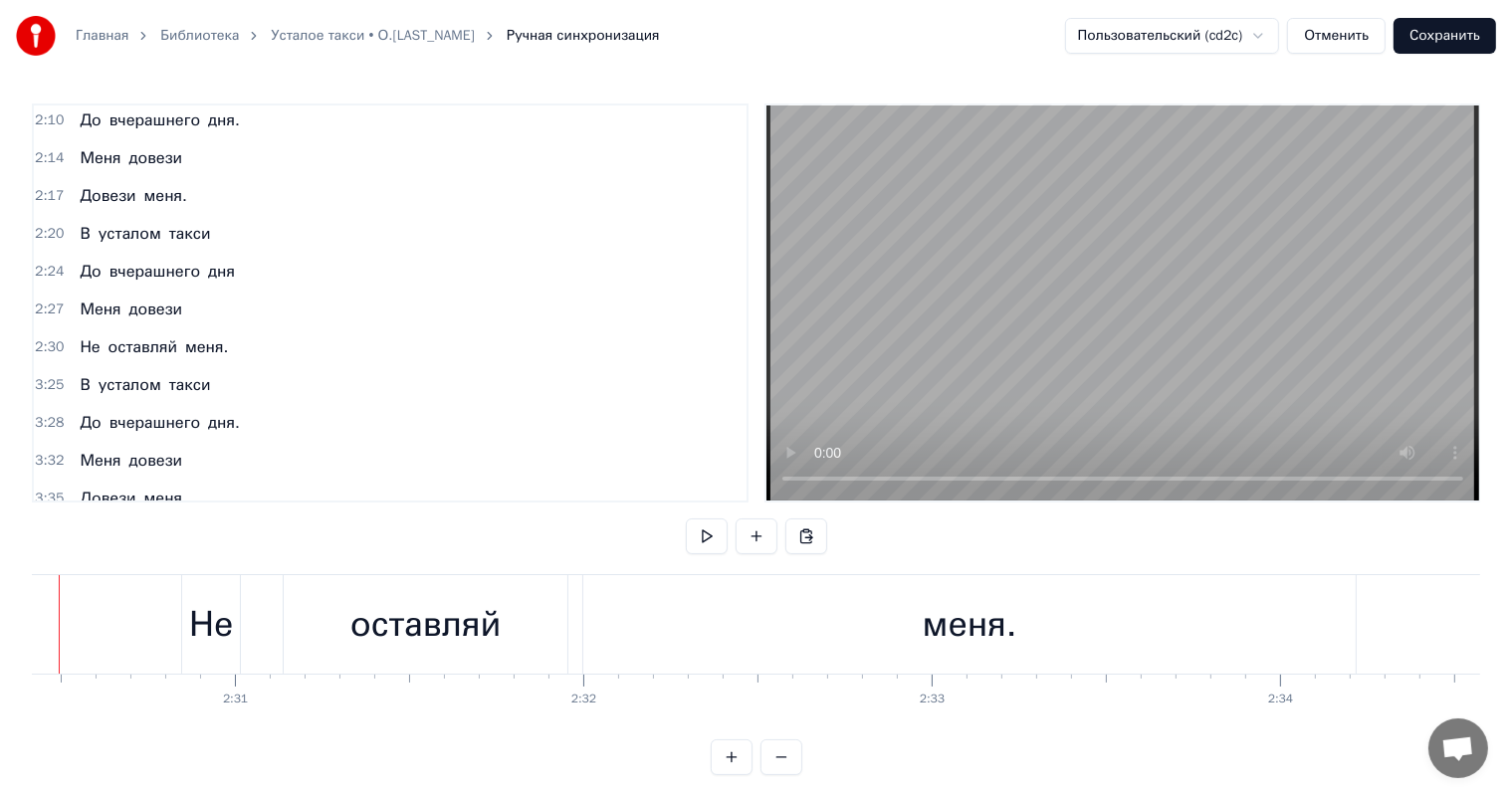 scroll, scrollTop: 0, scrollLeft: 52330, axis: horizontal 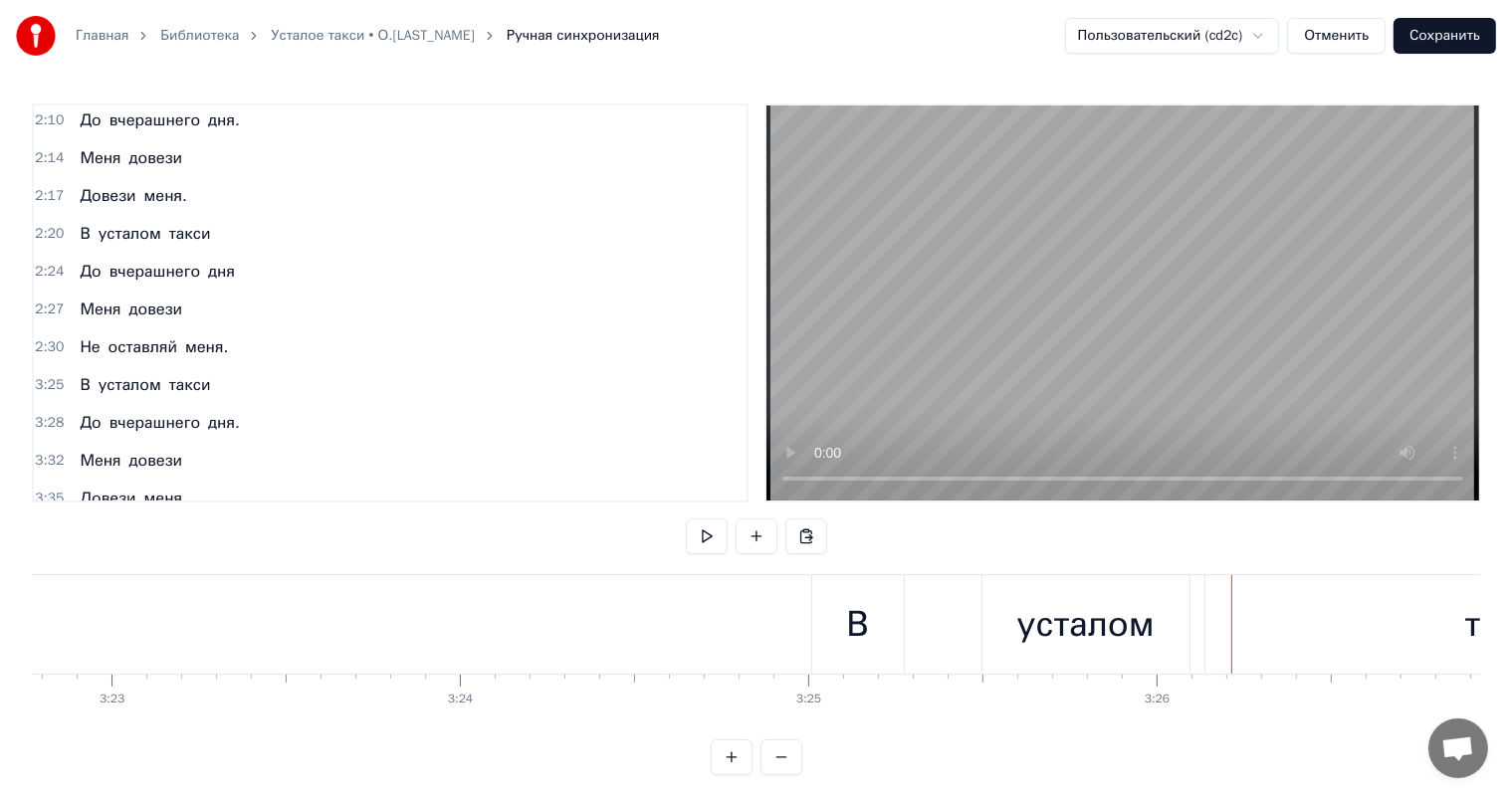 click on "В" at bounding box center (857, 624) 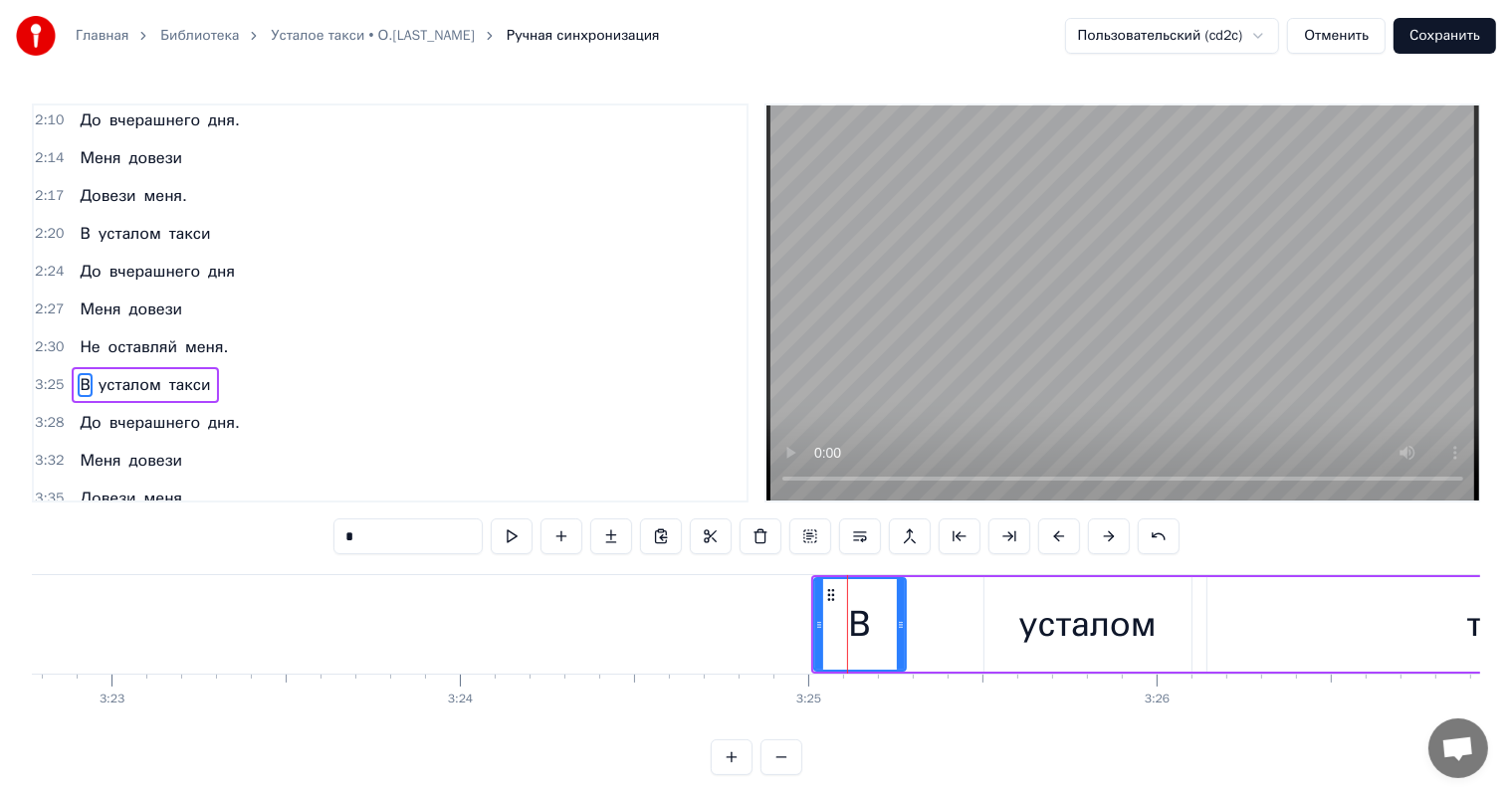 scroll, scrollTop: 1174, scrollLeft: 0, axis: vertical 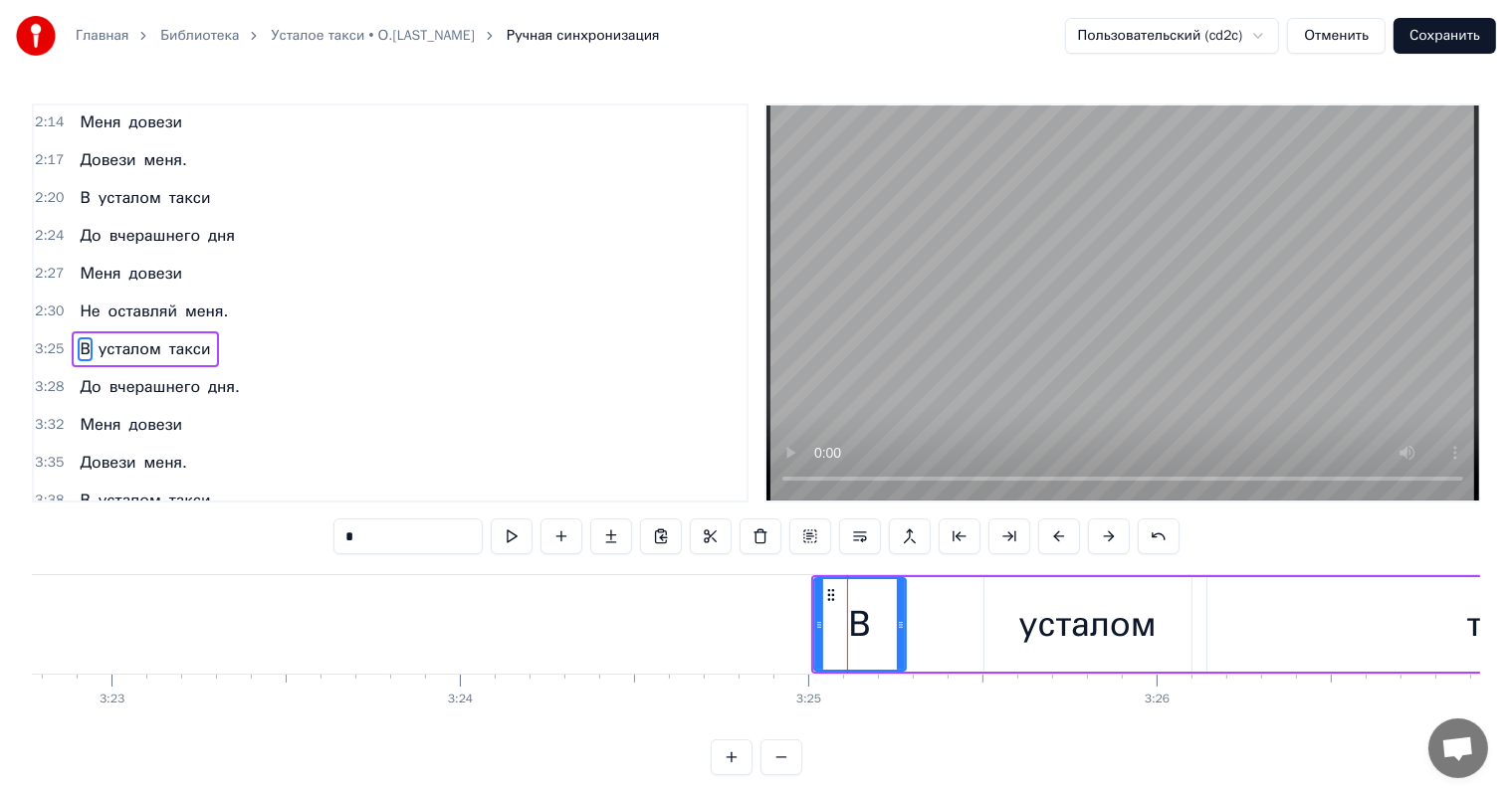 drag, startPoint x: 1068, startPoint y: 639, endPoint x: 972, endPoint y: 629, distance: 96.5194 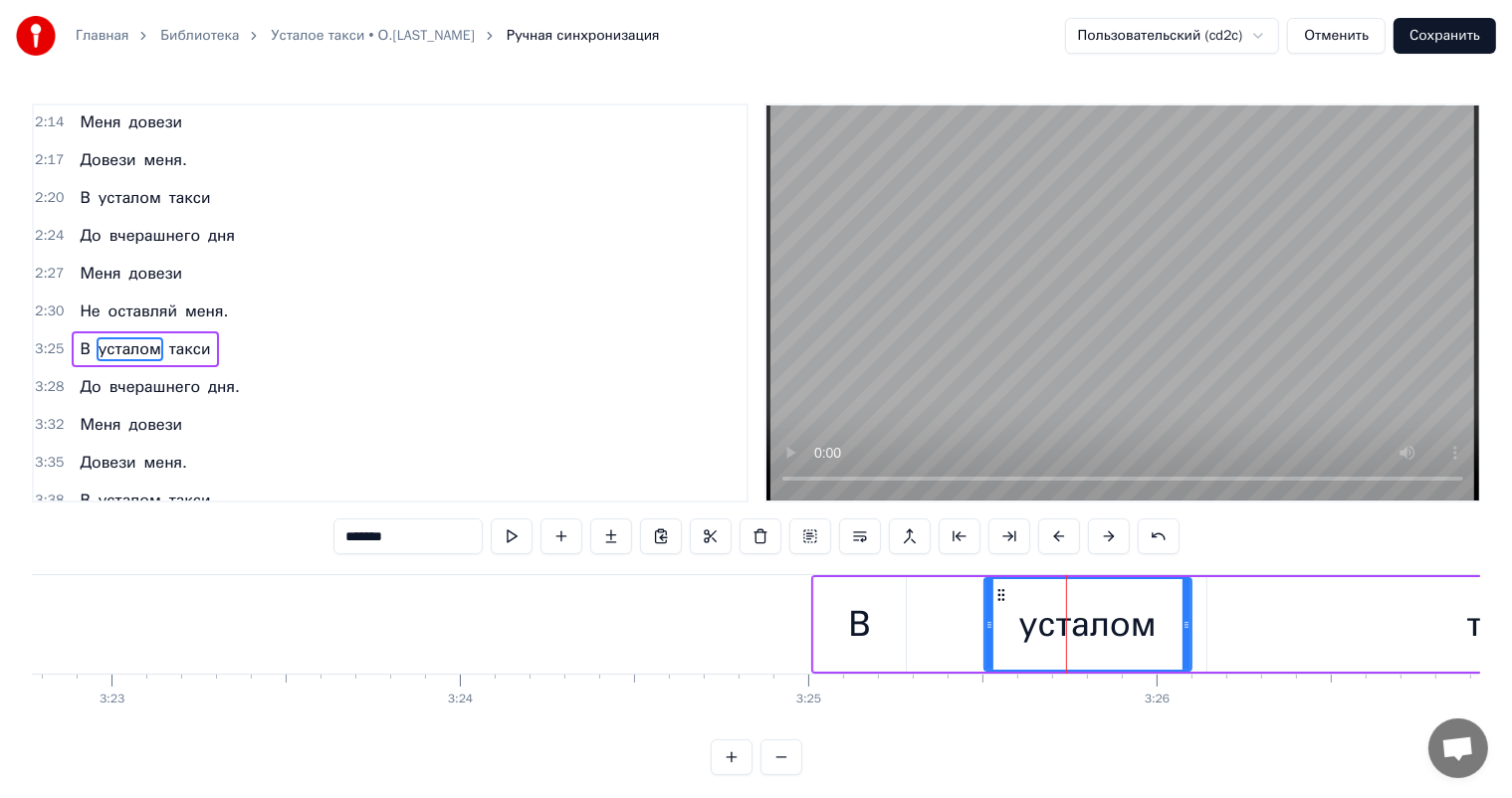 click on "В" at bounding box center [860, 624] 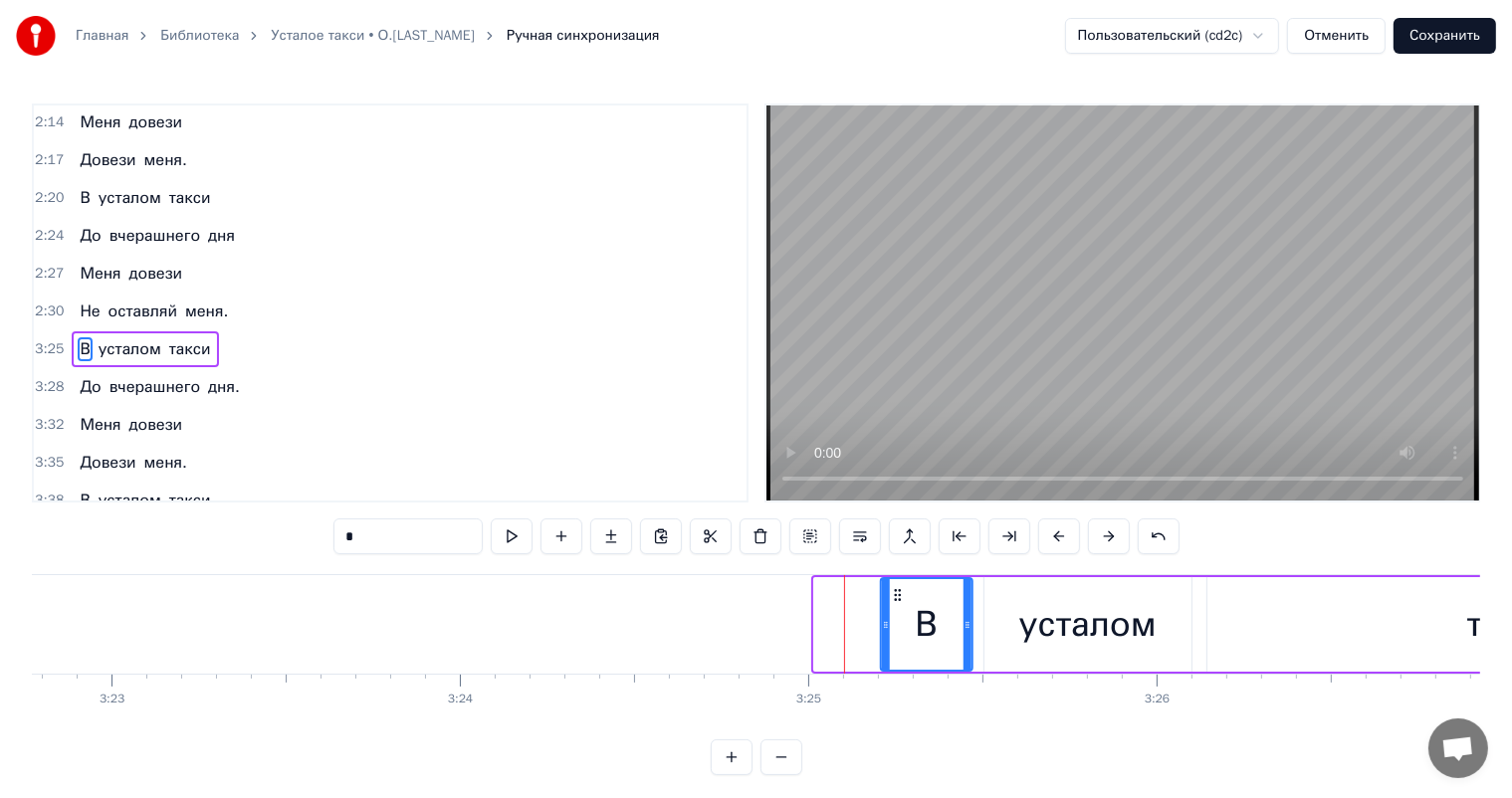drag, startPoint x: 824, startPoint y: 593, endPoint x: 1106, endPoint y: 638, distance: 285.56786 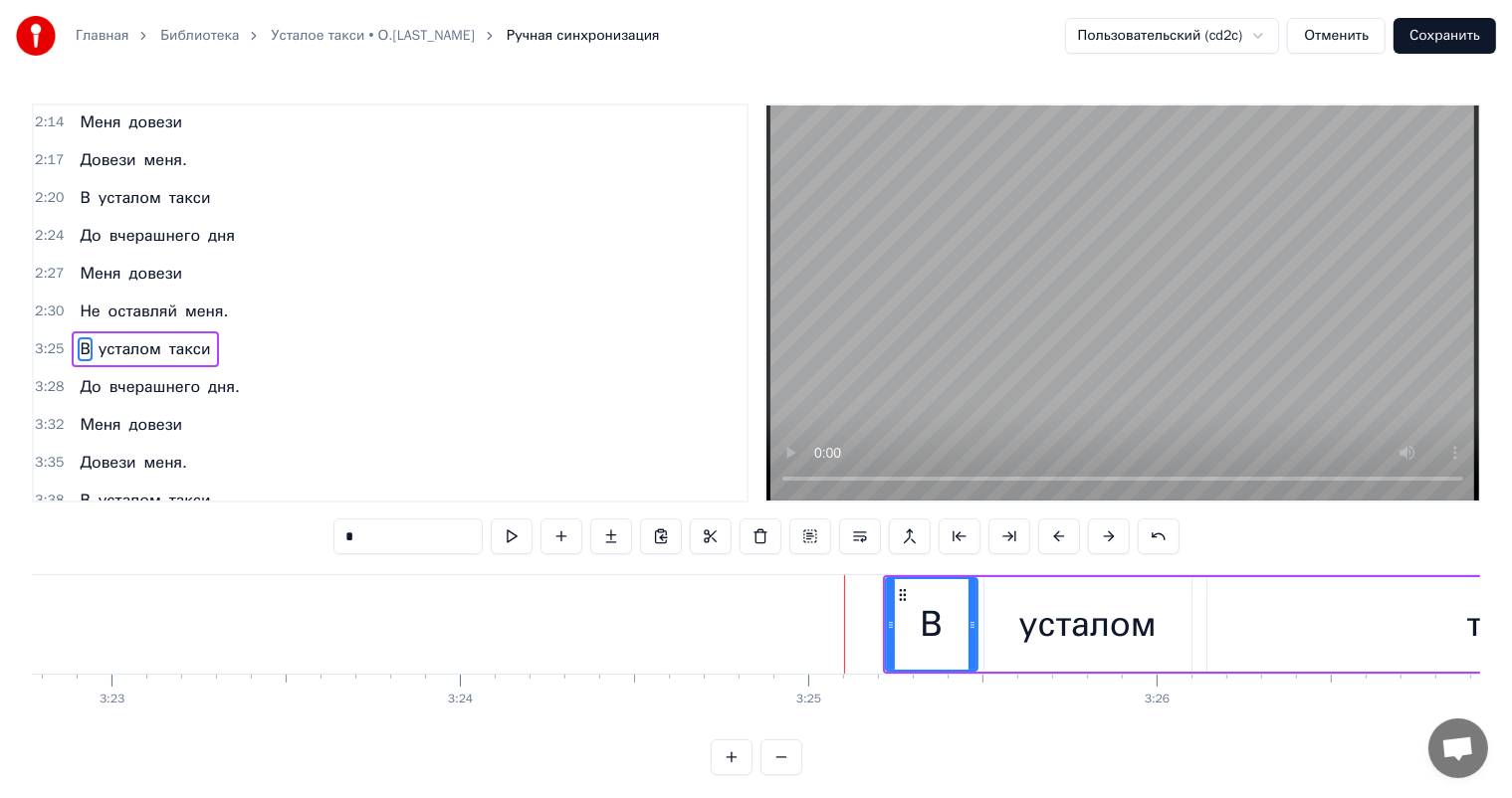 click on "усталом" at bounding box center (1088, 624) 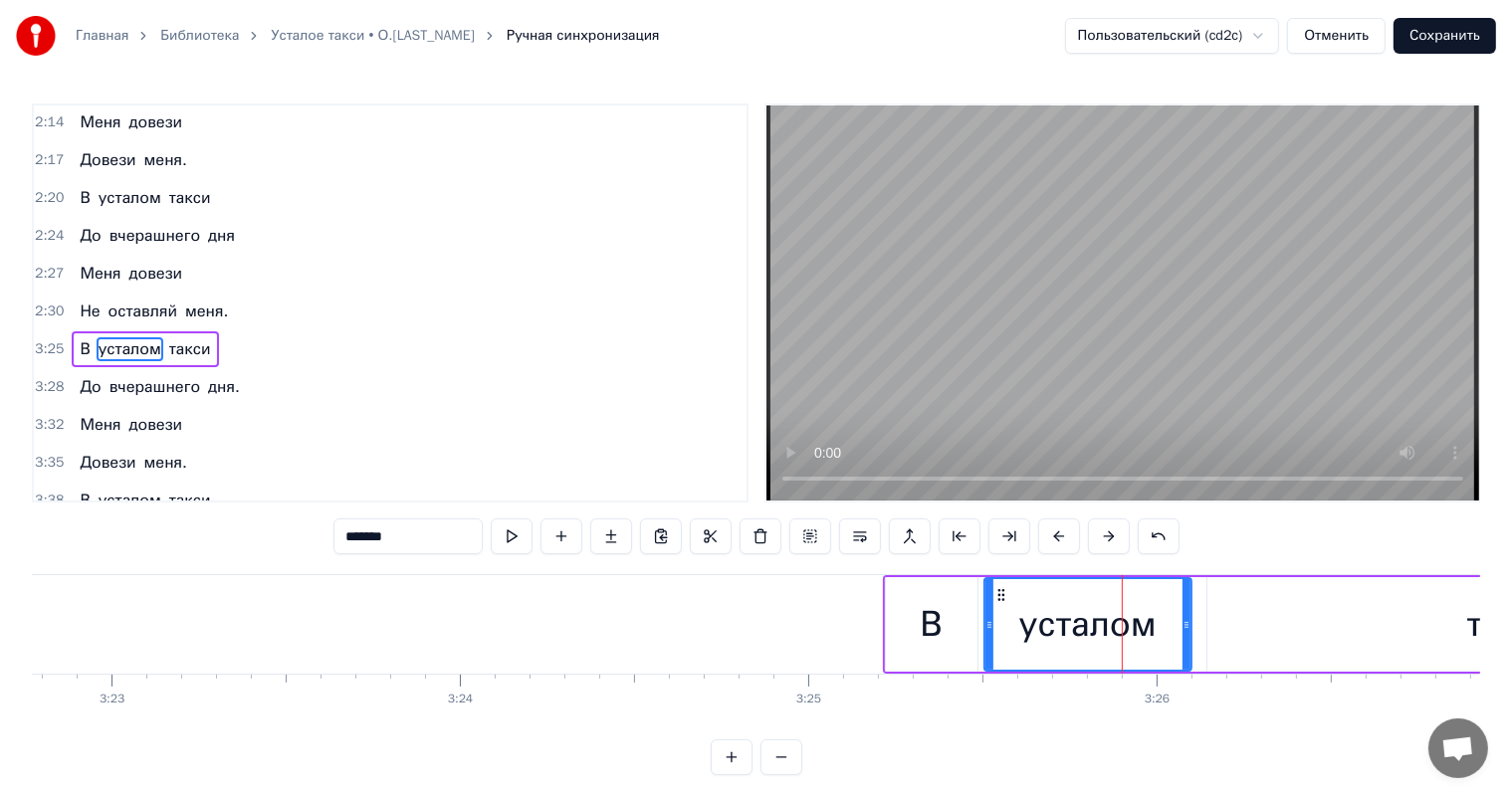 drag, startPoint x: 1381, startPoint y: 607, endPoint x: 1360, endPoint y: 611, distance: 21.377558 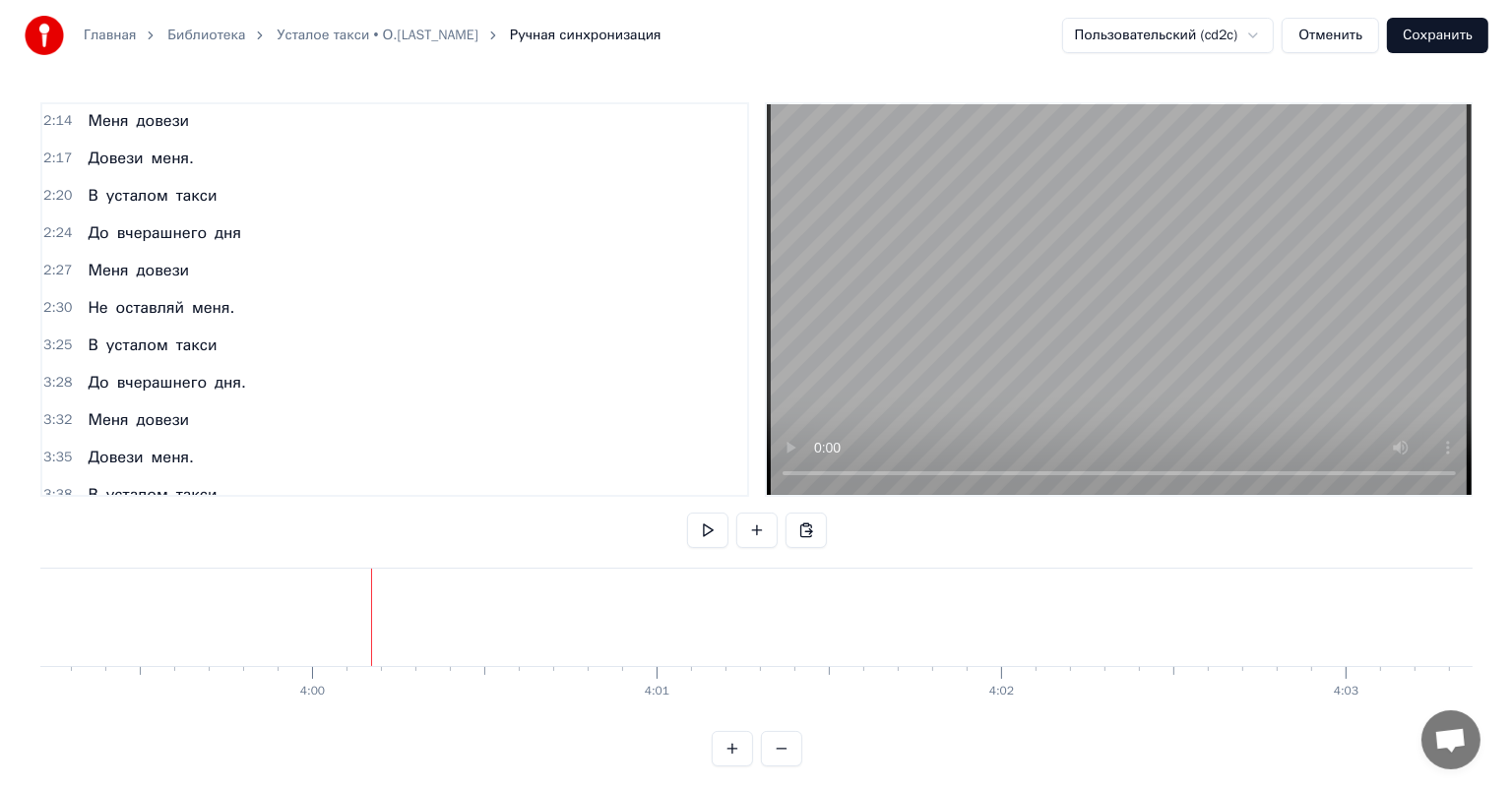 scroll, scrollTop: 0, scrollLeft: 82455, axis: horizontal 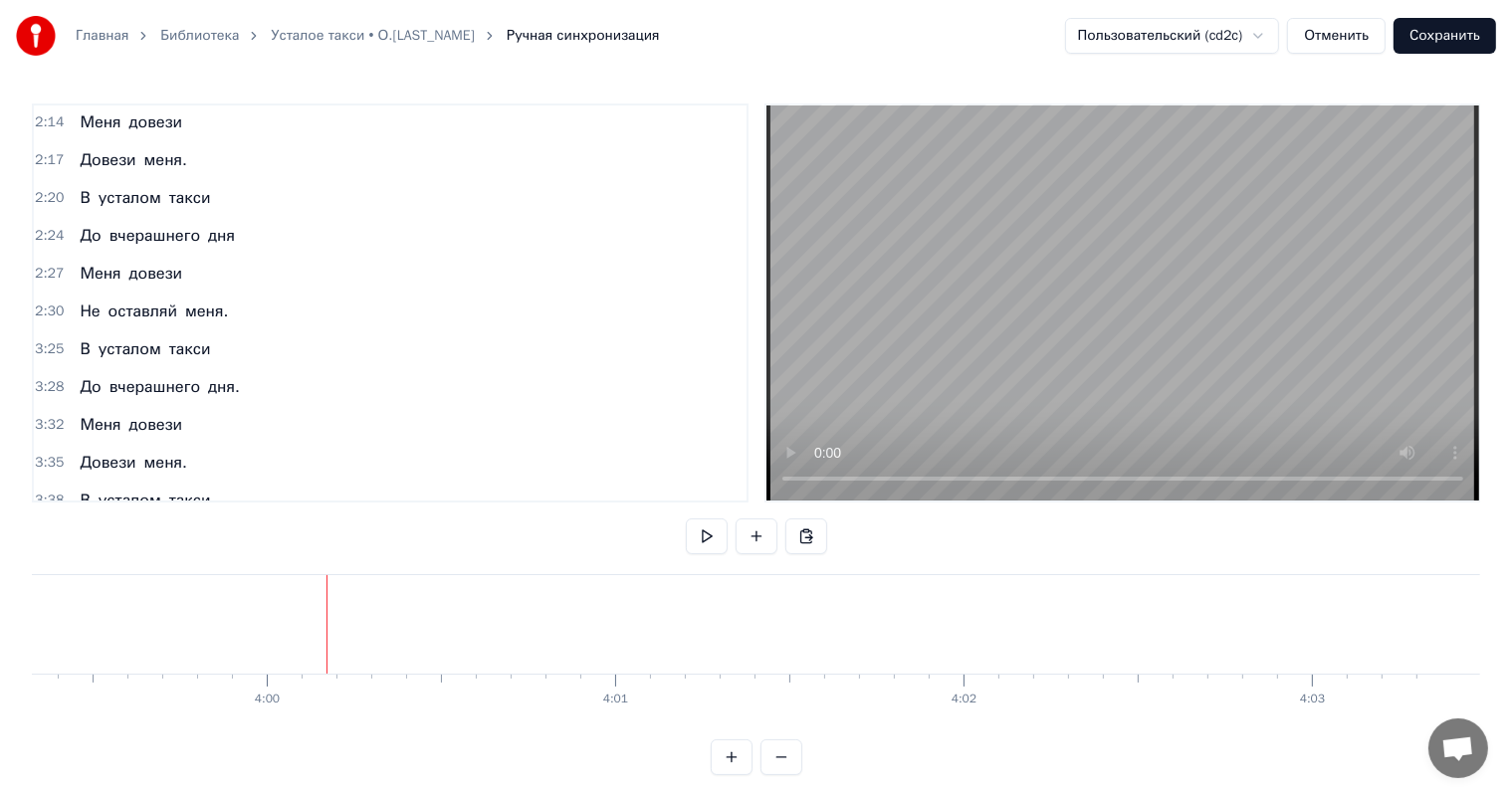 click on "Сохранить" at bounding box center [1444, 36] 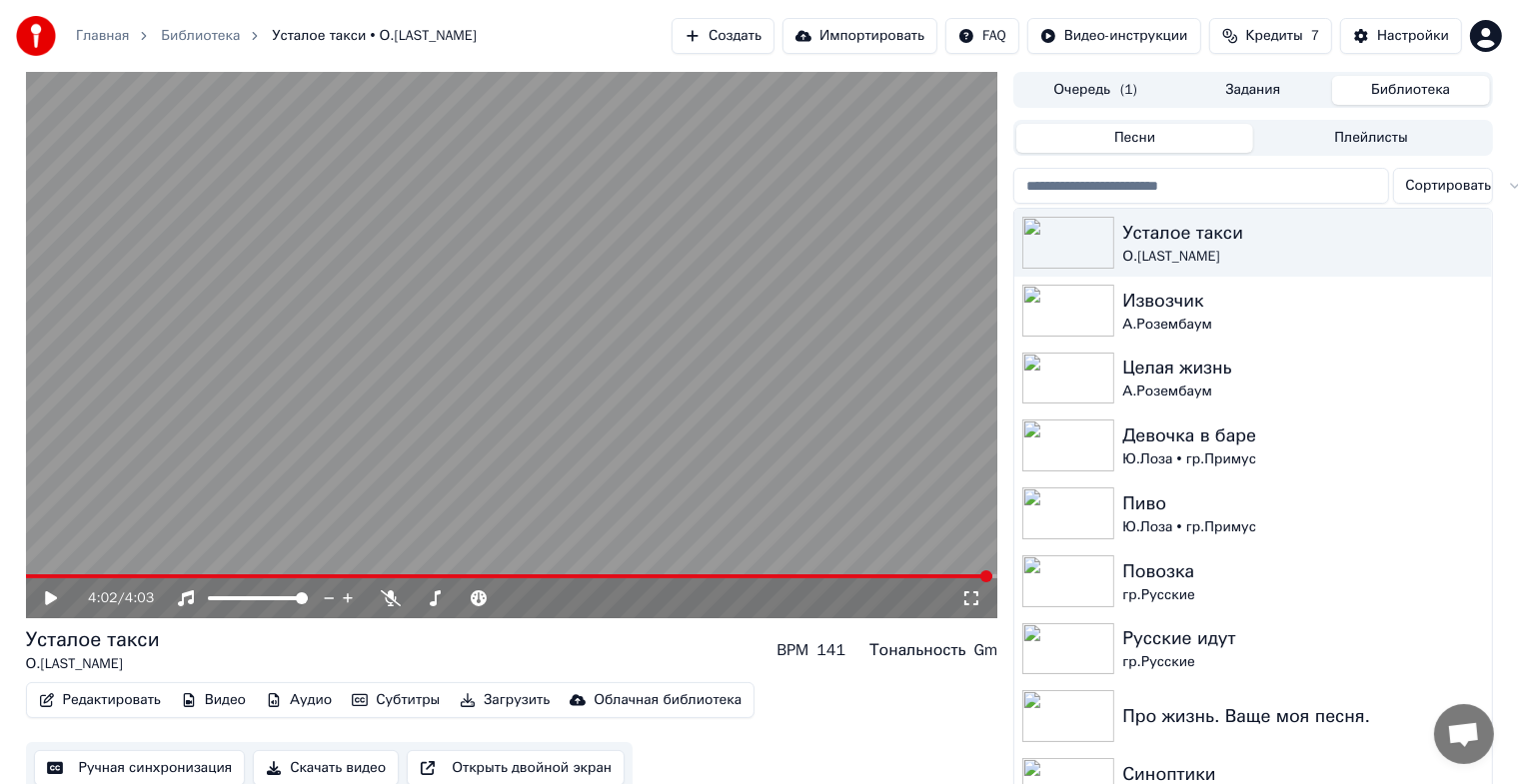 click on "Настройки" at bounding box center (1401, 36) 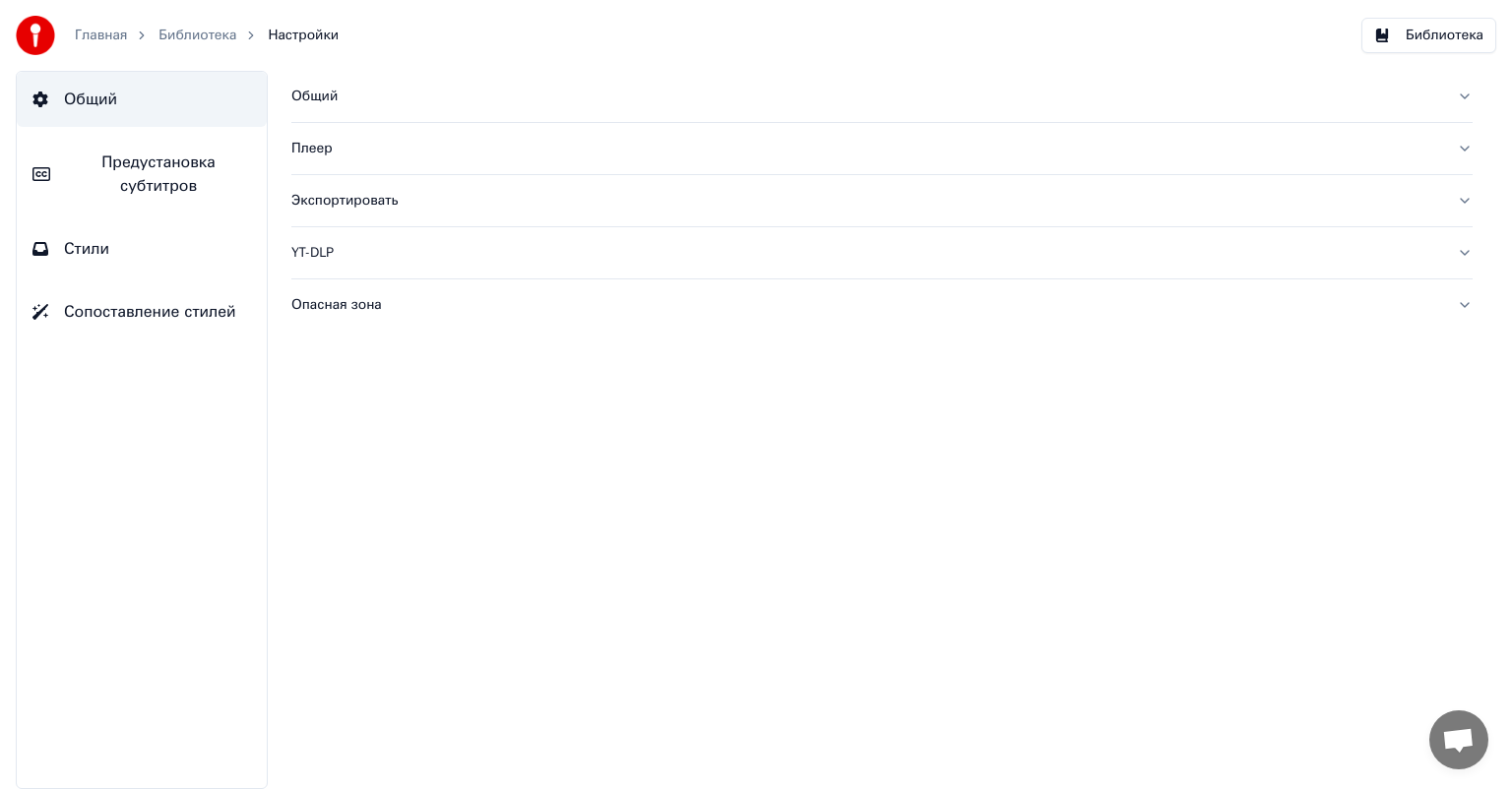 click on "Главная" at bounding box center (100, 35) 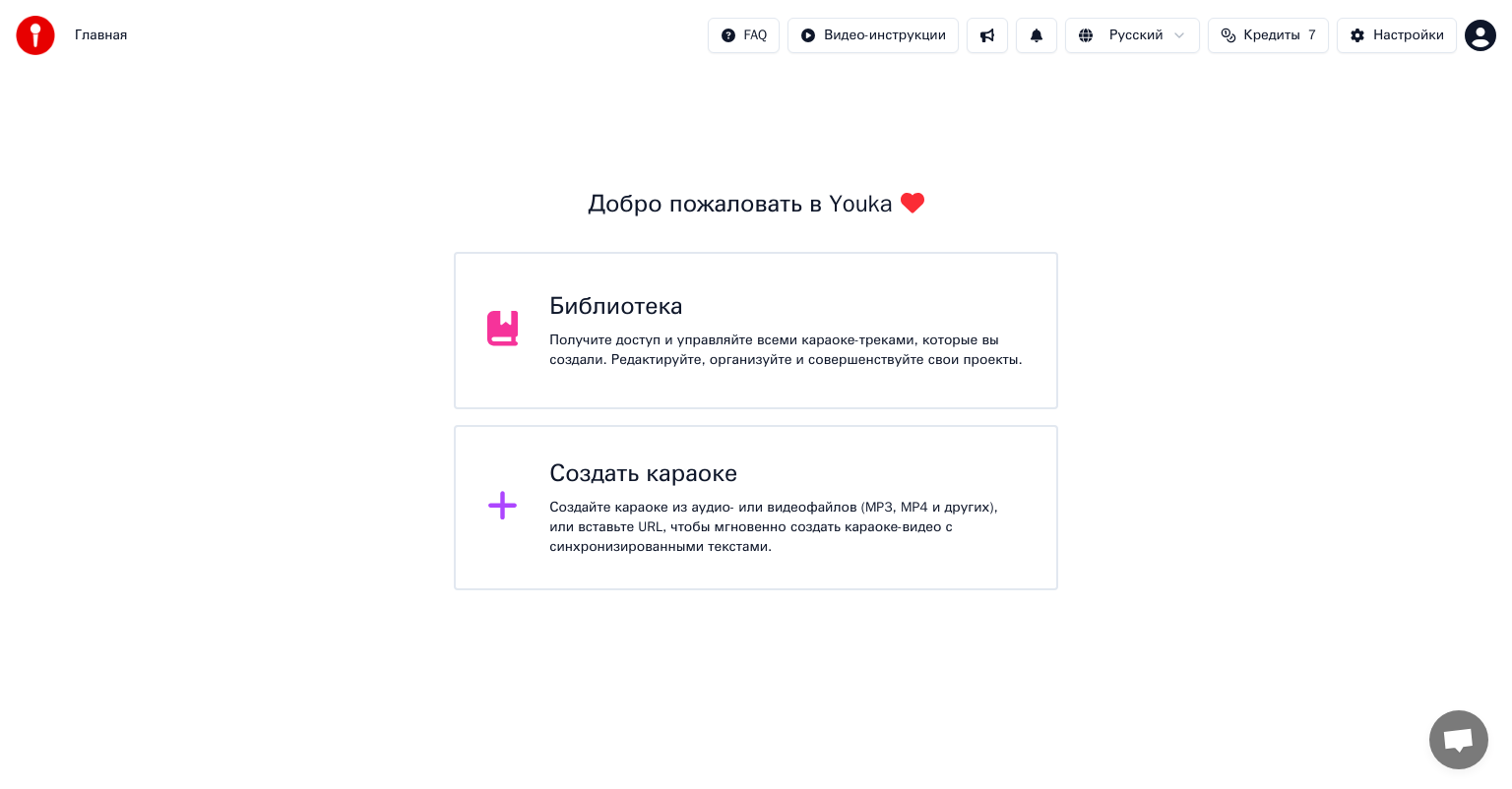 click on "Библиотека" at bounding box center [787, 307] 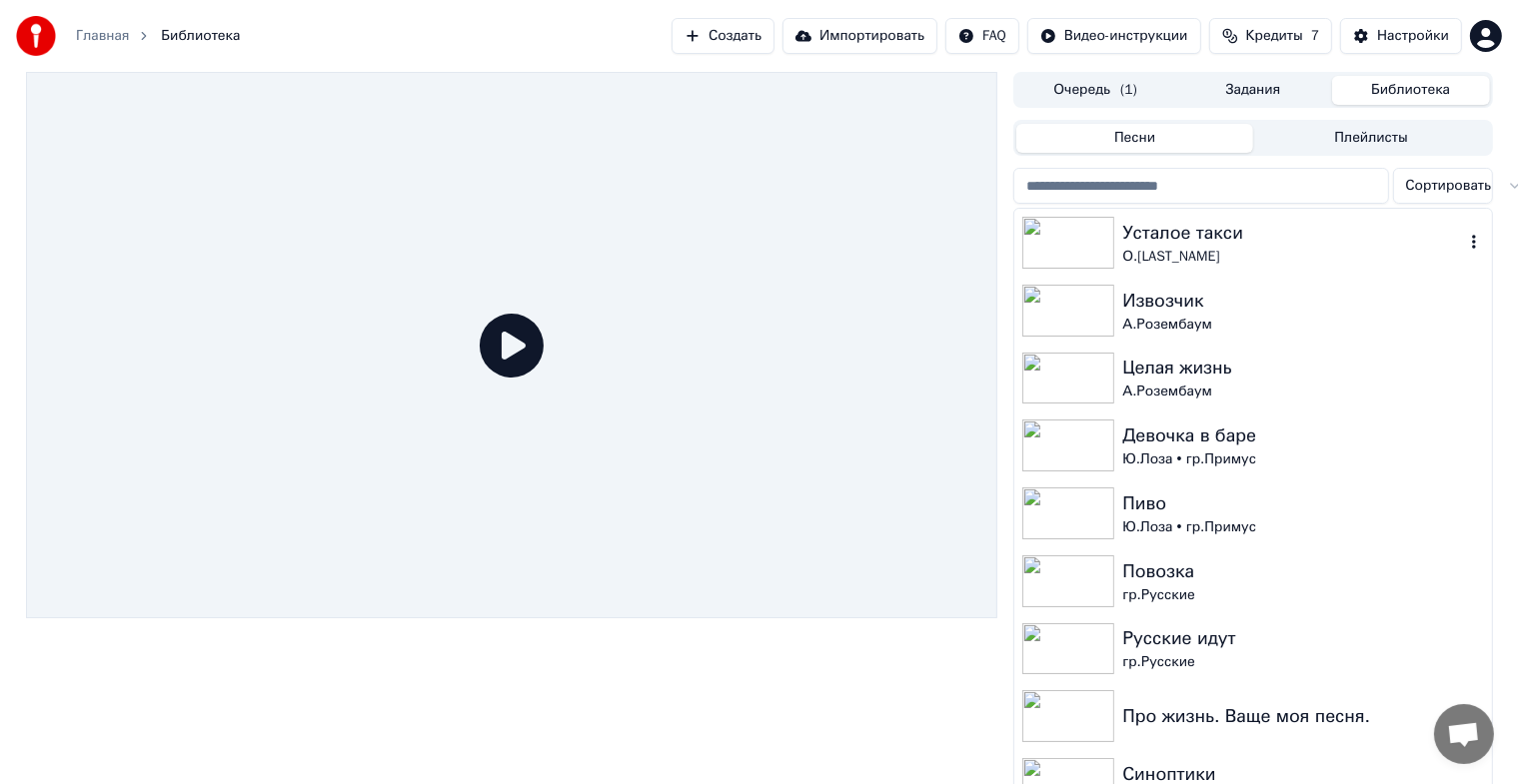 click on "Усталое такси" at bounding box center [1292, 233] 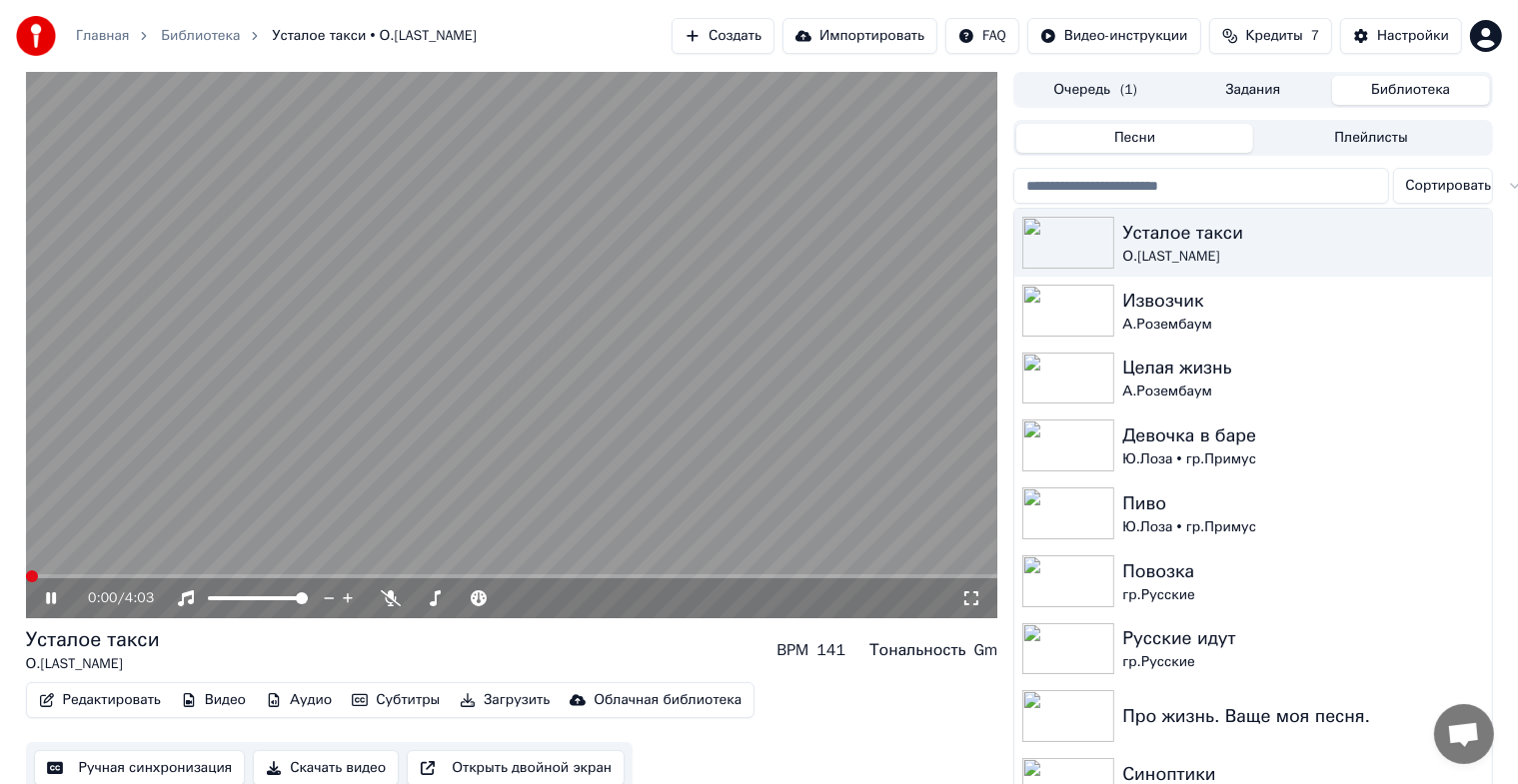 click 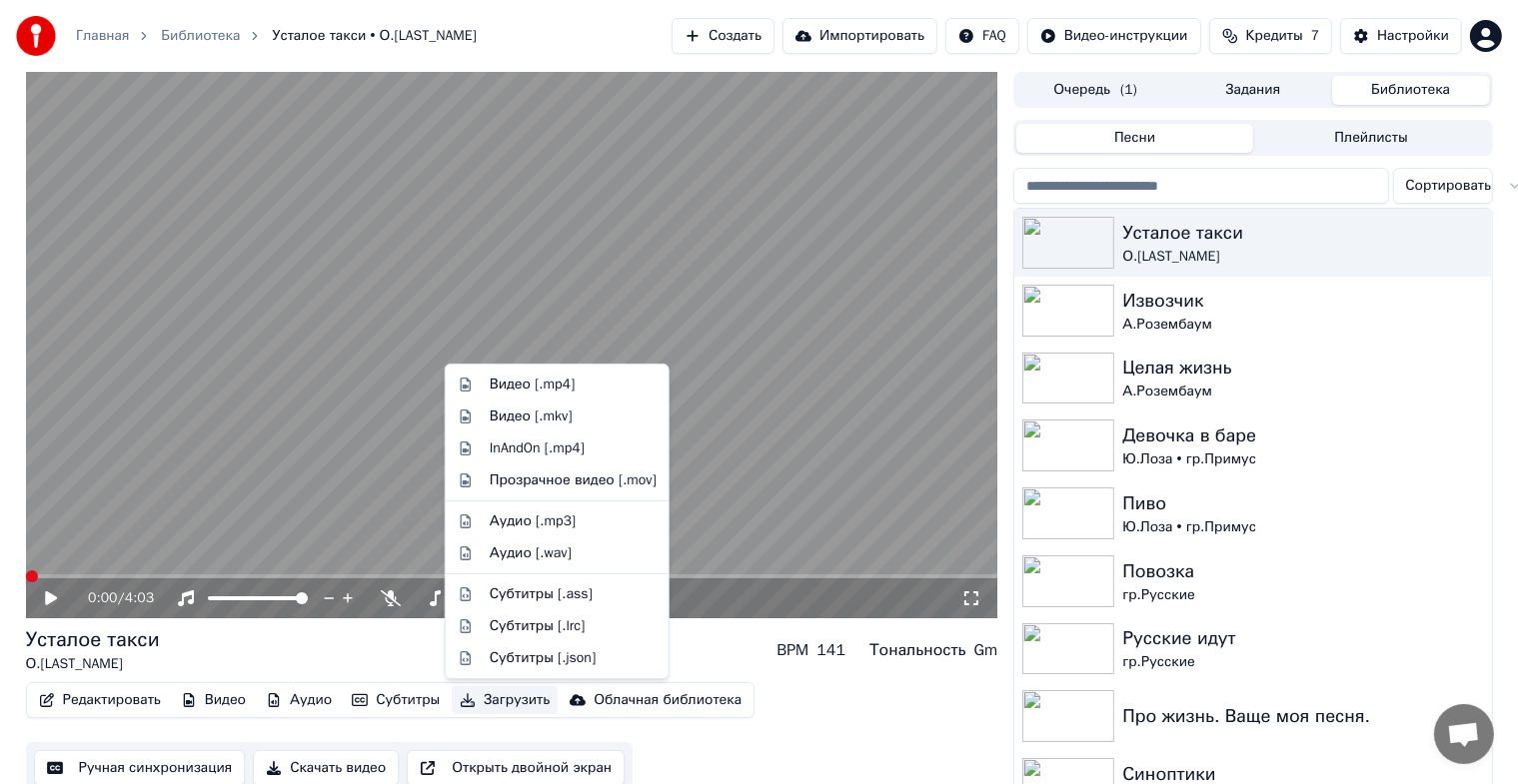 click on "Загрузить" at bounding box center (505, 700) 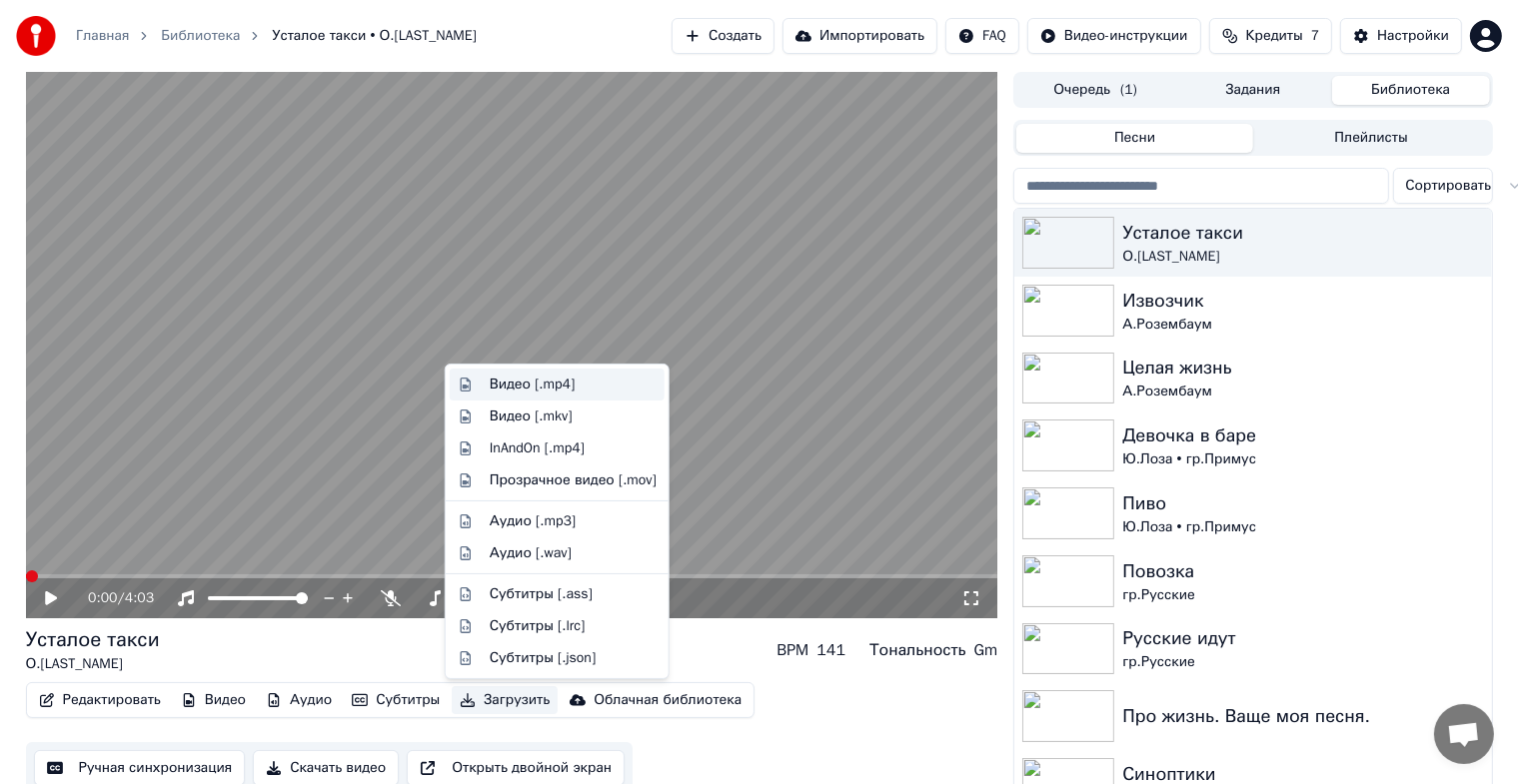 click on "Видео [.mp4]" at bounding box center [532, 385] 